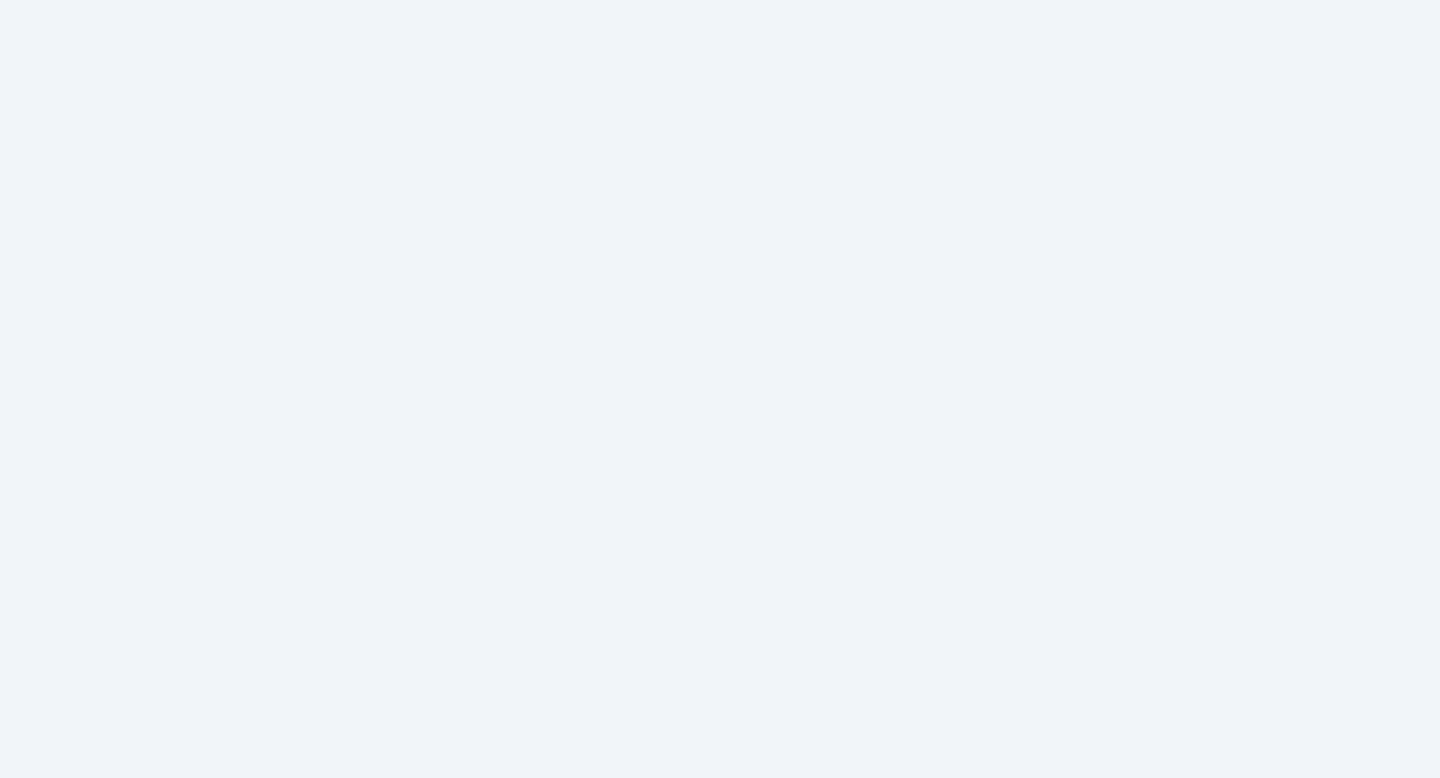 scroll, scrollTop: 0, scrollLeft: 0, axis: both 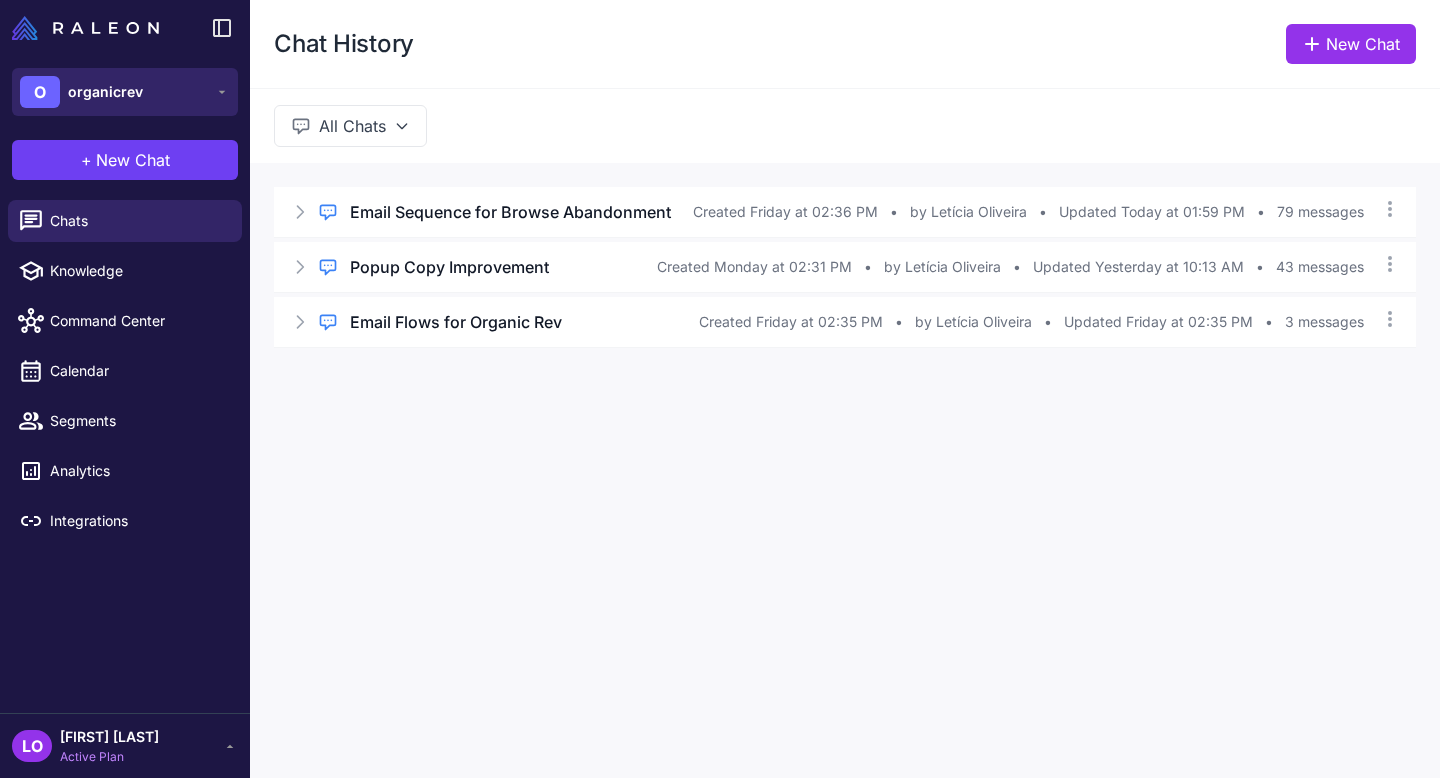 click on "O organicrev" at bounding box center (125, 92) 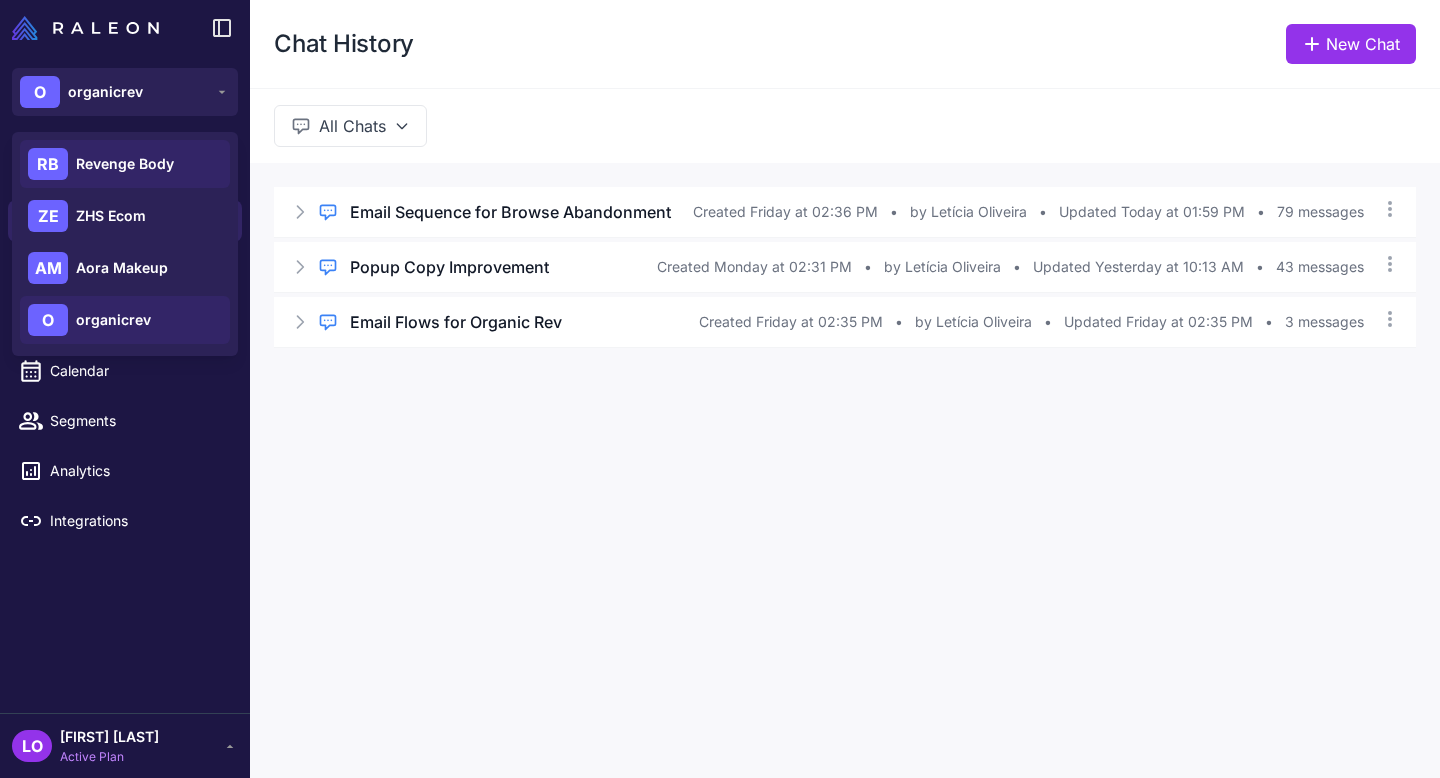 click on "Revenge Body" at bounding box center (125, 164) 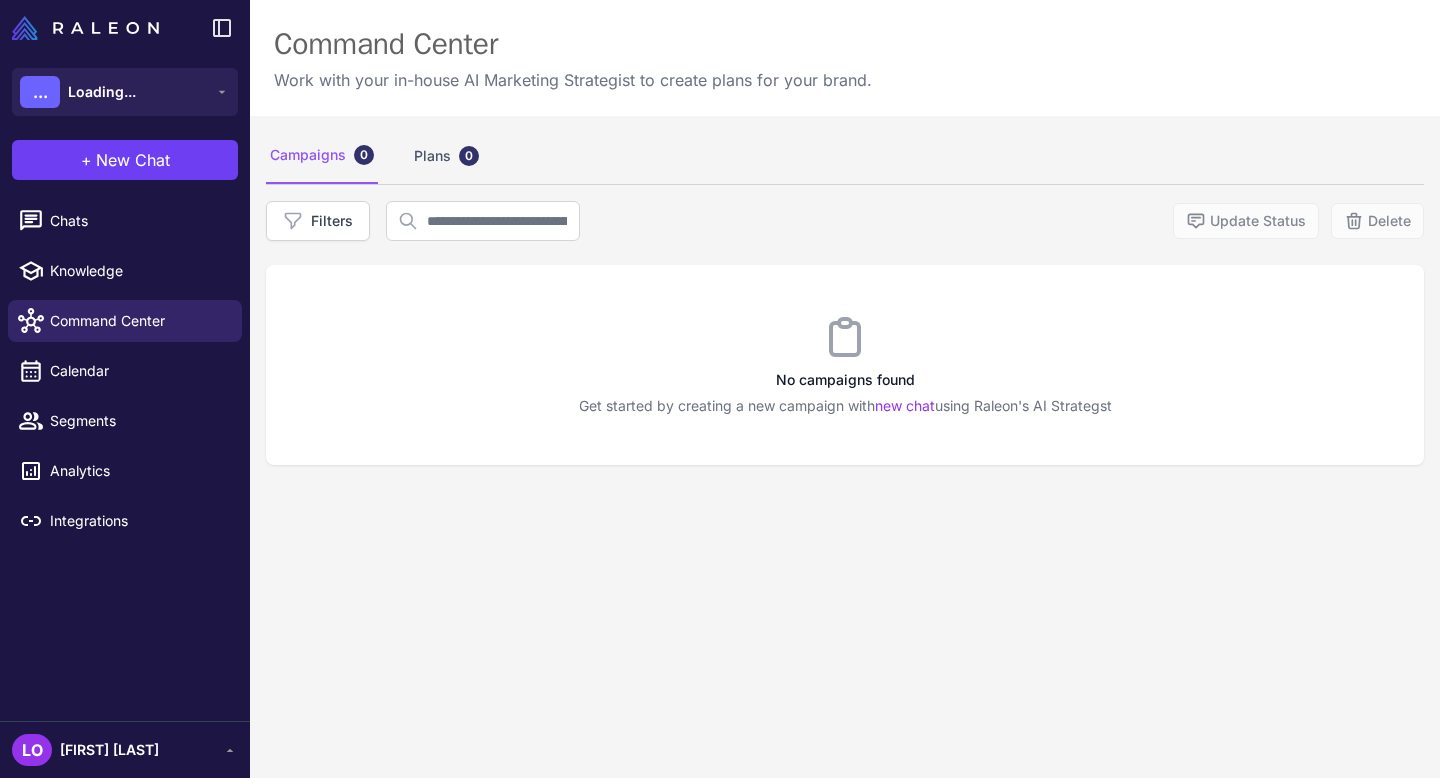 scroll, scrollTop: 0, scrollLeft: 0, axis: both 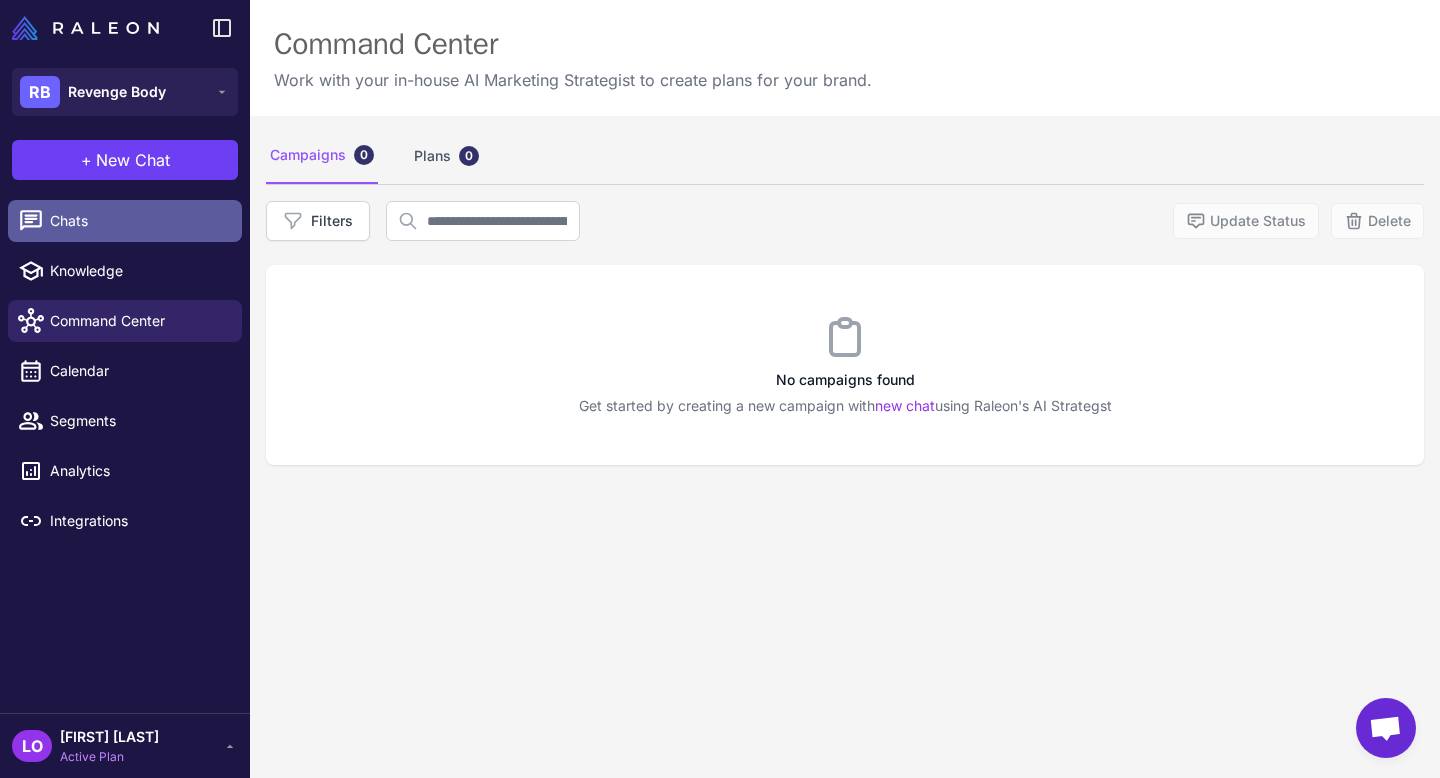 click on "Chats" at bounding box center (125, 221) 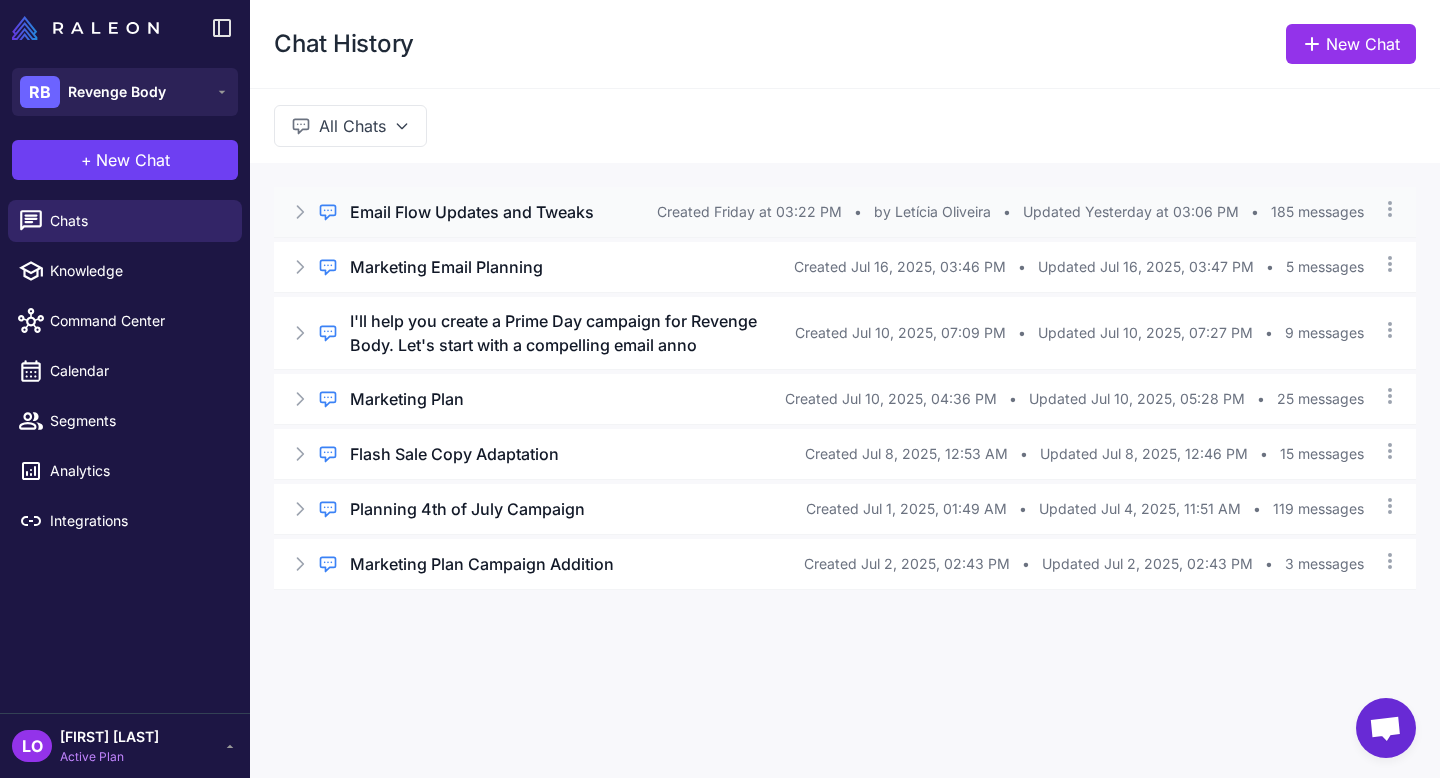 click on "Email Flow Updates and Tweaks" at bounding box center [472, 212] 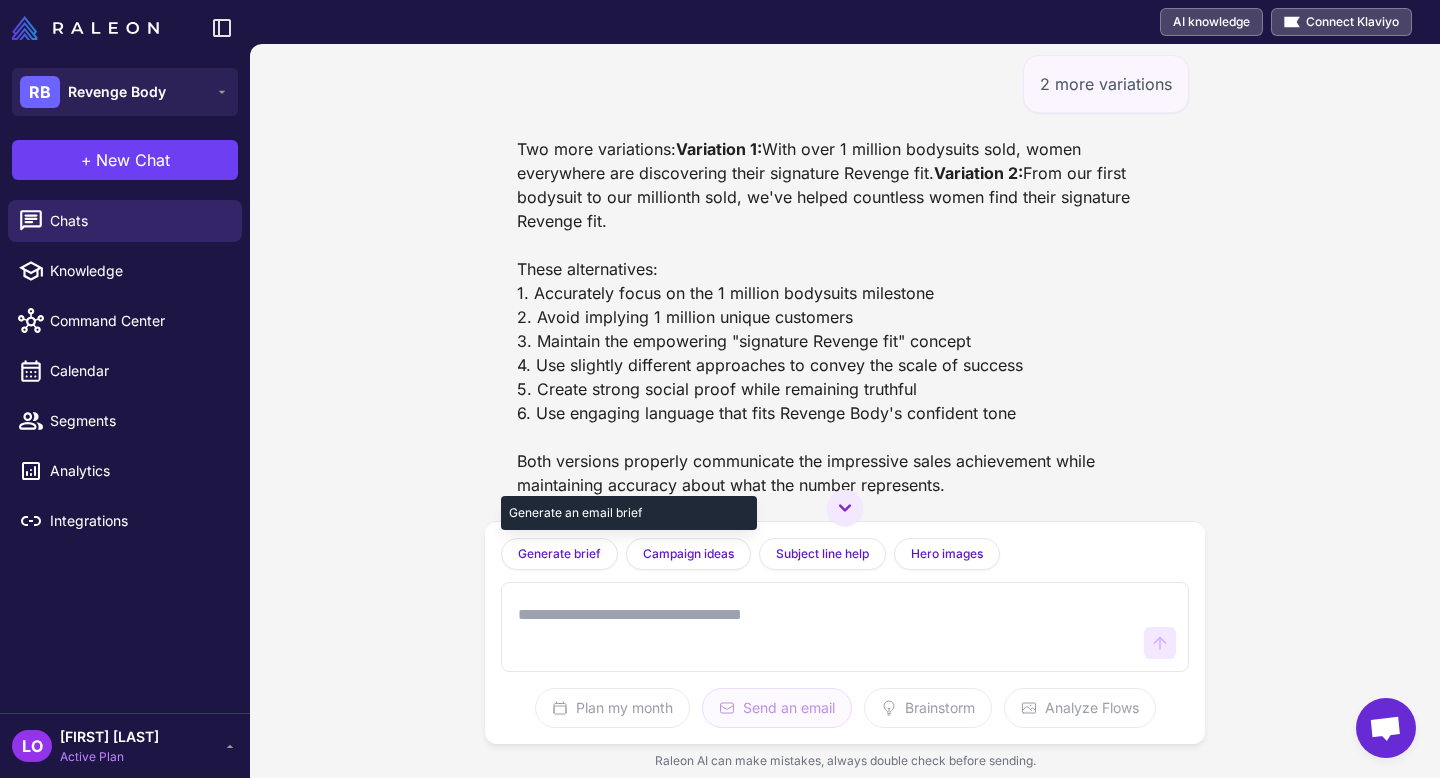 scroll, scrollTop: 57690, scrollLeft: 0, axis: vertical 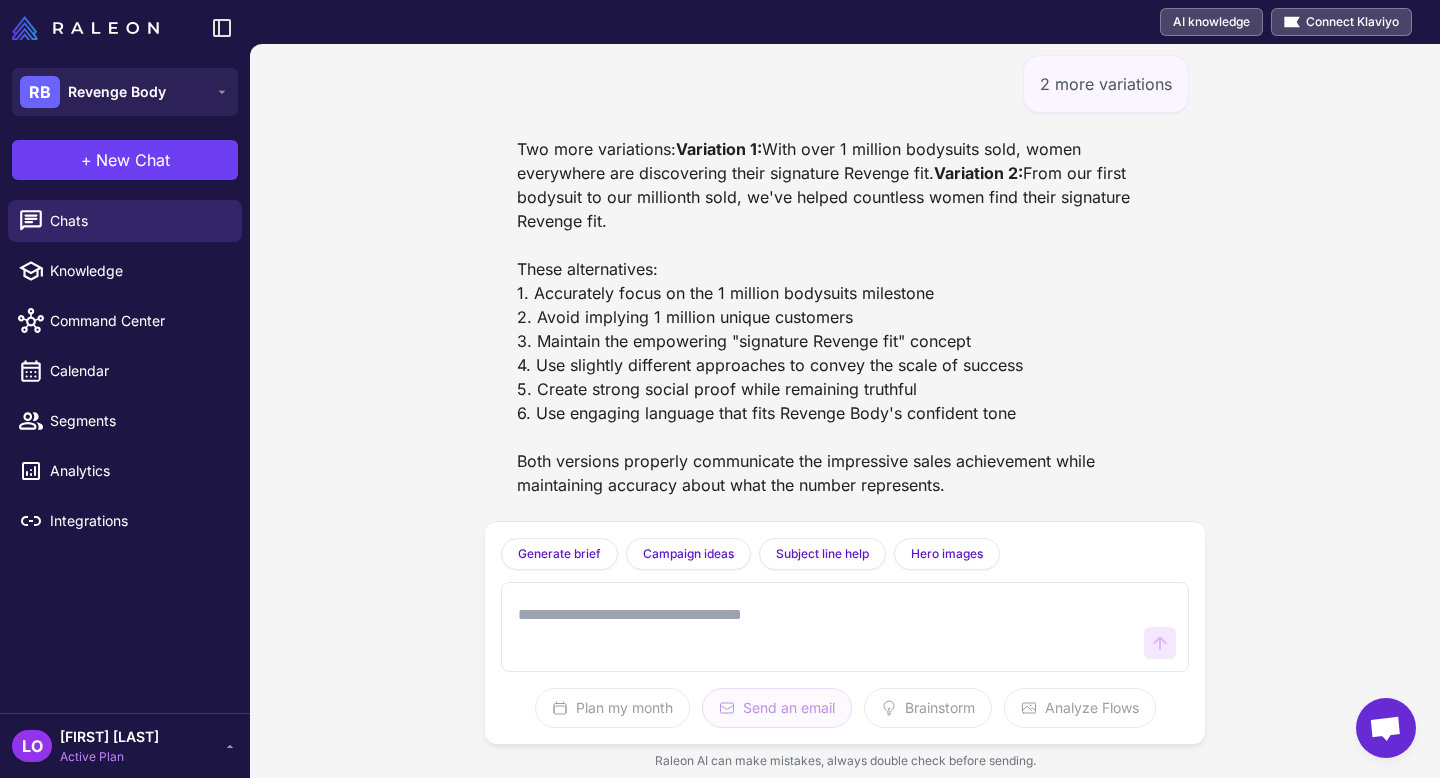 click at bounding box center [825, 627] 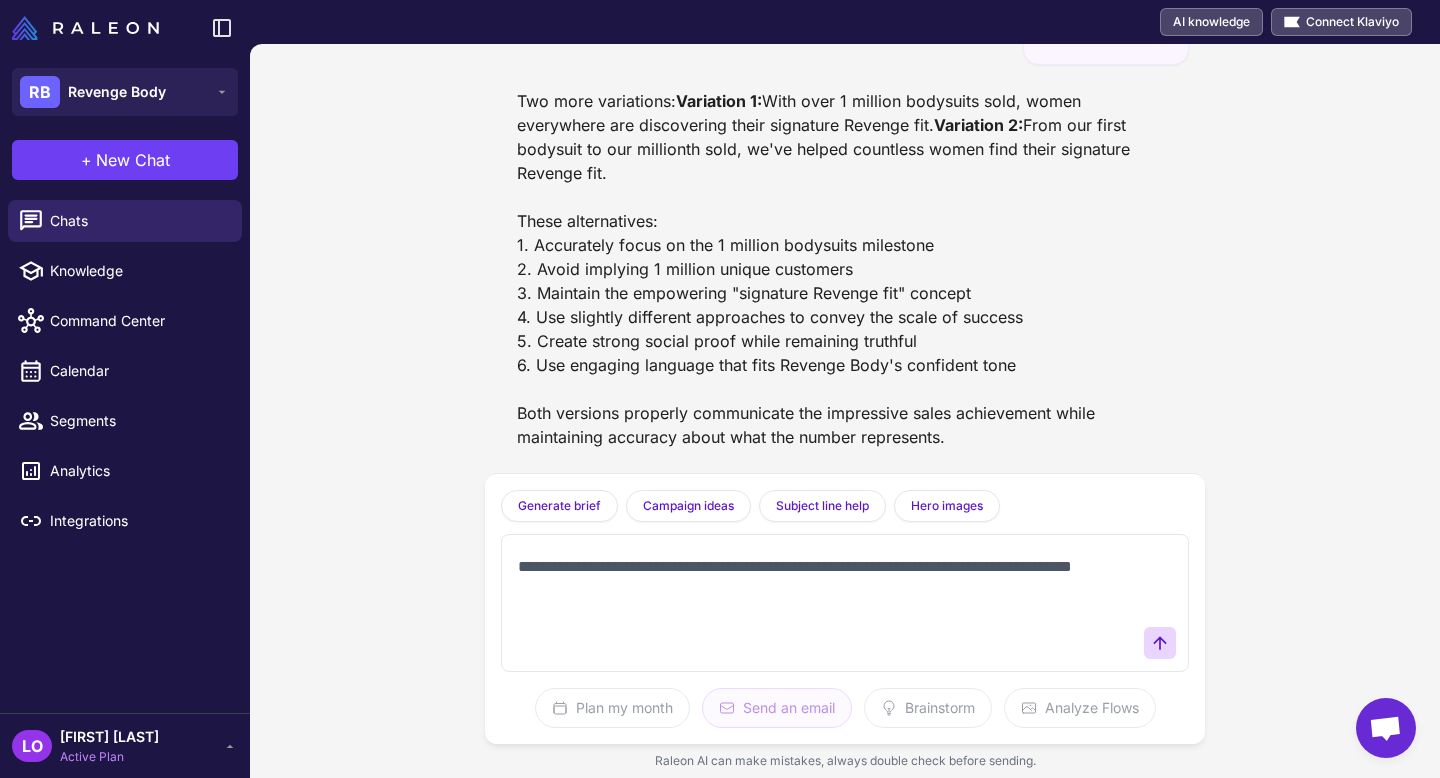 paste on "**********" 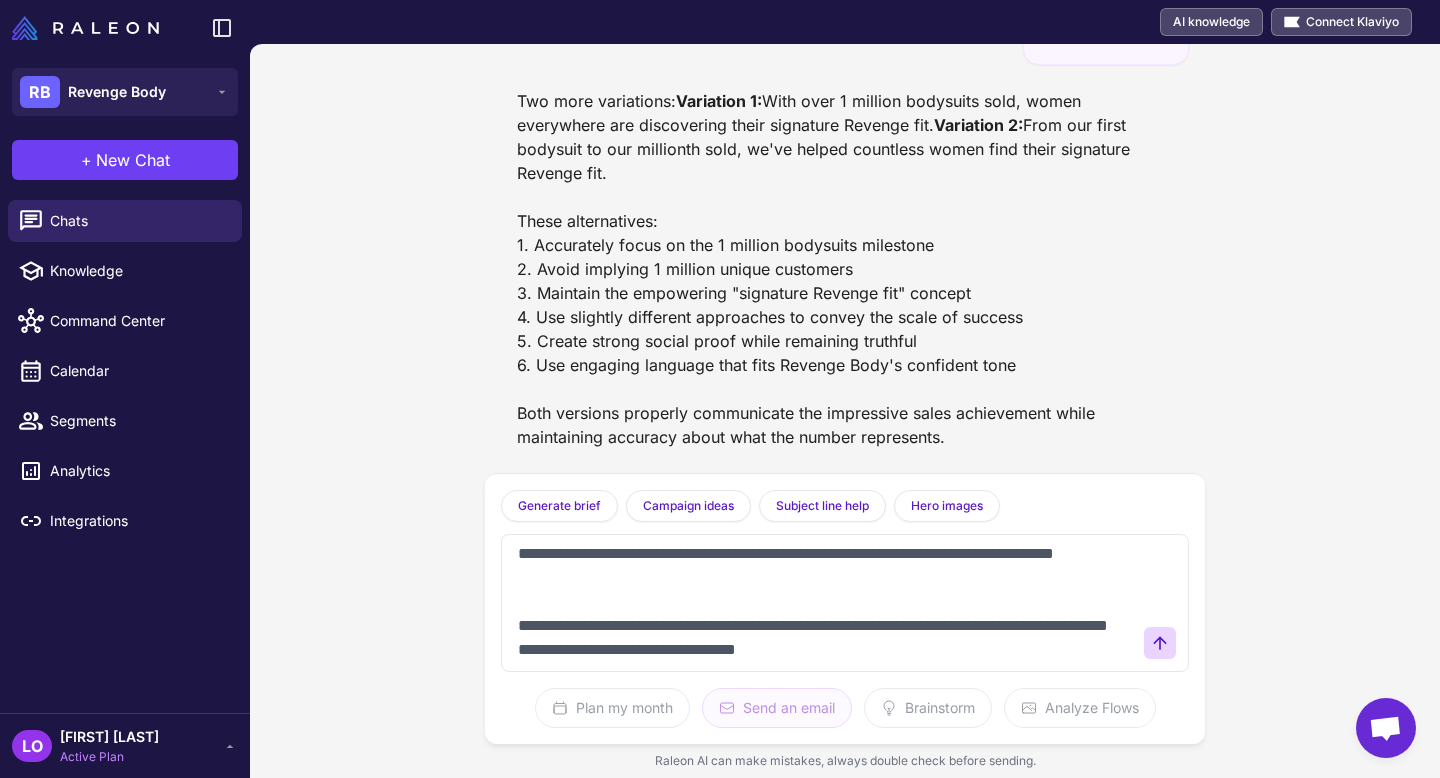 scroll, scrollTop: 181, scrollLeft: 0, axis: vertical 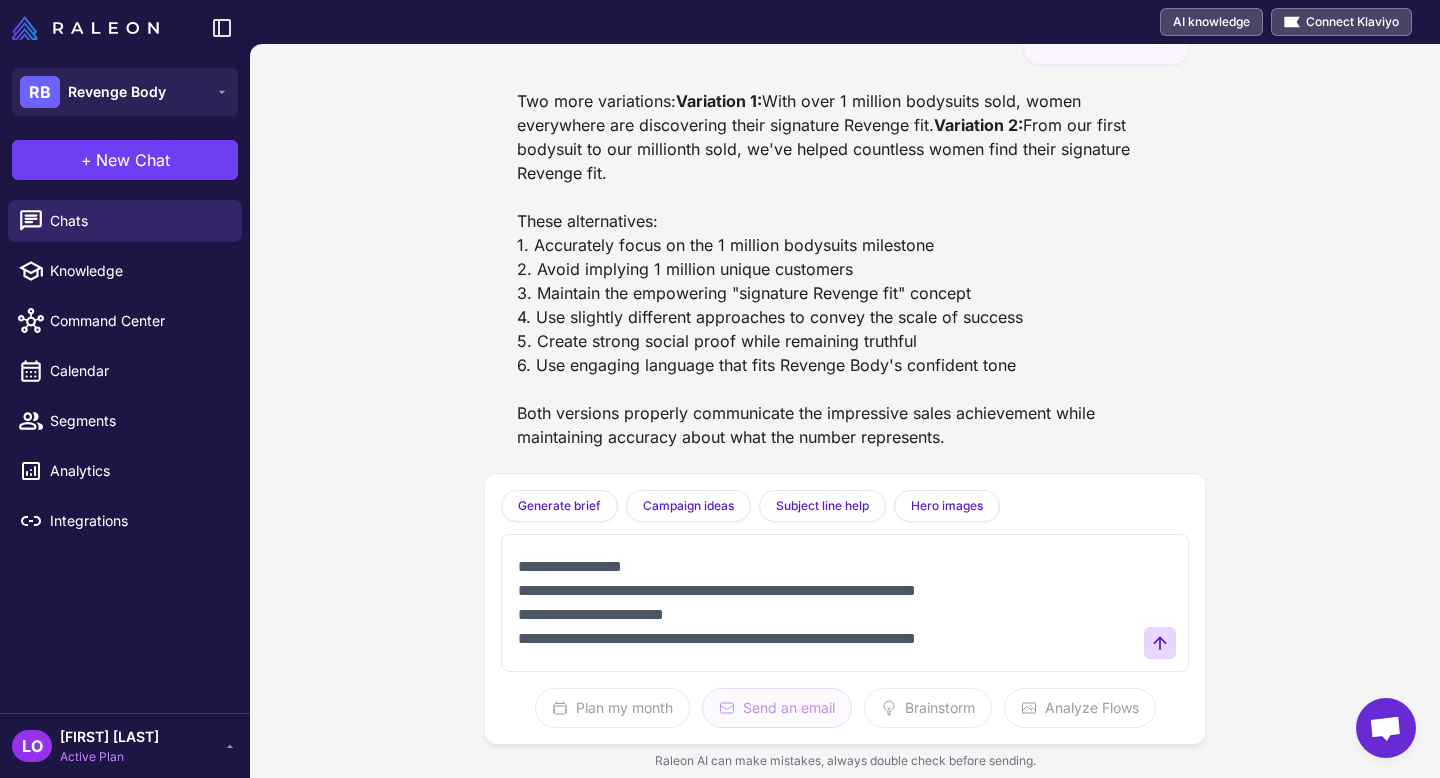 drag, startPoint x: 733, startPoint y: 620, endPoint x: 505, endPoint y: 532, distance: 244.39313 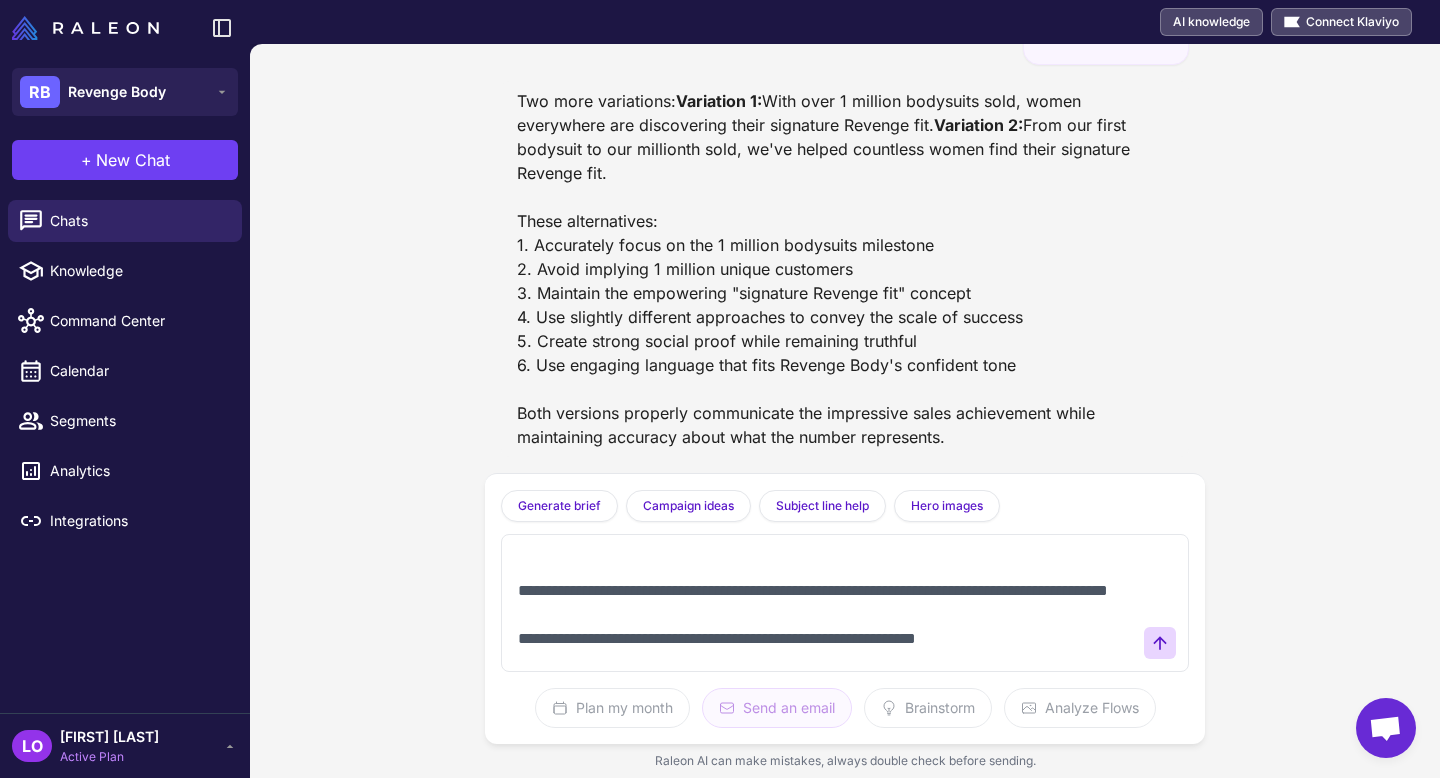 scroll, scrollTop: 85, scrollLeft: 0, axis: vertical 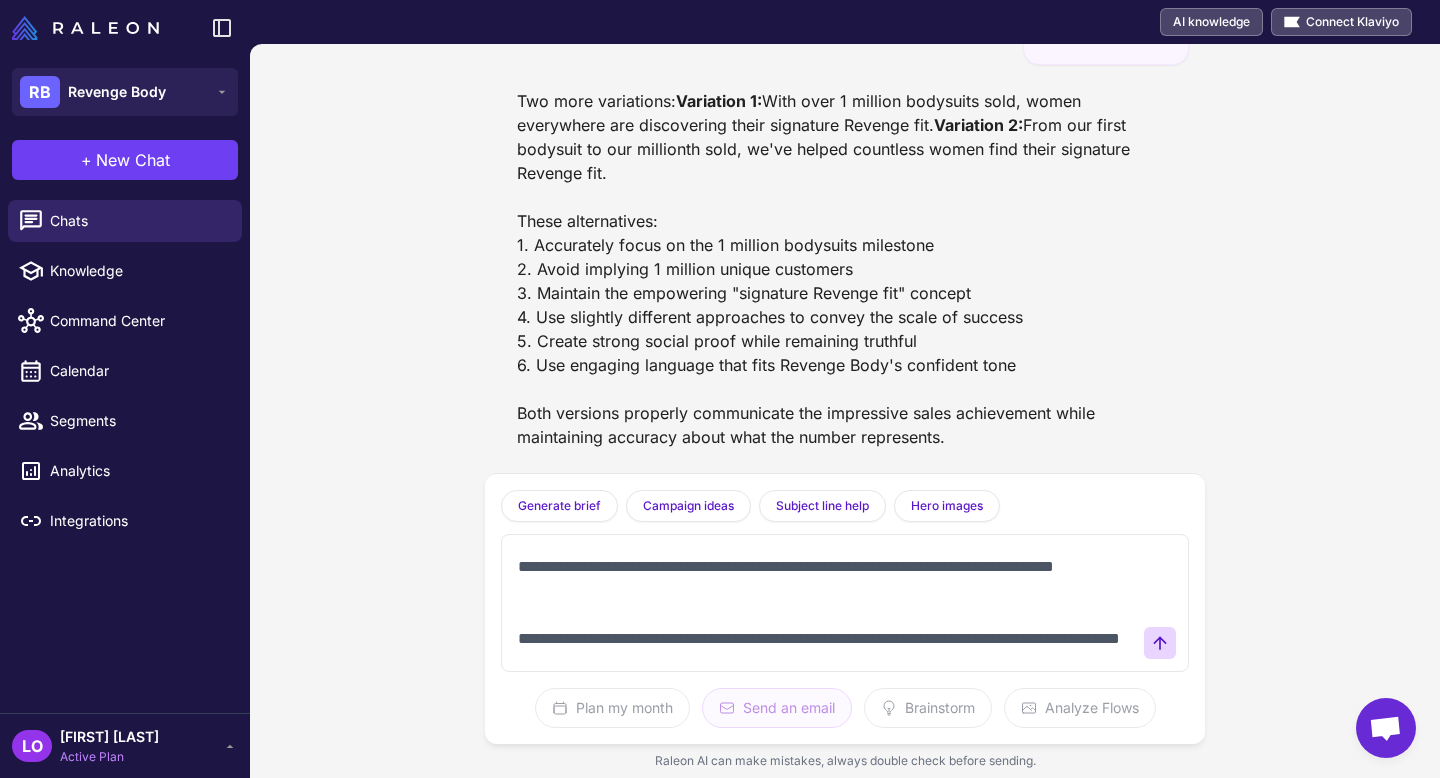 drag, startPoint x: 767, startPoint y: 587, endPoint x: 488, endPoint y: 565, distance: 279.86603 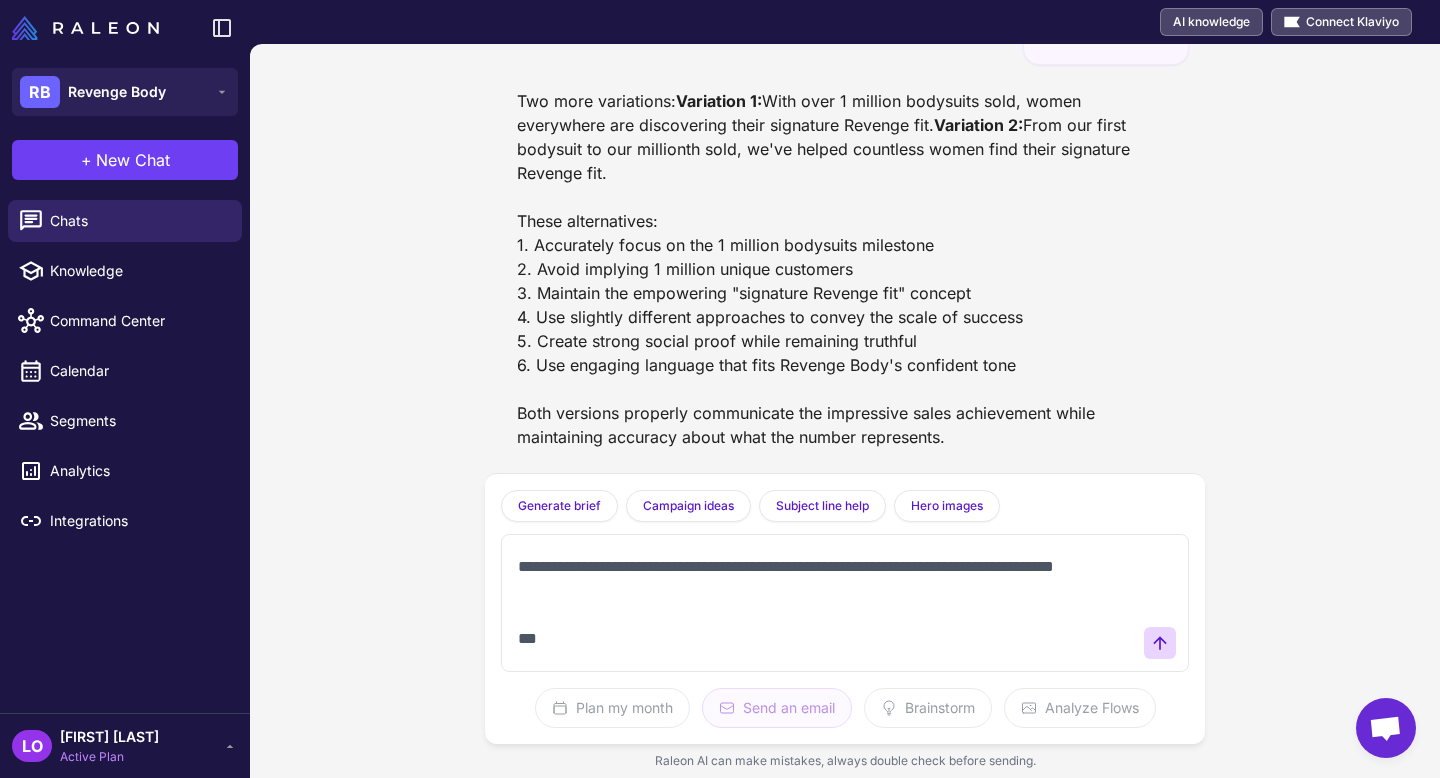 scroll, scrollTop: 72, scrollLeft: 0, axis: vertical 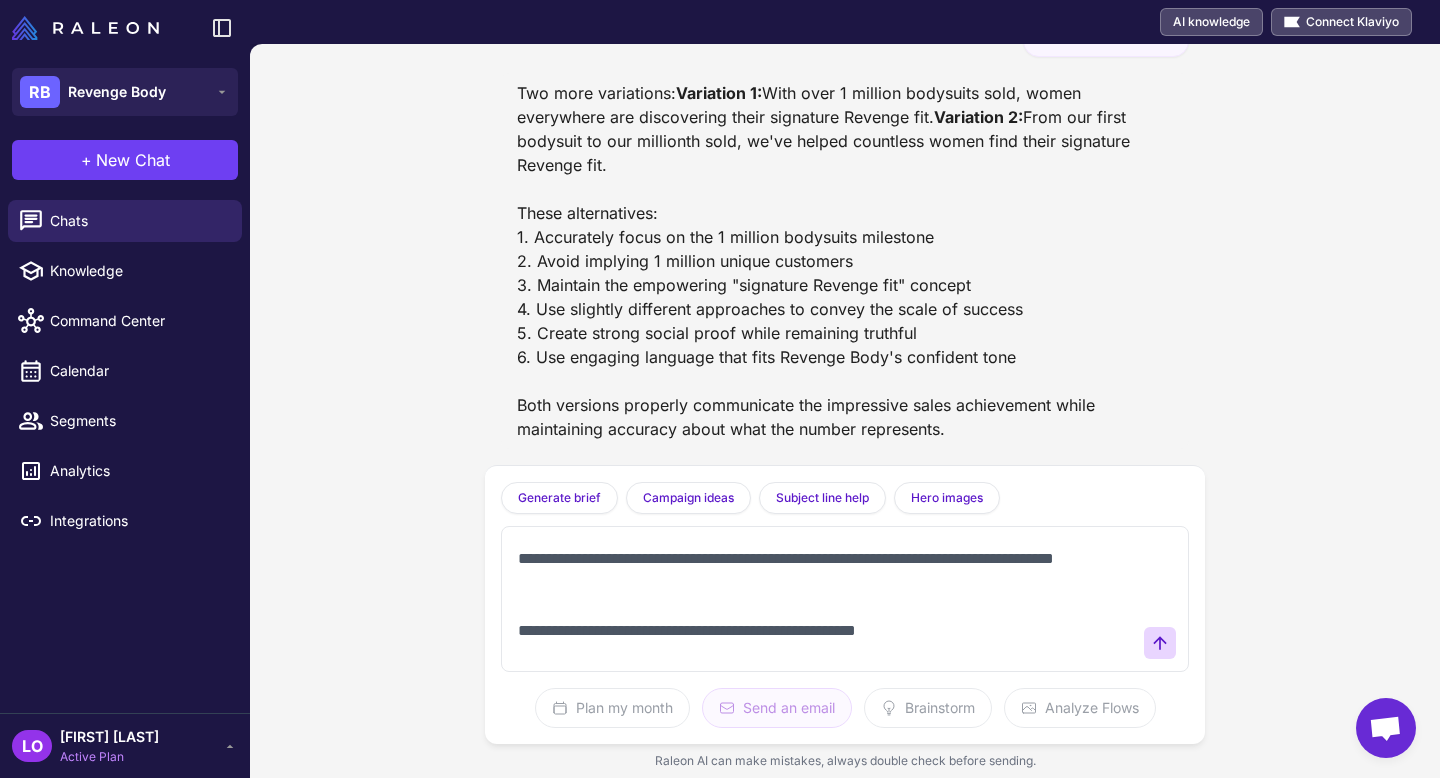 paste on "**********" 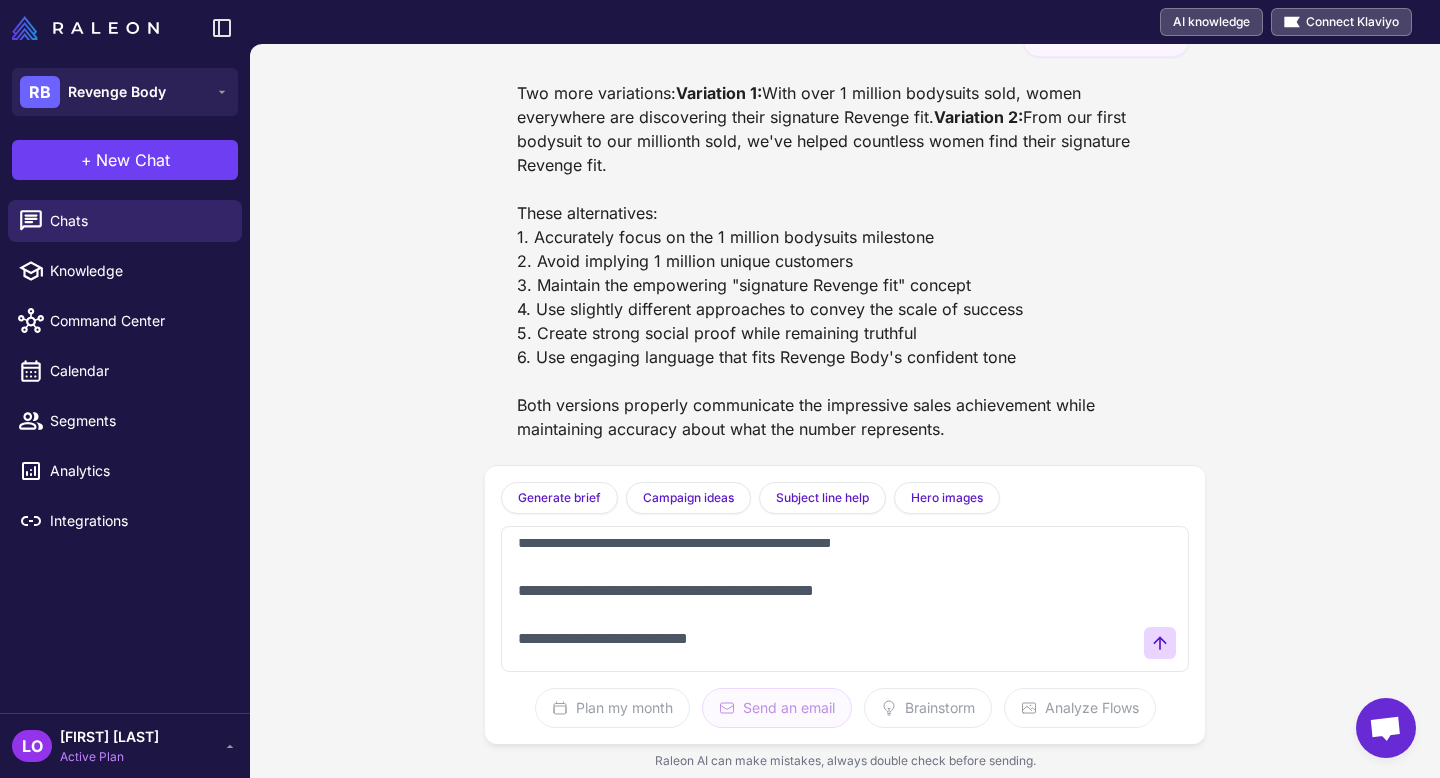 scroll, scrollTop: 149, scrollLeft: 0, axis: vertical 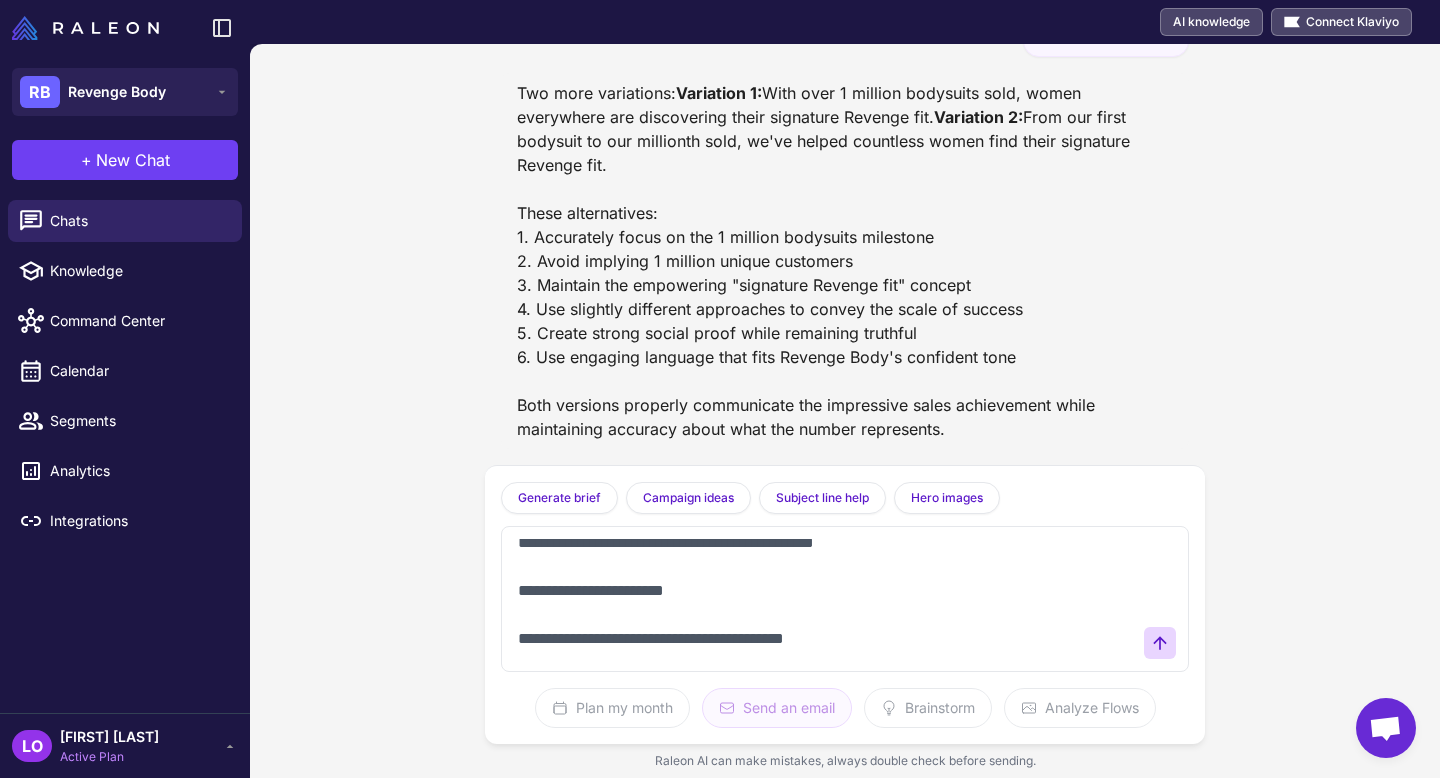 paste on "**********" 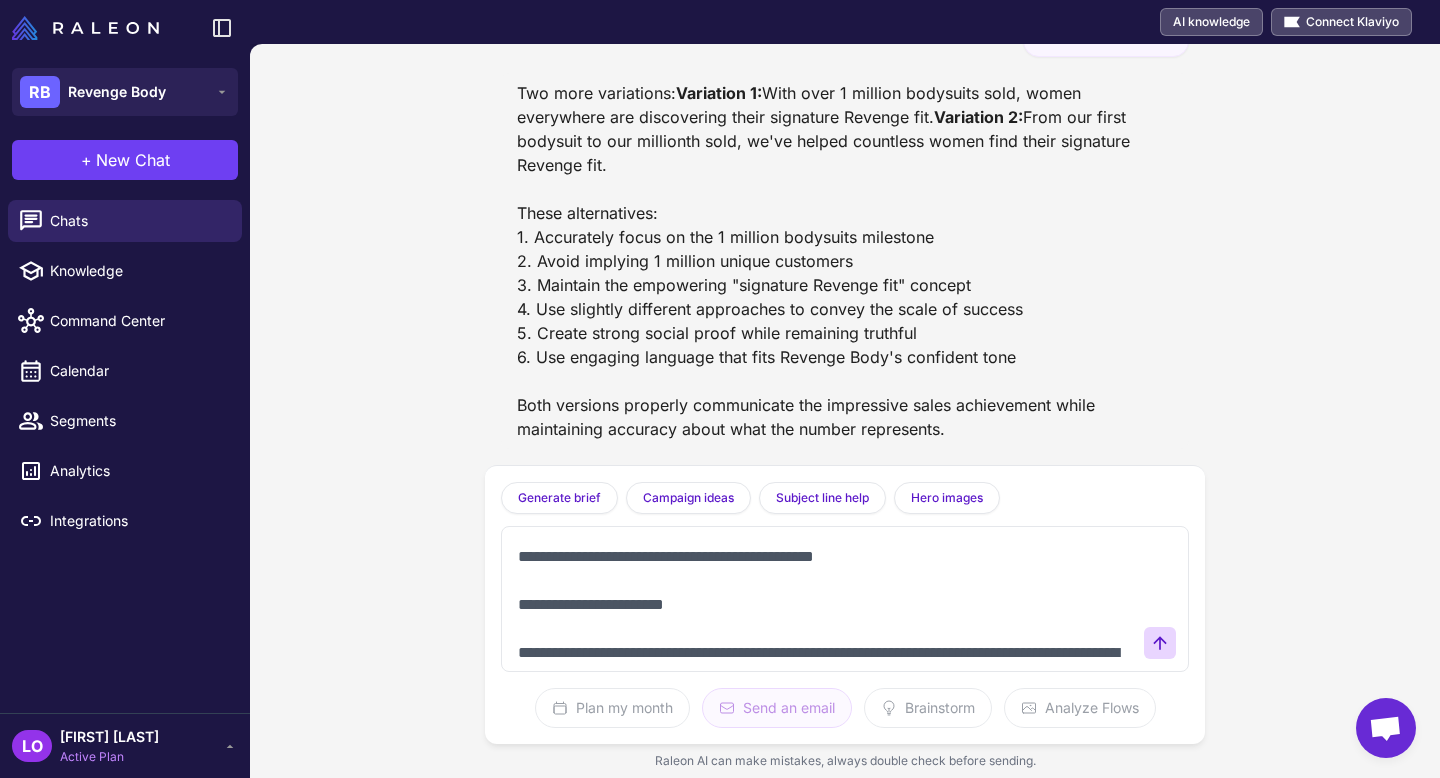 scroll, scrollTop: 232, scrollLeft: 0, axis: vertical 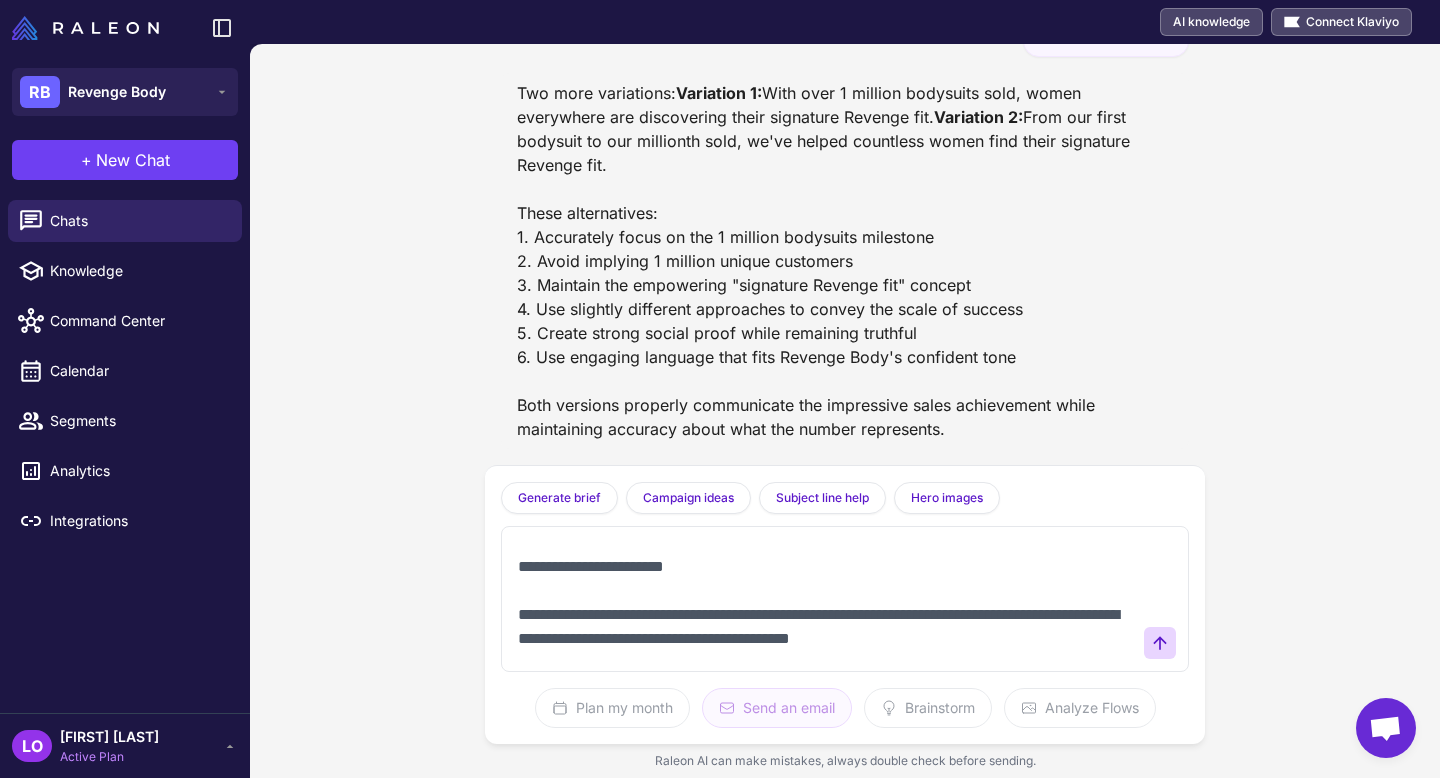 click on "**********" at bounding box center [825, 599] 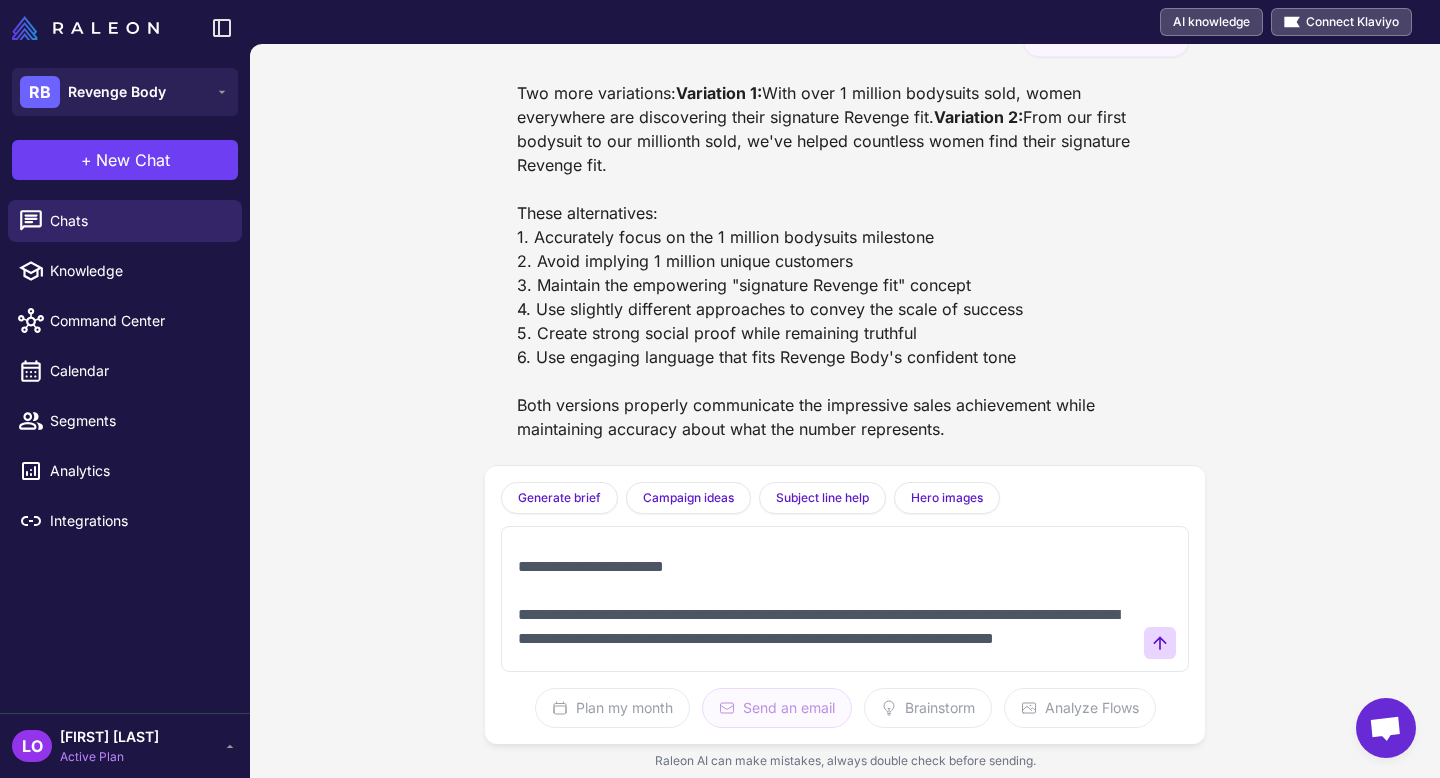 click on "**********" at bounding box center [825, 599] 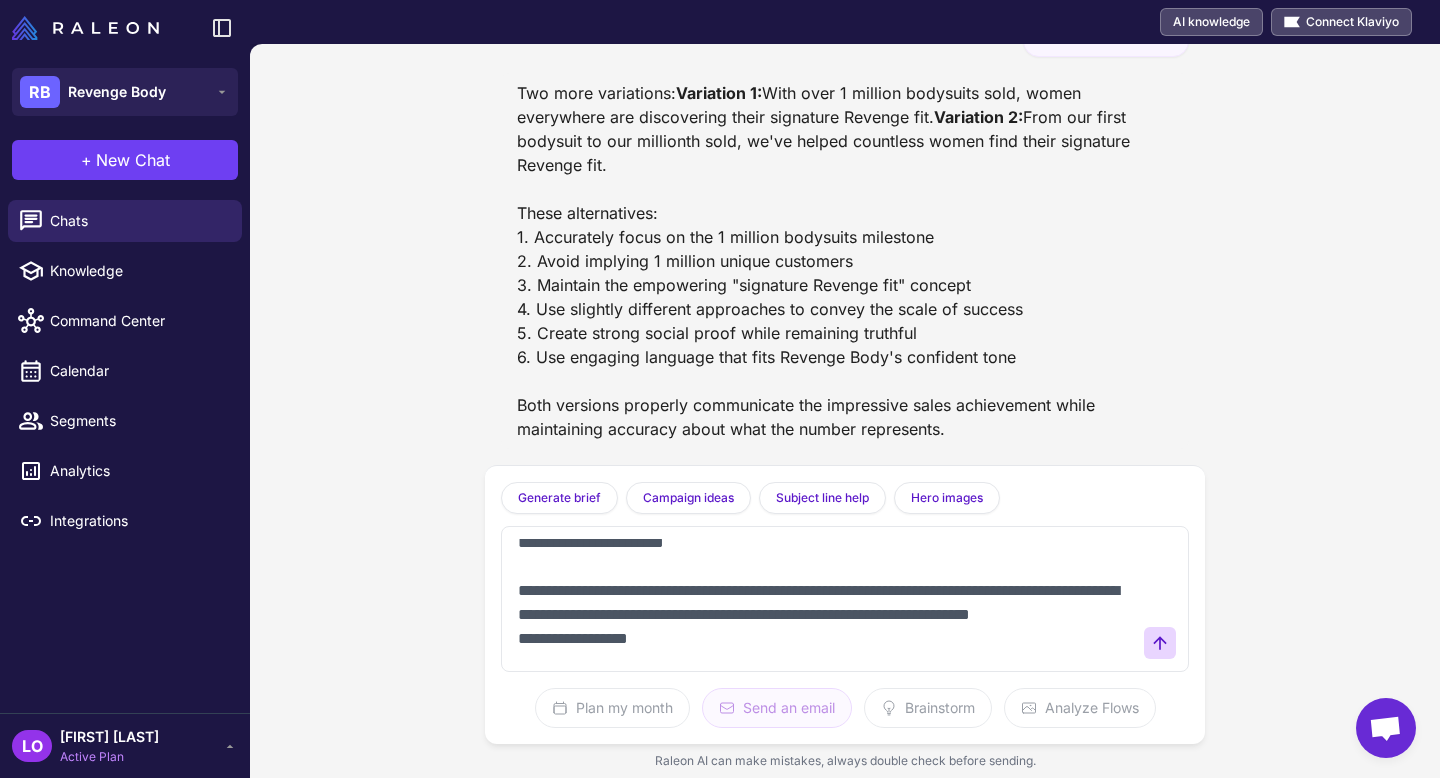 scroll, scrollTop: 269, scrollLeft: 0, axis: vertical 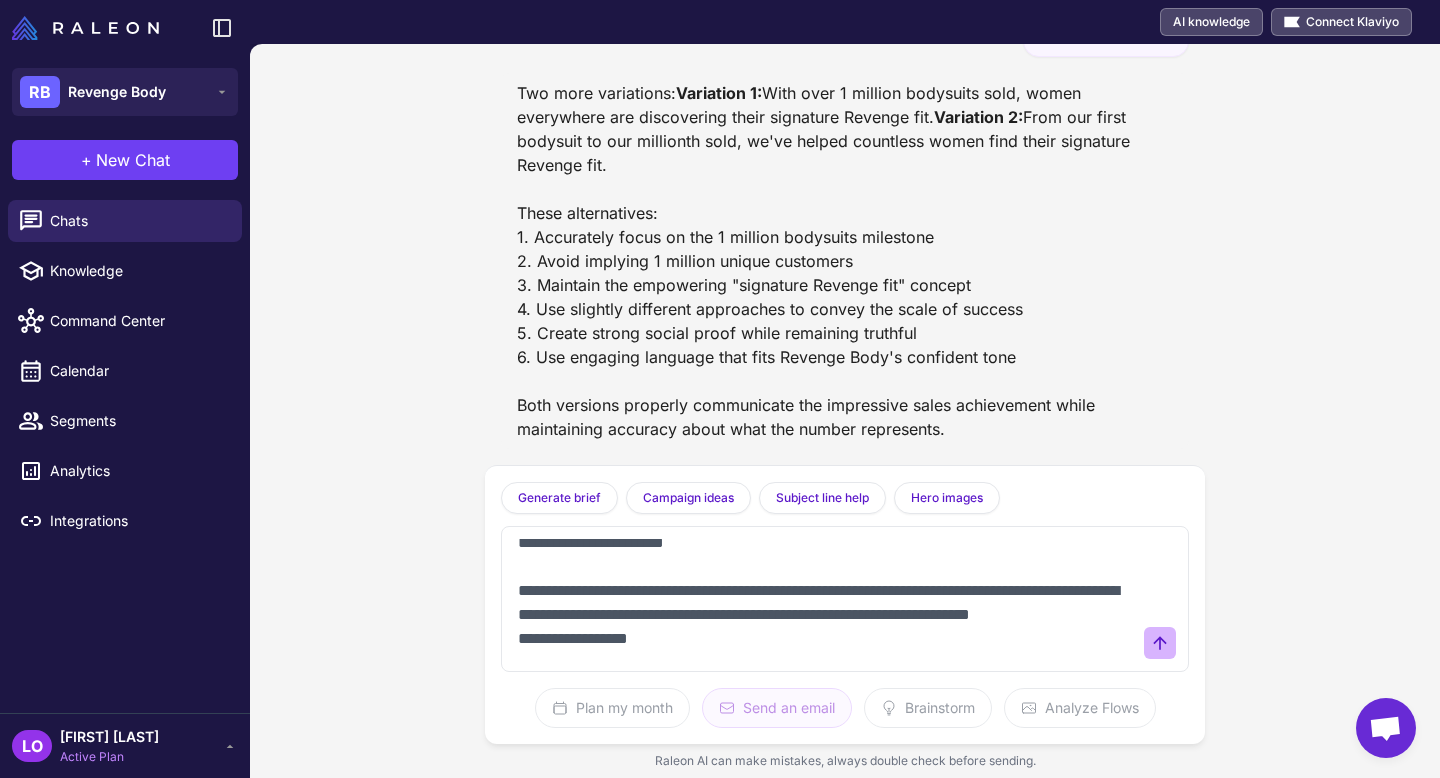 type on "**********" 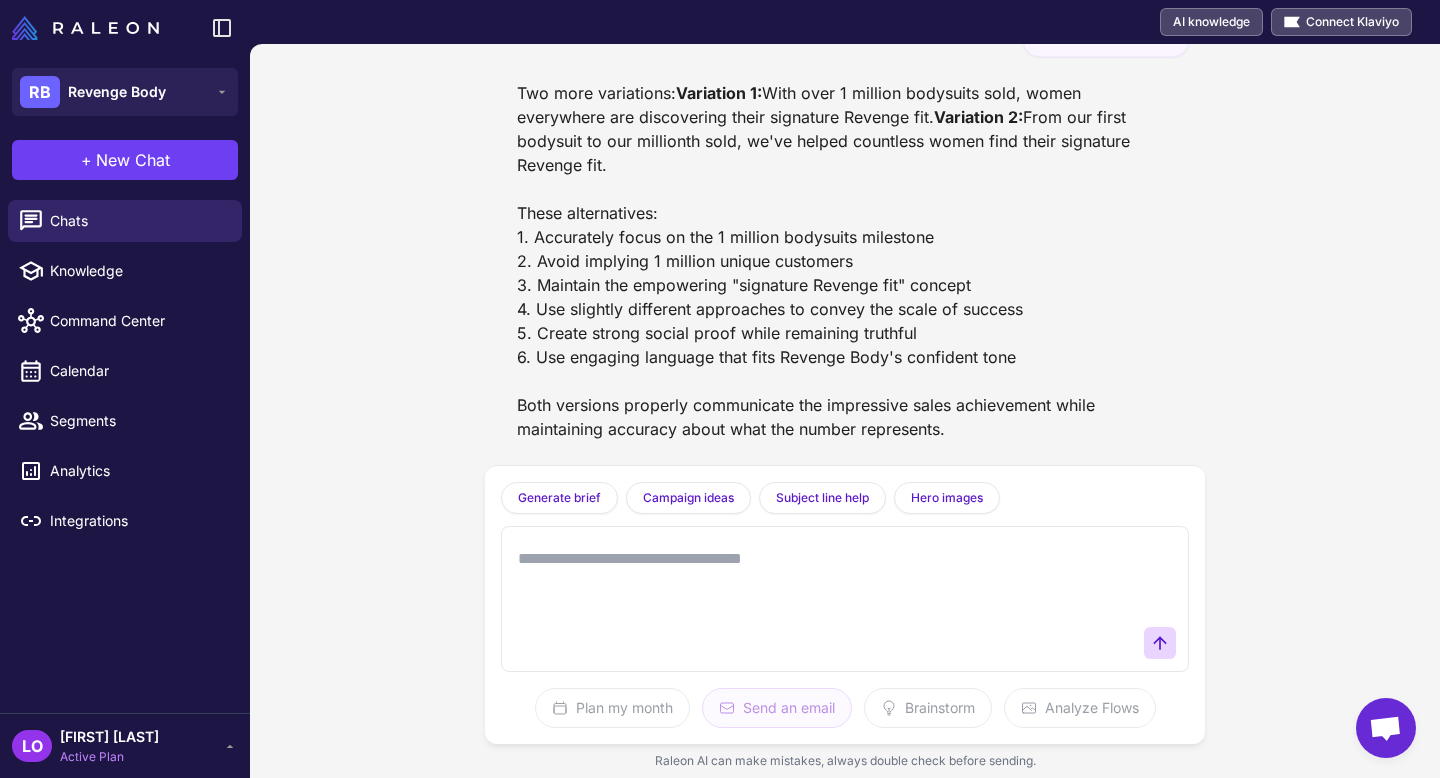 scroll, scrollTop: 57978, scrollLeft: 0, axis: vertical 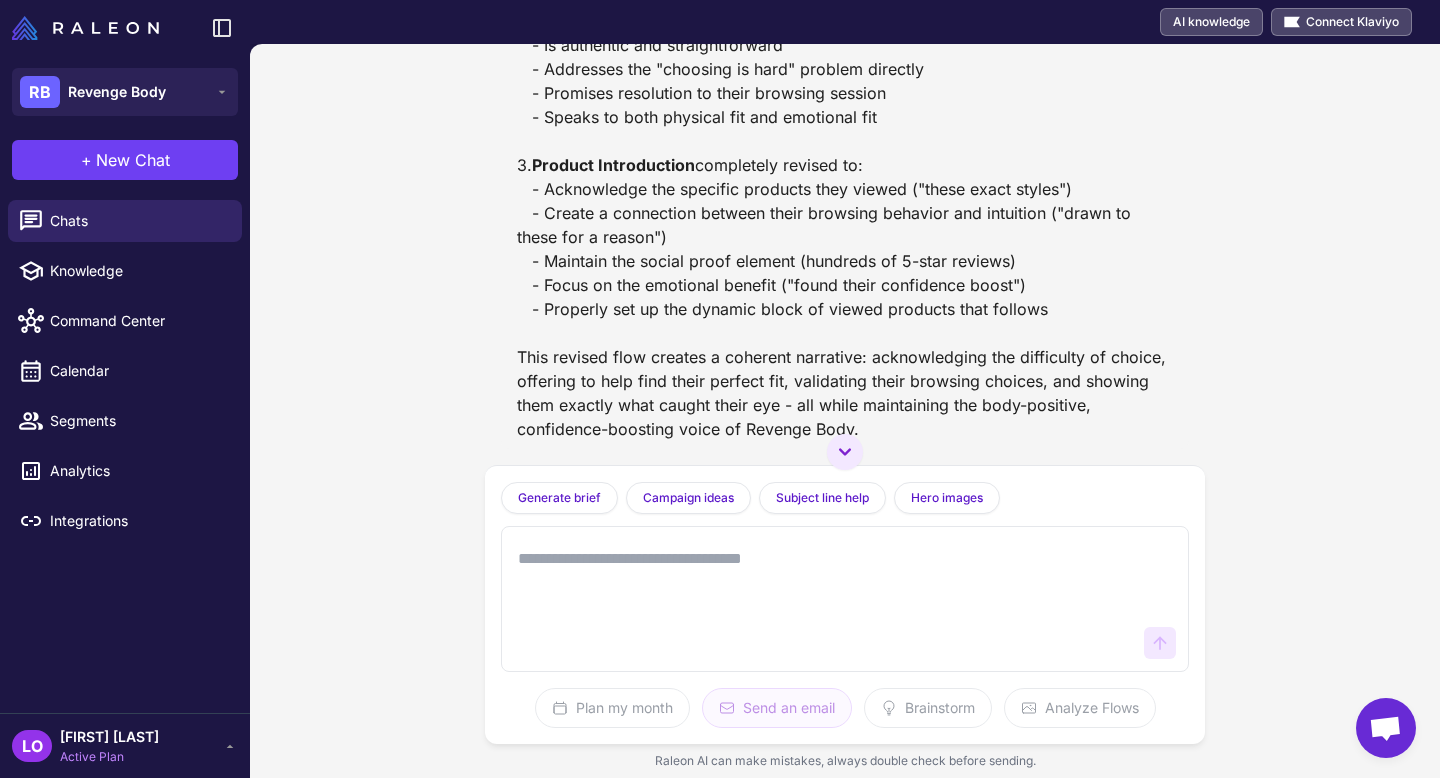 drag, startPoint x: 768, startPoint y: 239, endPoint x: 561, endPoint y: 244, distance: 207.06038 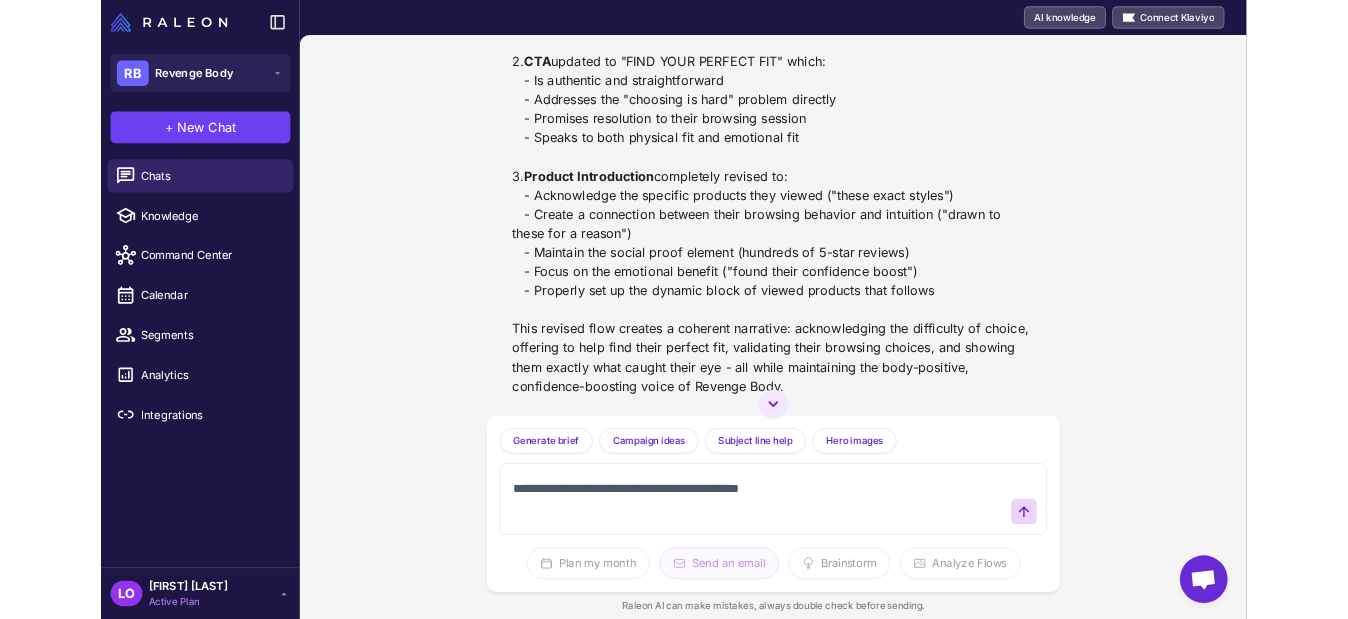 scroll, scrollTop: 13, scrollLeft: 0, axis: vertical 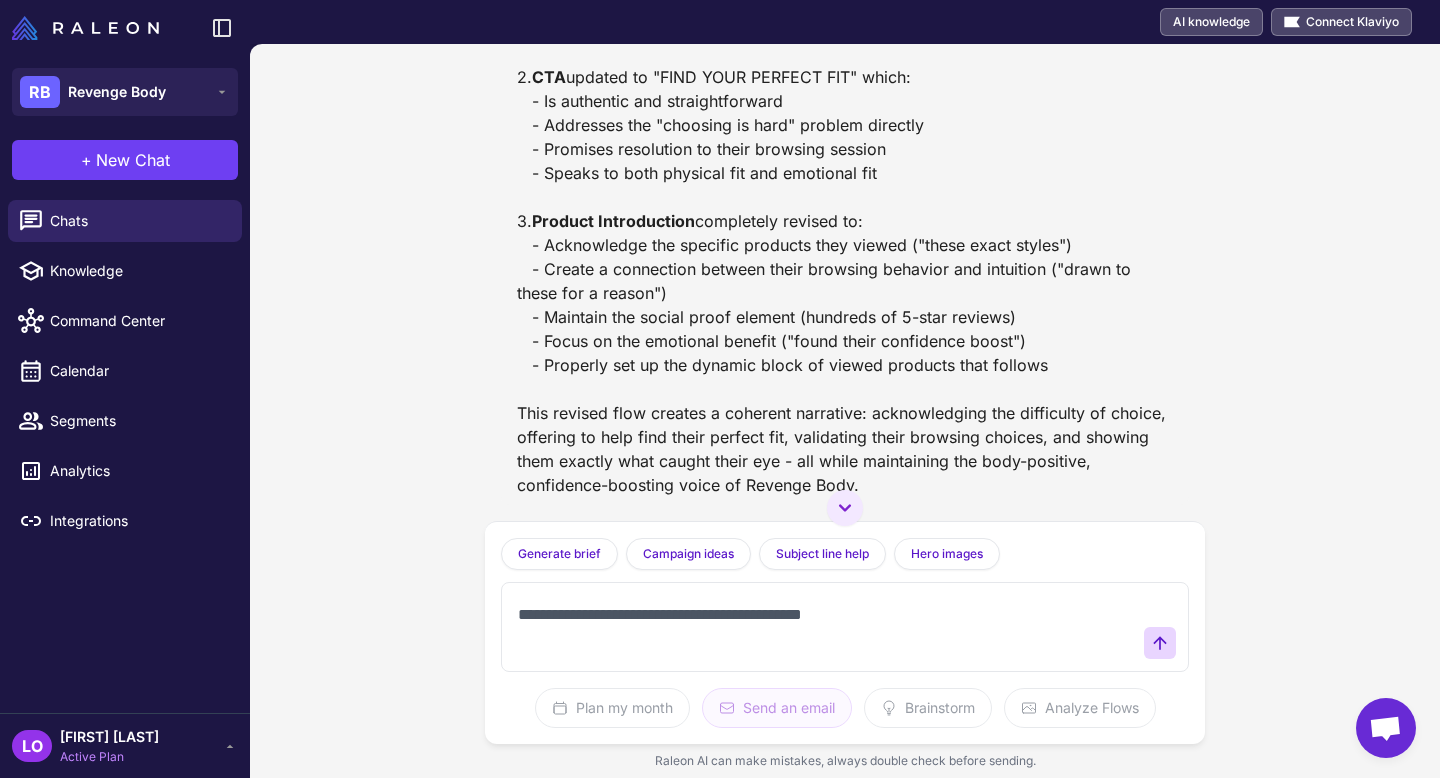 paste on "**********" 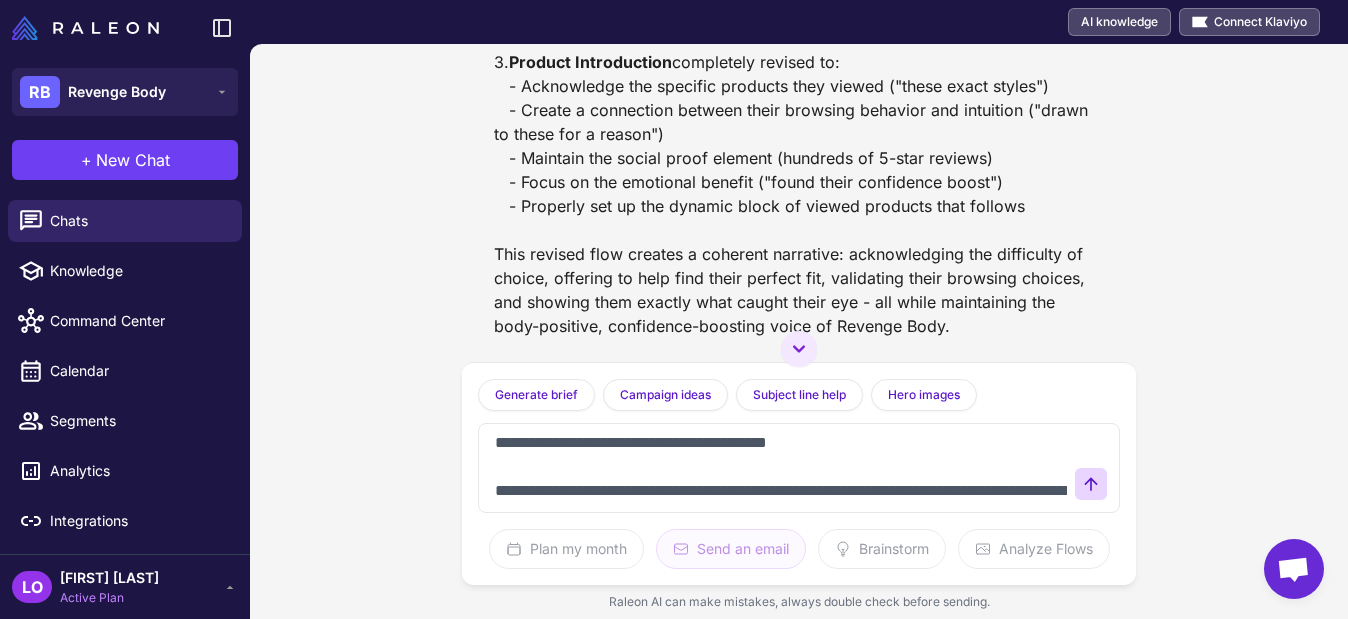 type on "**********" 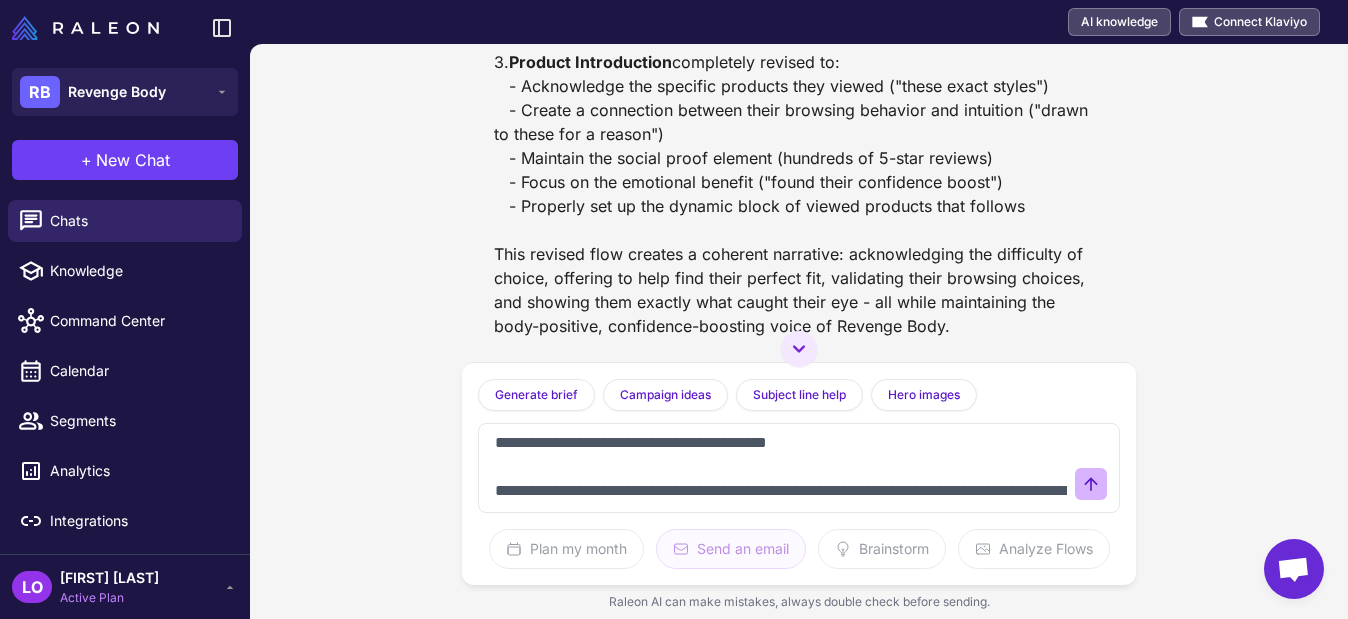 click 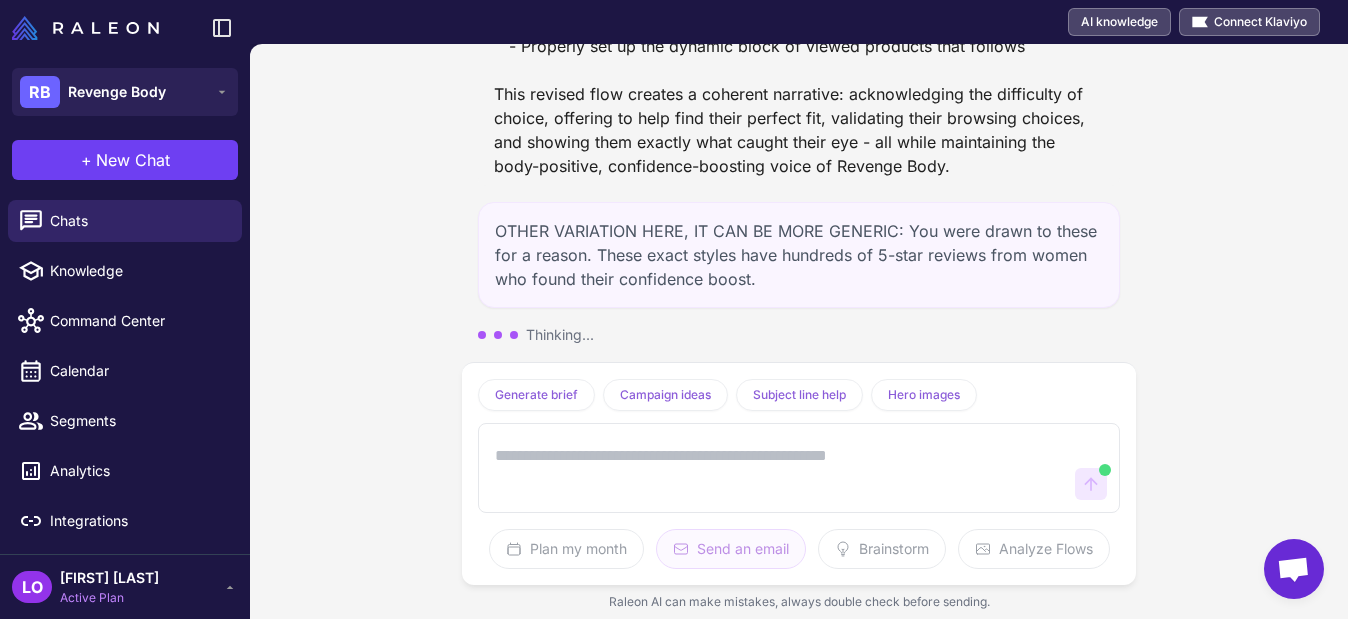 scroll, scrollTop: 60565, scrollLeft: 0, axis: vertical 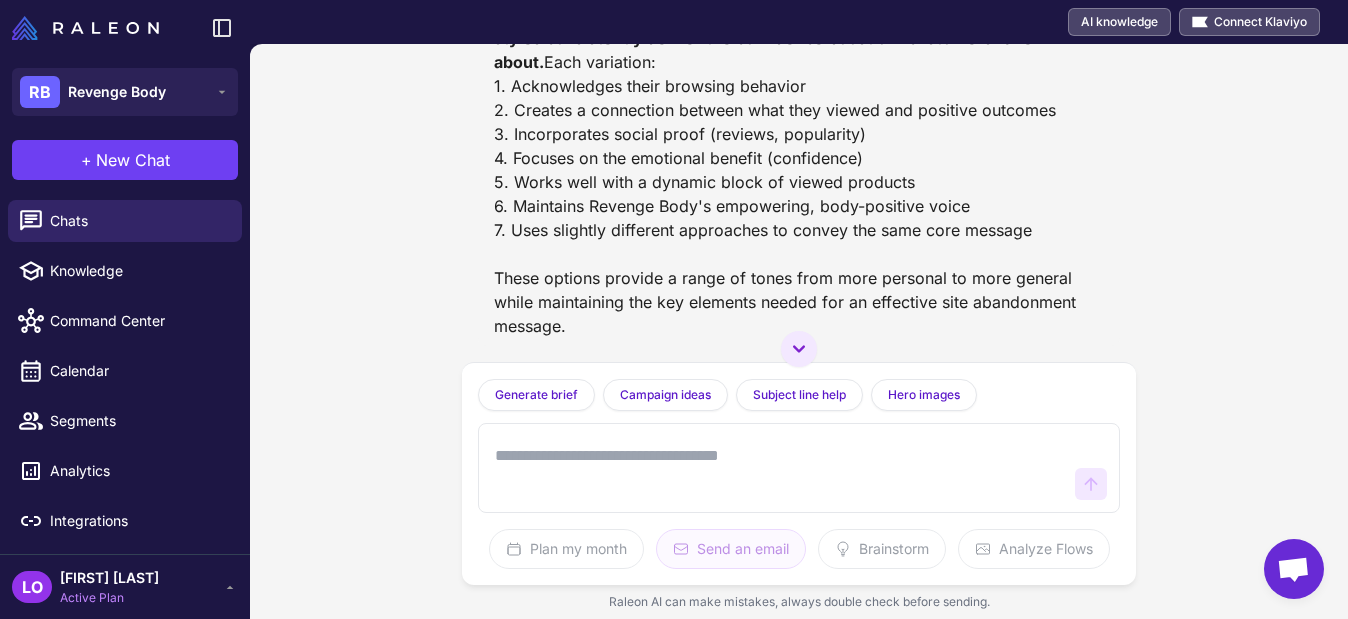 click at bounding box center [779, 468] 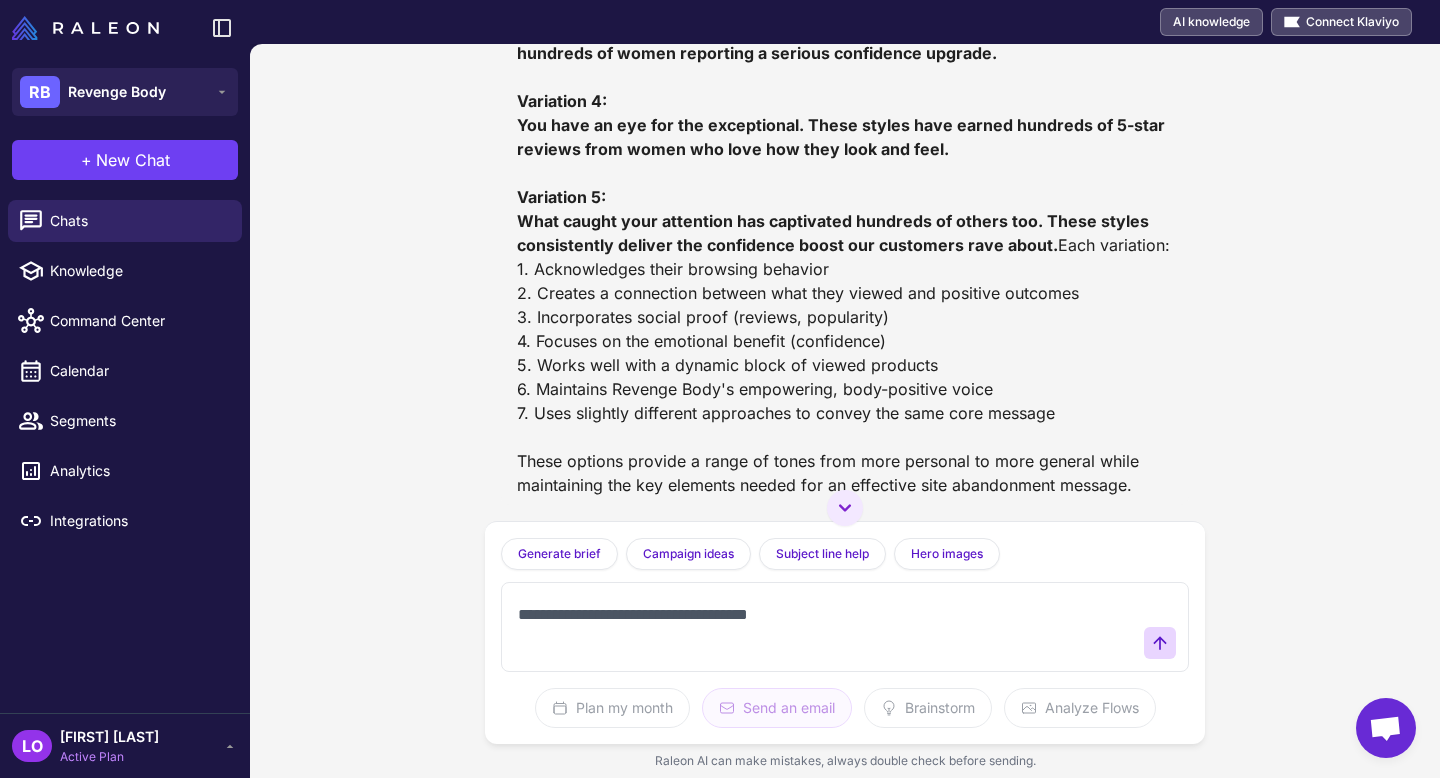 scroll, scrollTop: 59675, scrollLeft: 0, axis: vertical 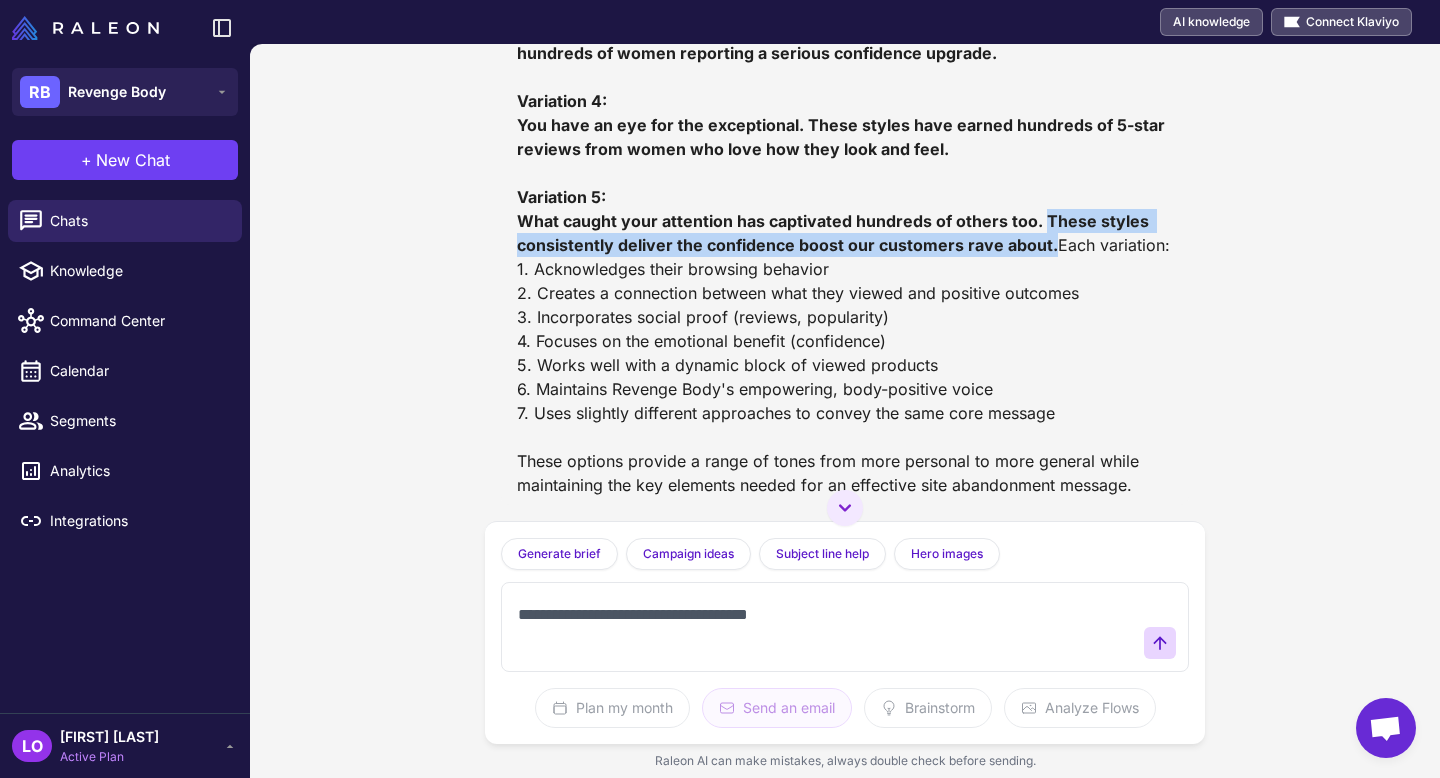 drag, startPoint x: 1043, startPoint y: 194, endPoint x: 1051, endPoint y: 221, distance: 28.160255 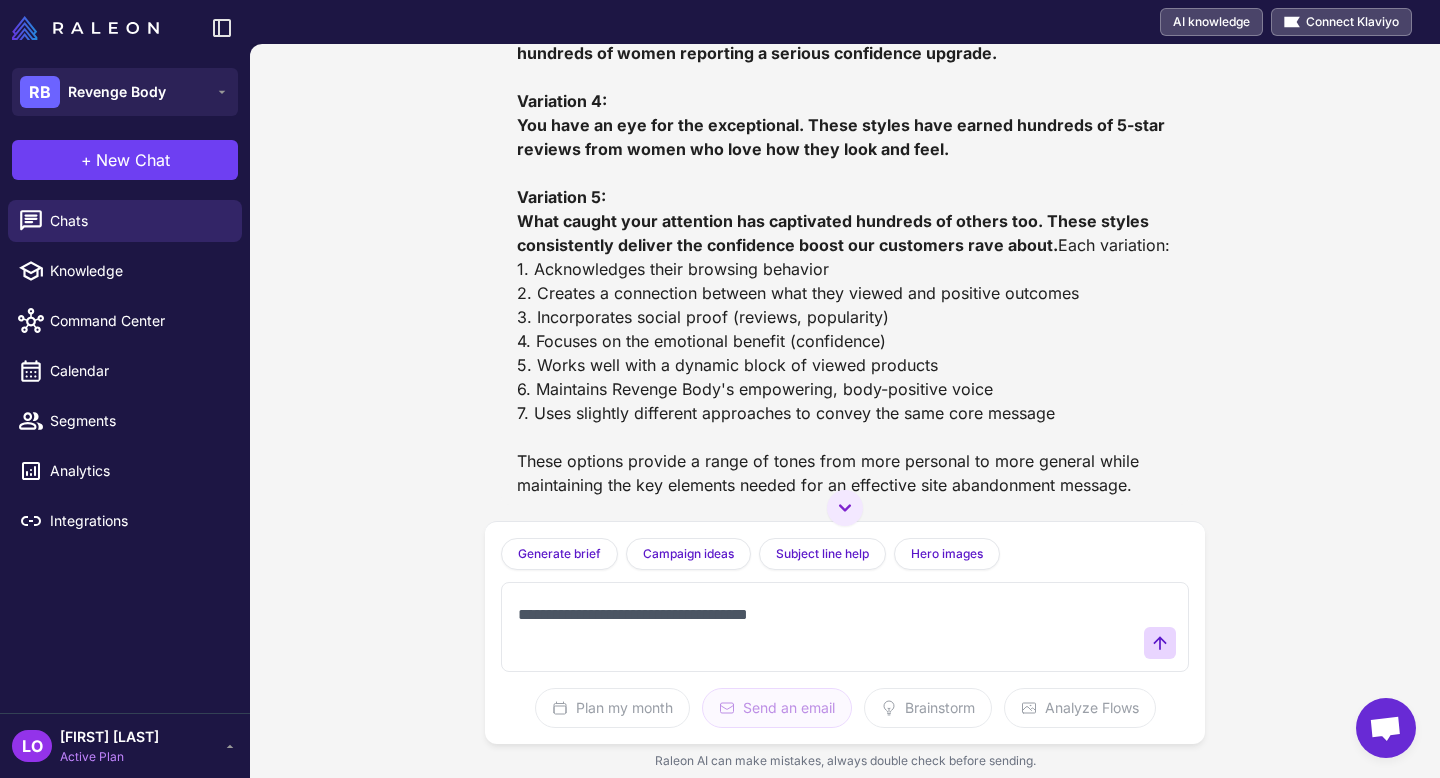 click on "**********" at bounding box center [825, 627] 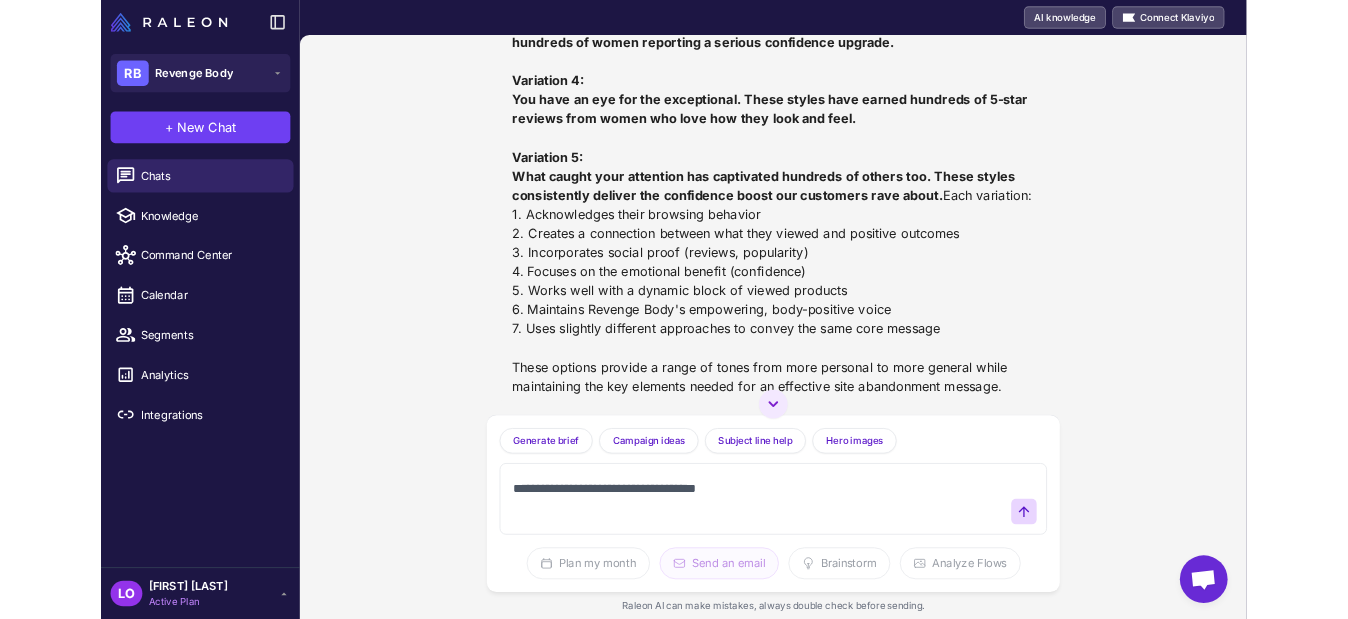 scroll, scrollTop: 59700, scrollLeft: 0, axis: vertical 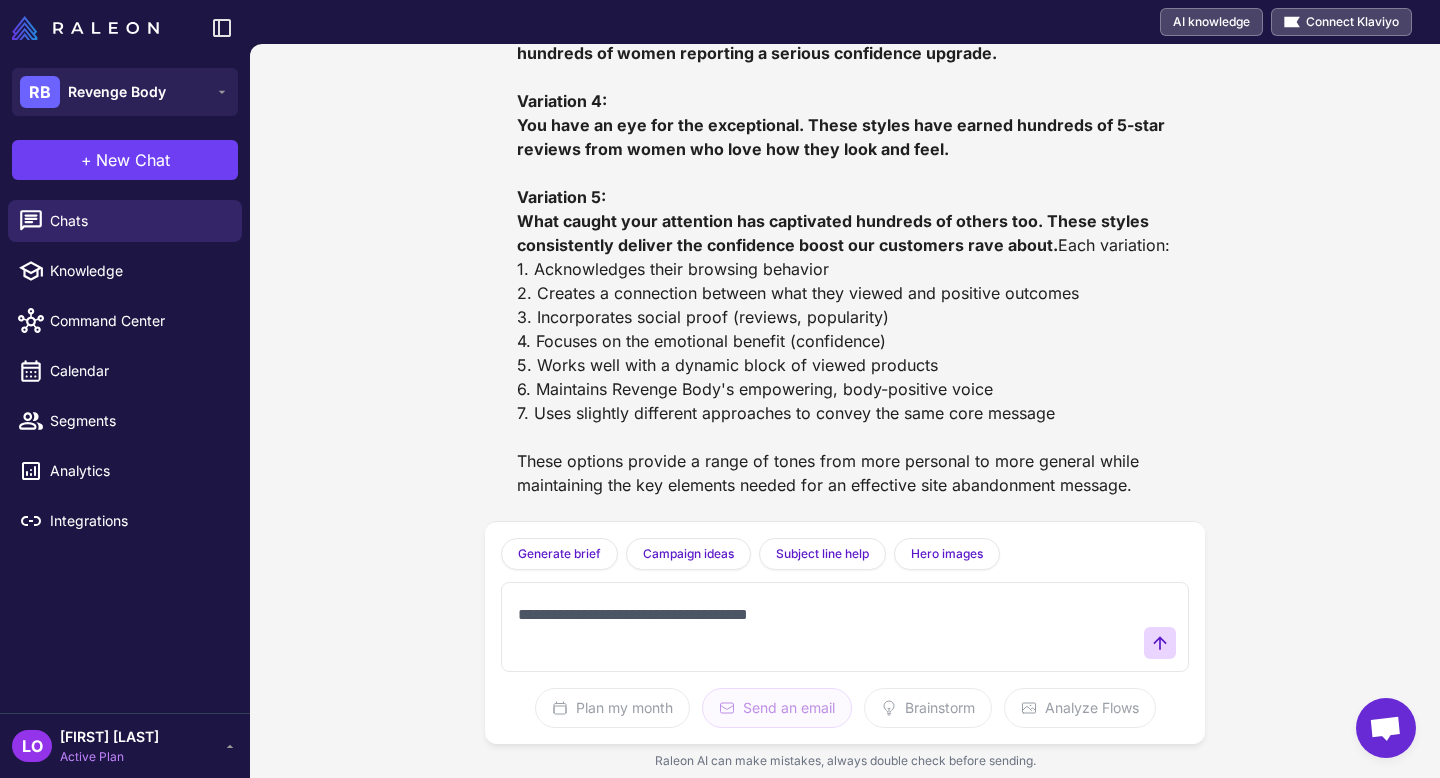 click on "**********" at bounding box center (825, 627) 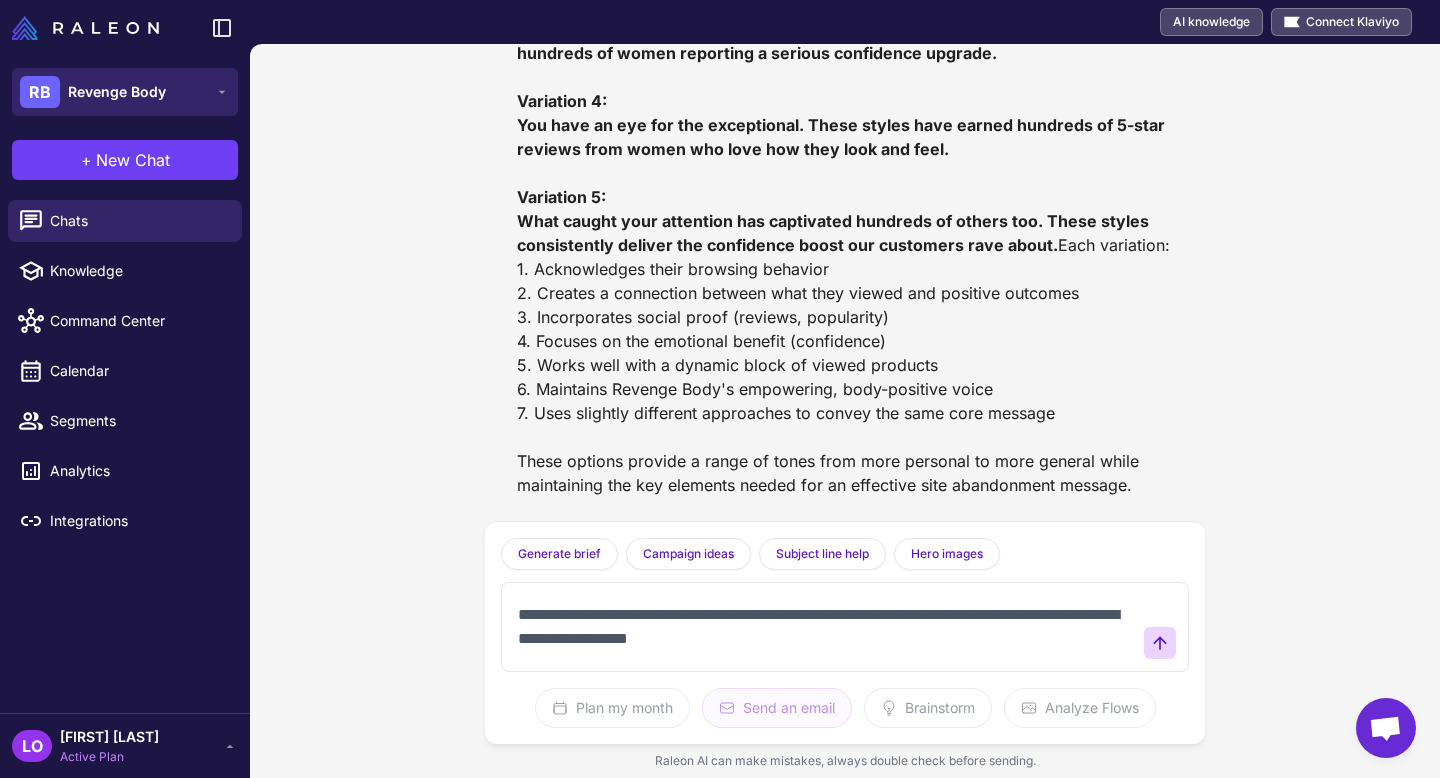 scroll, scrollTop: 59699, scrollLeft: 0, axis: vertical 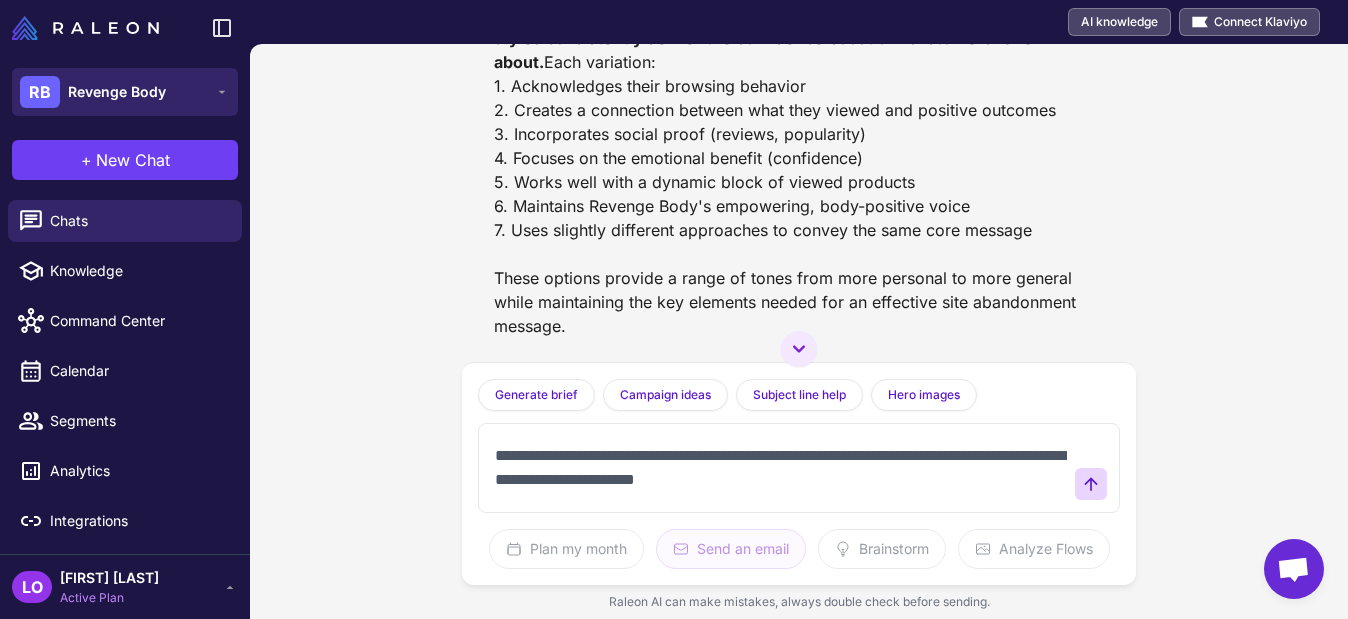 type on "**********" 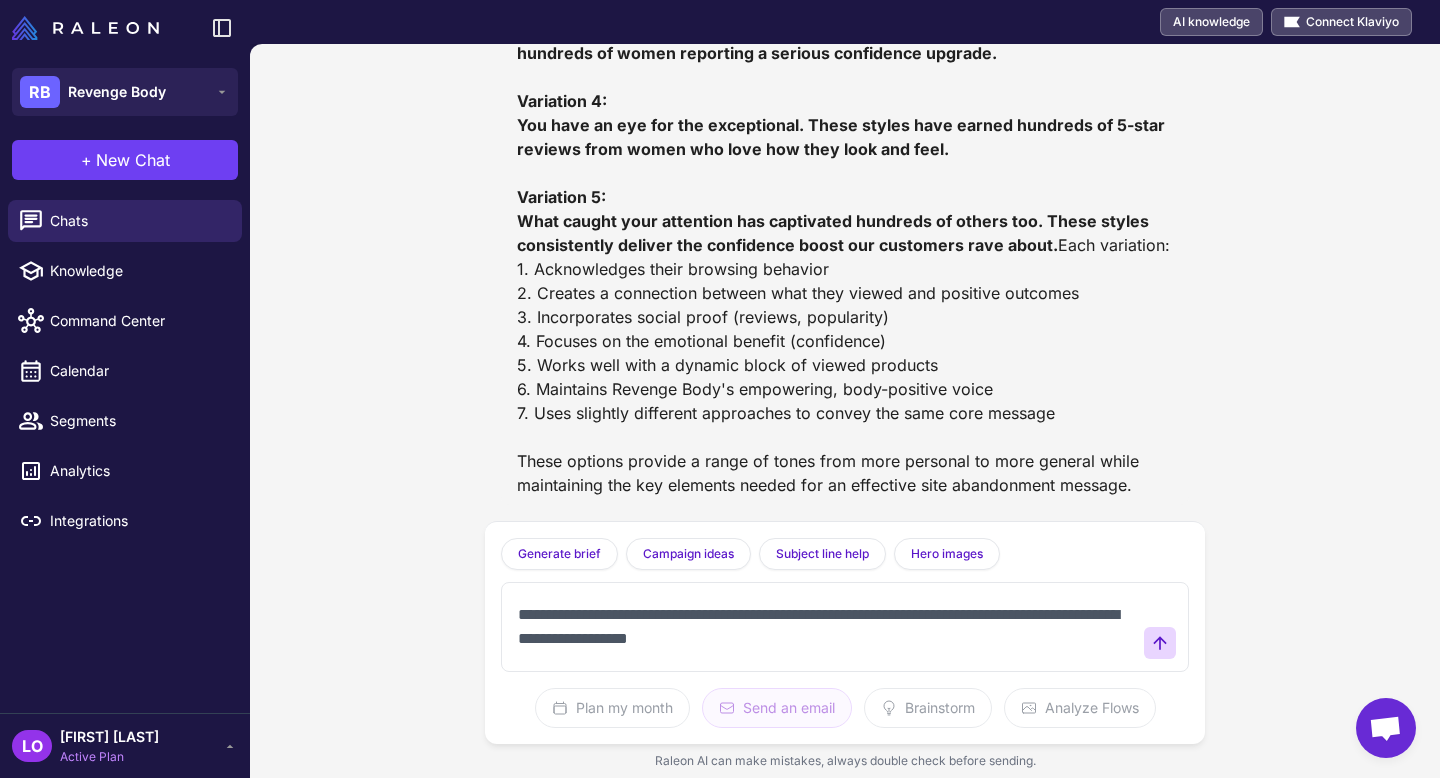 scroll, scrollTop: 59700, scrollLeft: 0, axis: vertical 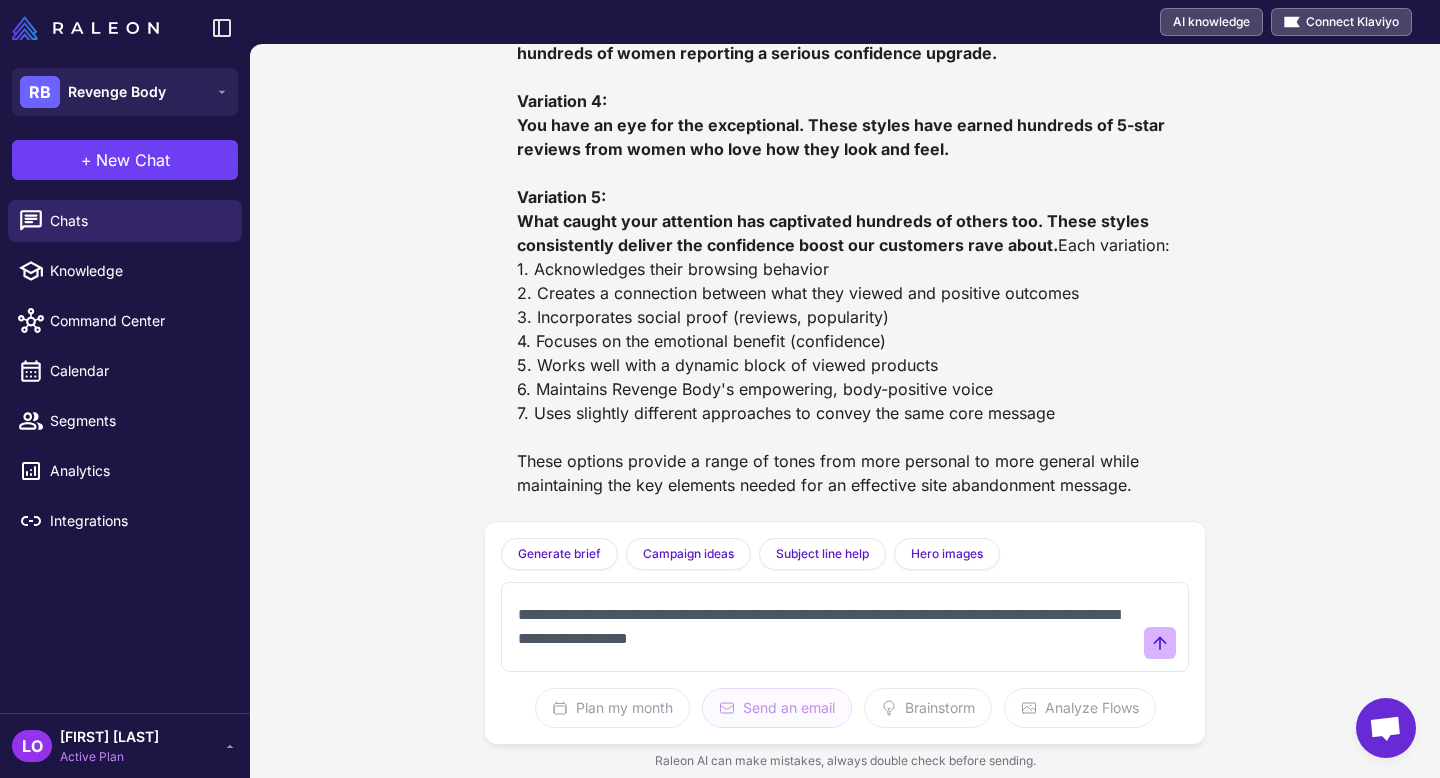 click at bounding box center [1160, 643] 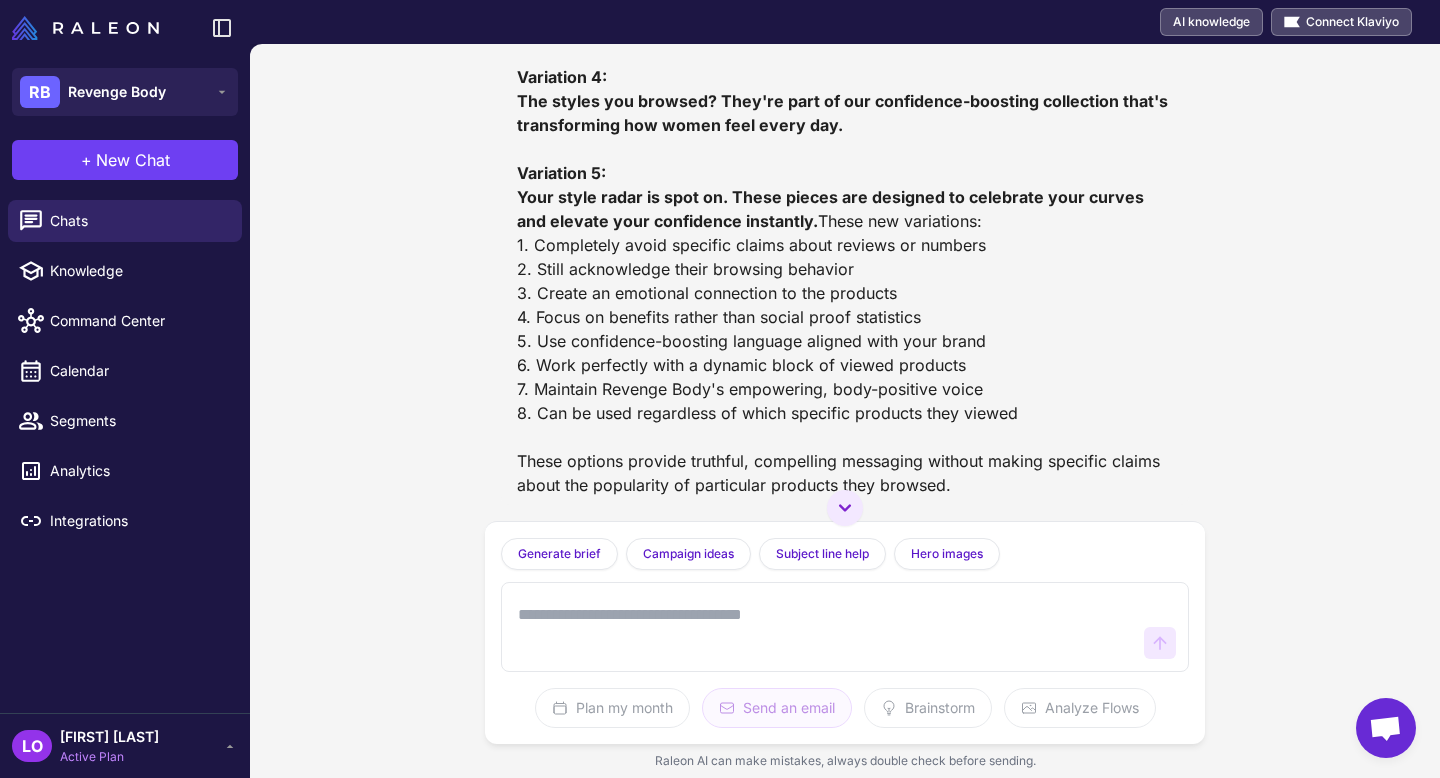 scroll, scrollTop: 60449, scrollLeft: 0, axis: vertical 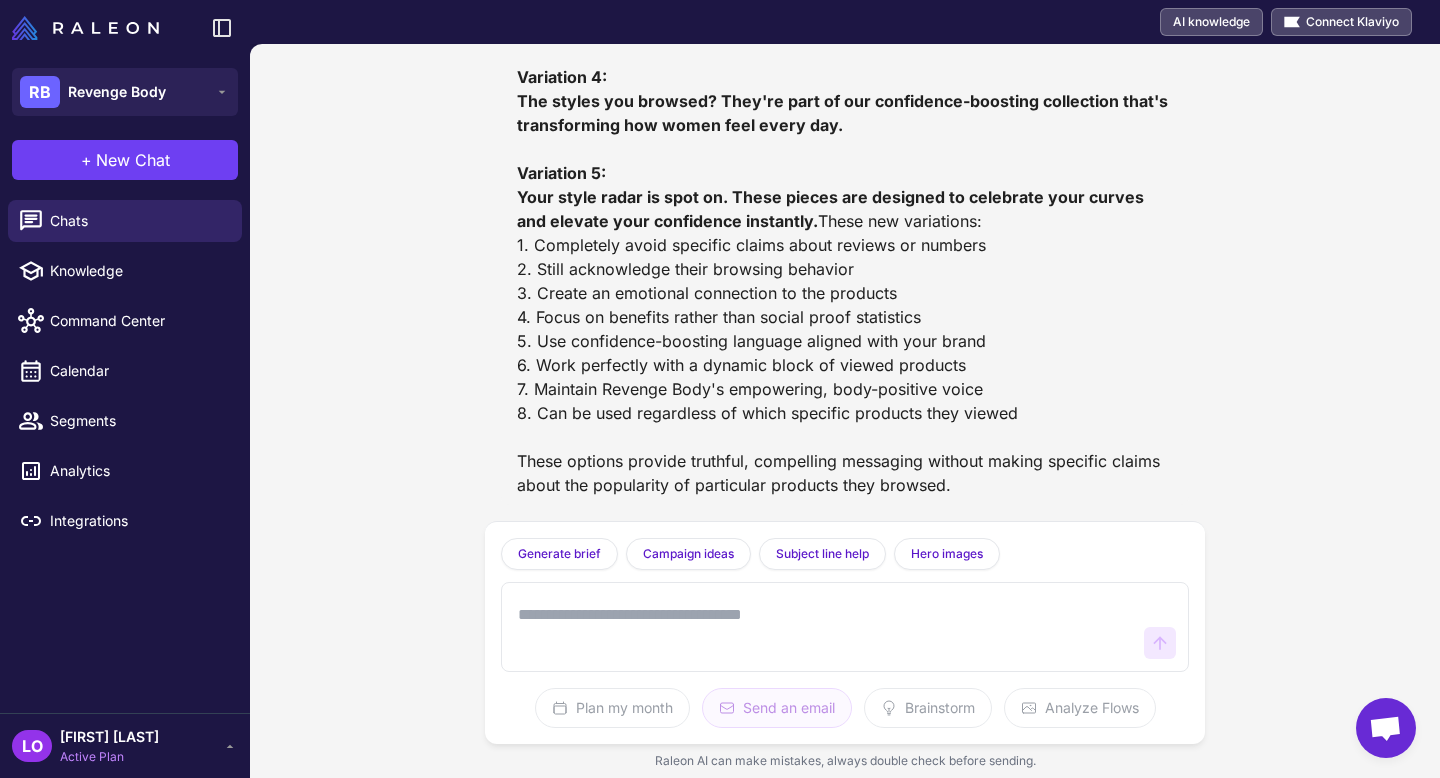 click at bounding box center [825, 627] 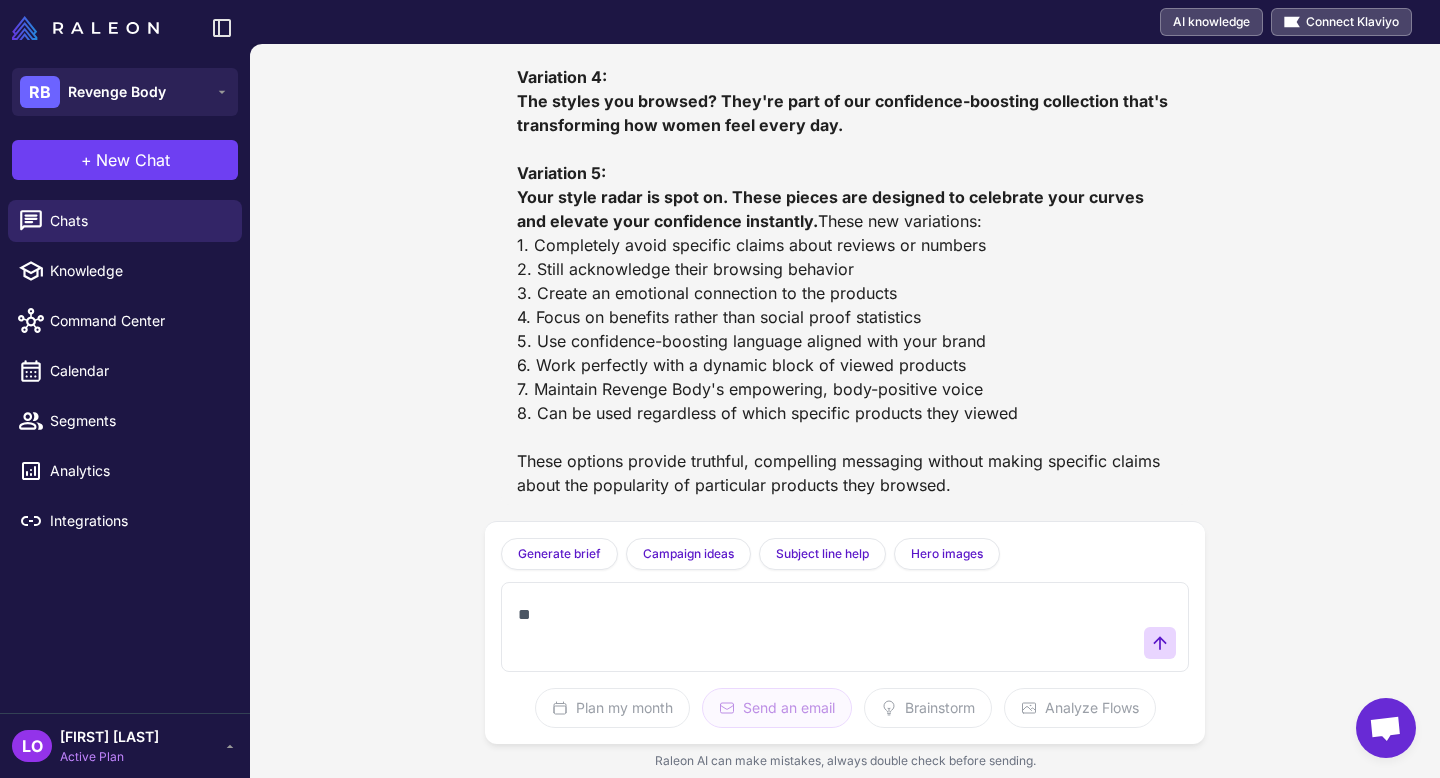 type on "*" 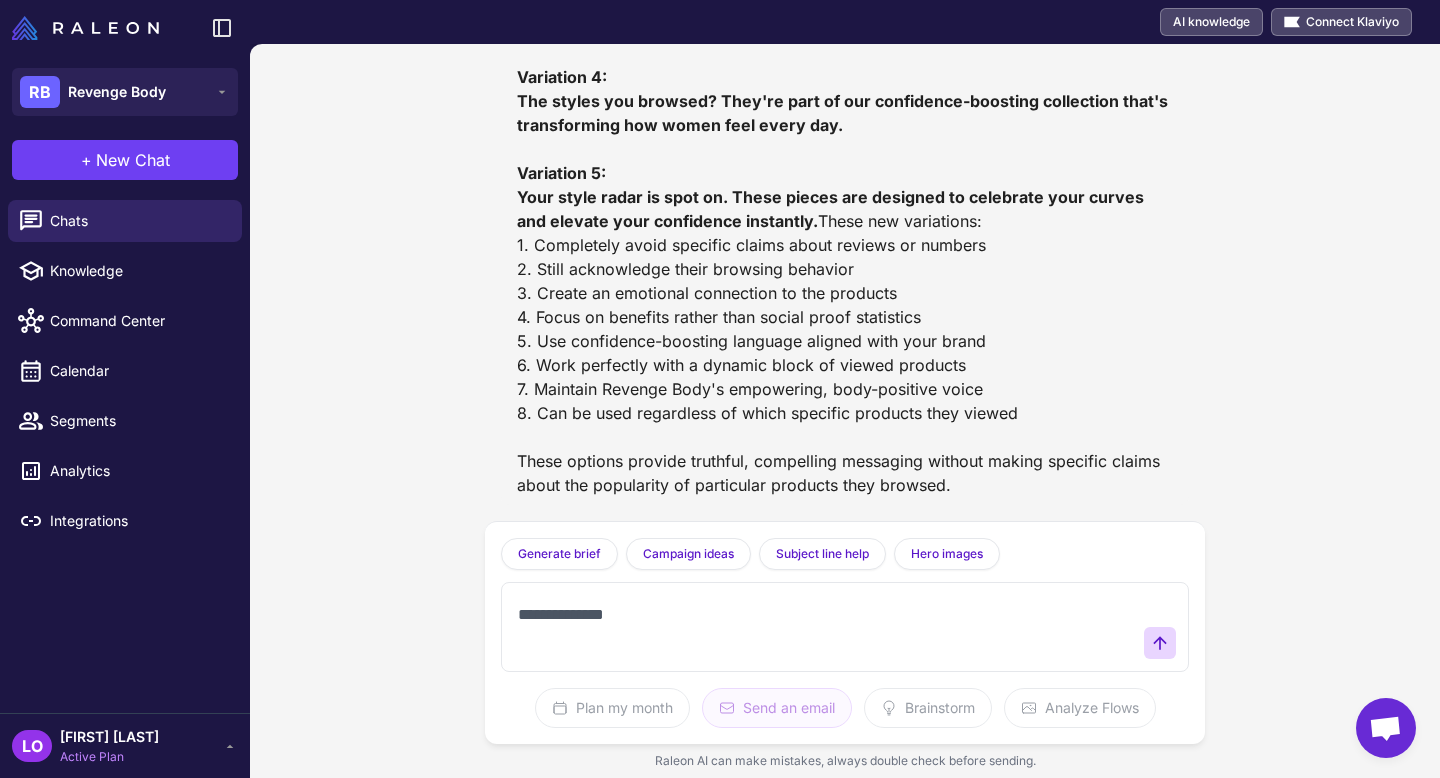 type on "**********" 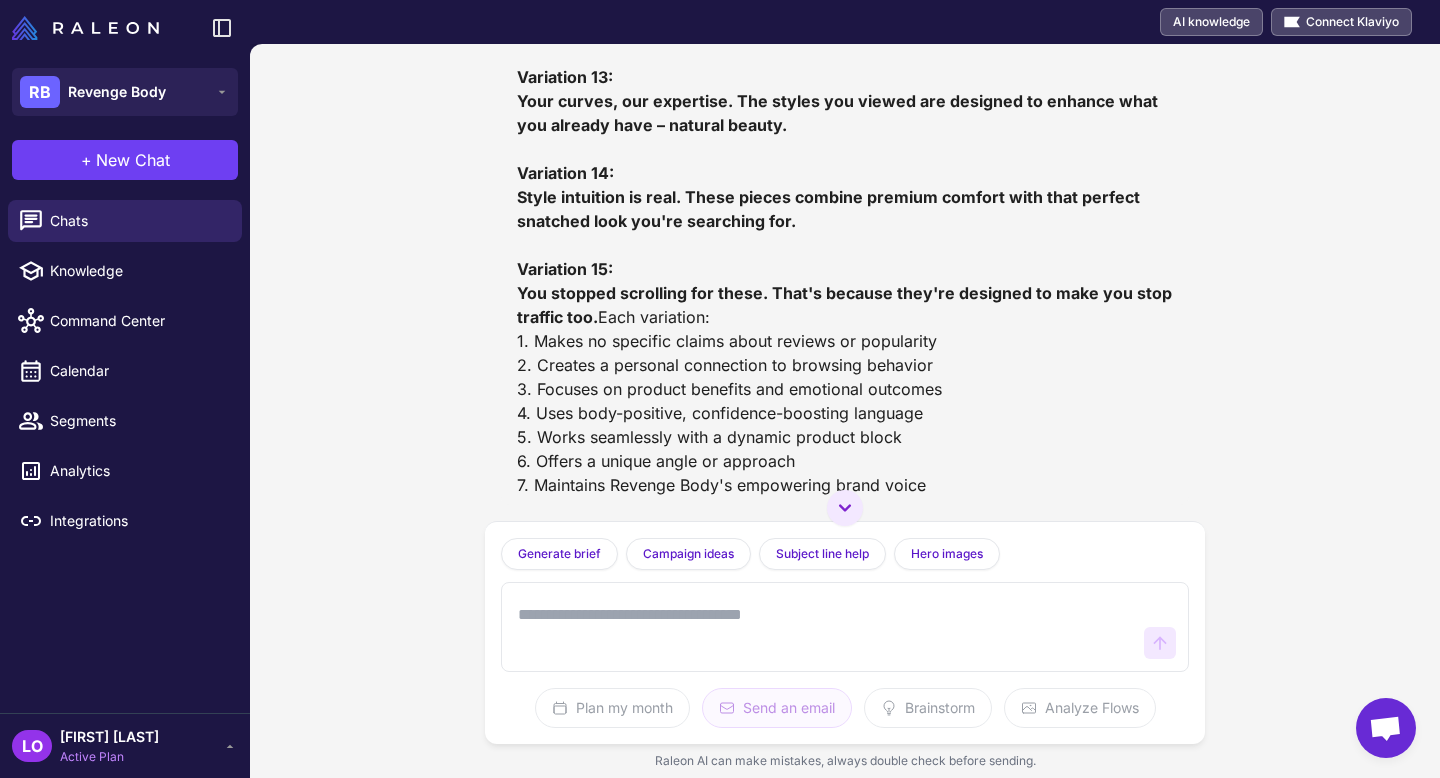 scroll, scrollTop: 61354, scrollLeft: 0, axis: vertical 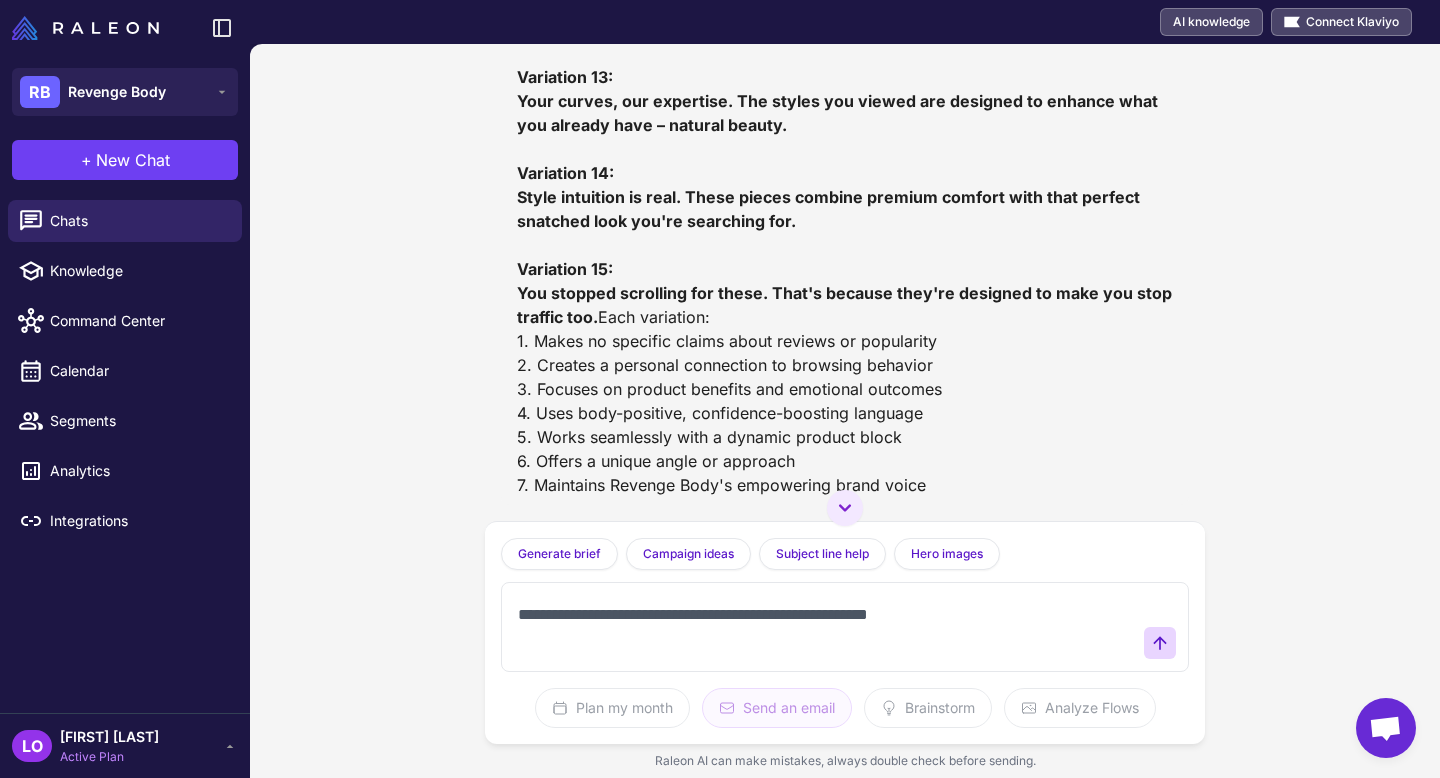 drag, startPoint x: 633, startPoint y: 618, endPoint x: 549, endPoint y: 618, distance: 84 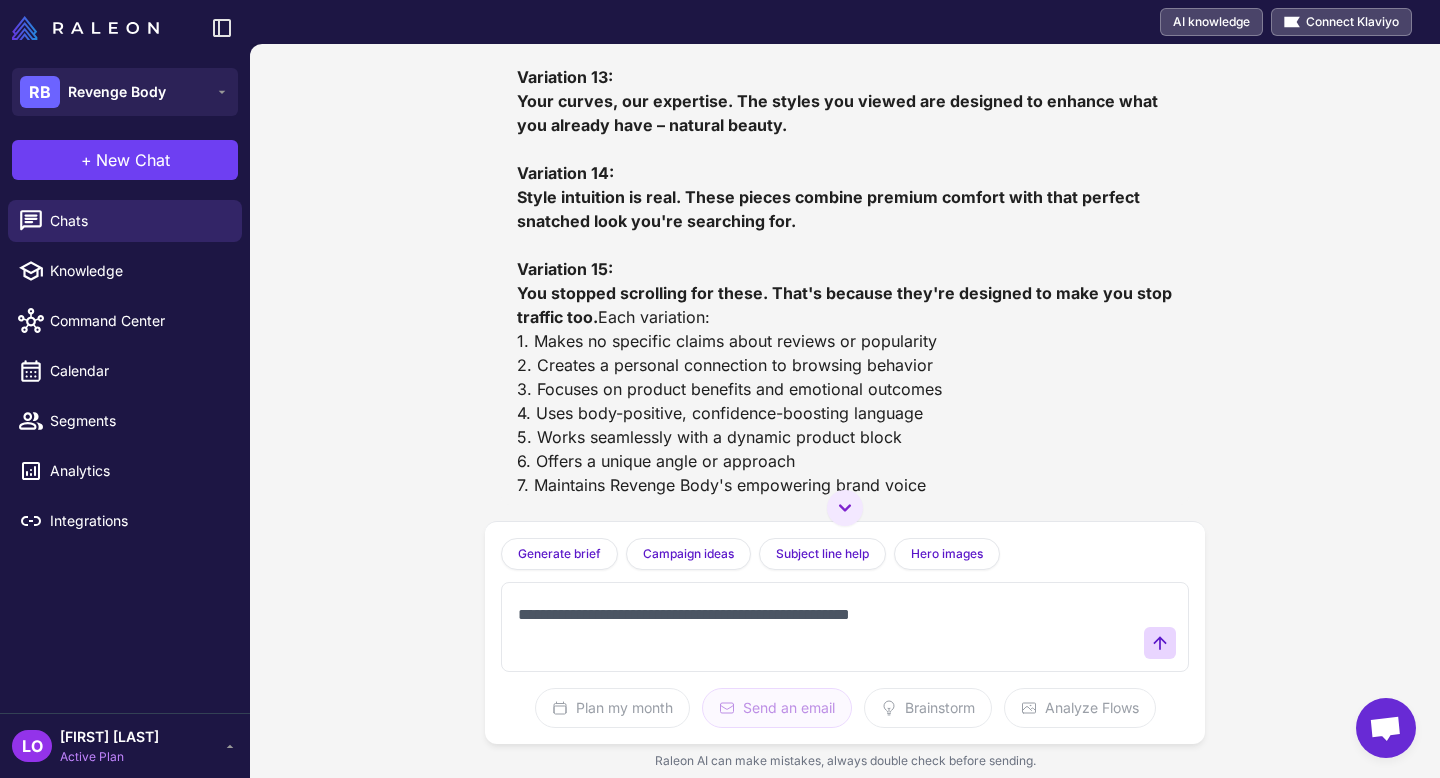 type on "**********" 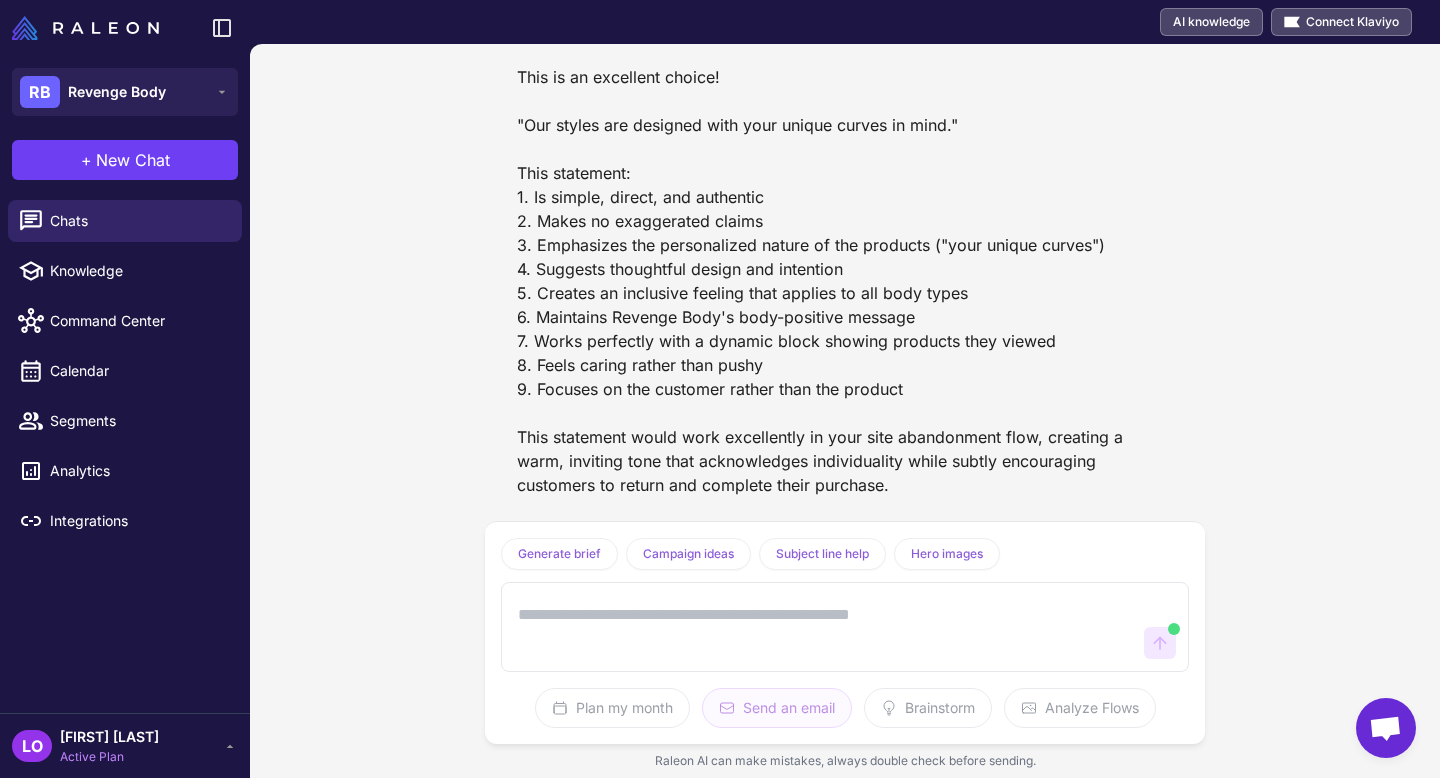 scroll, scrollTop: 62509, scrollLeft: 0, axis: vertical 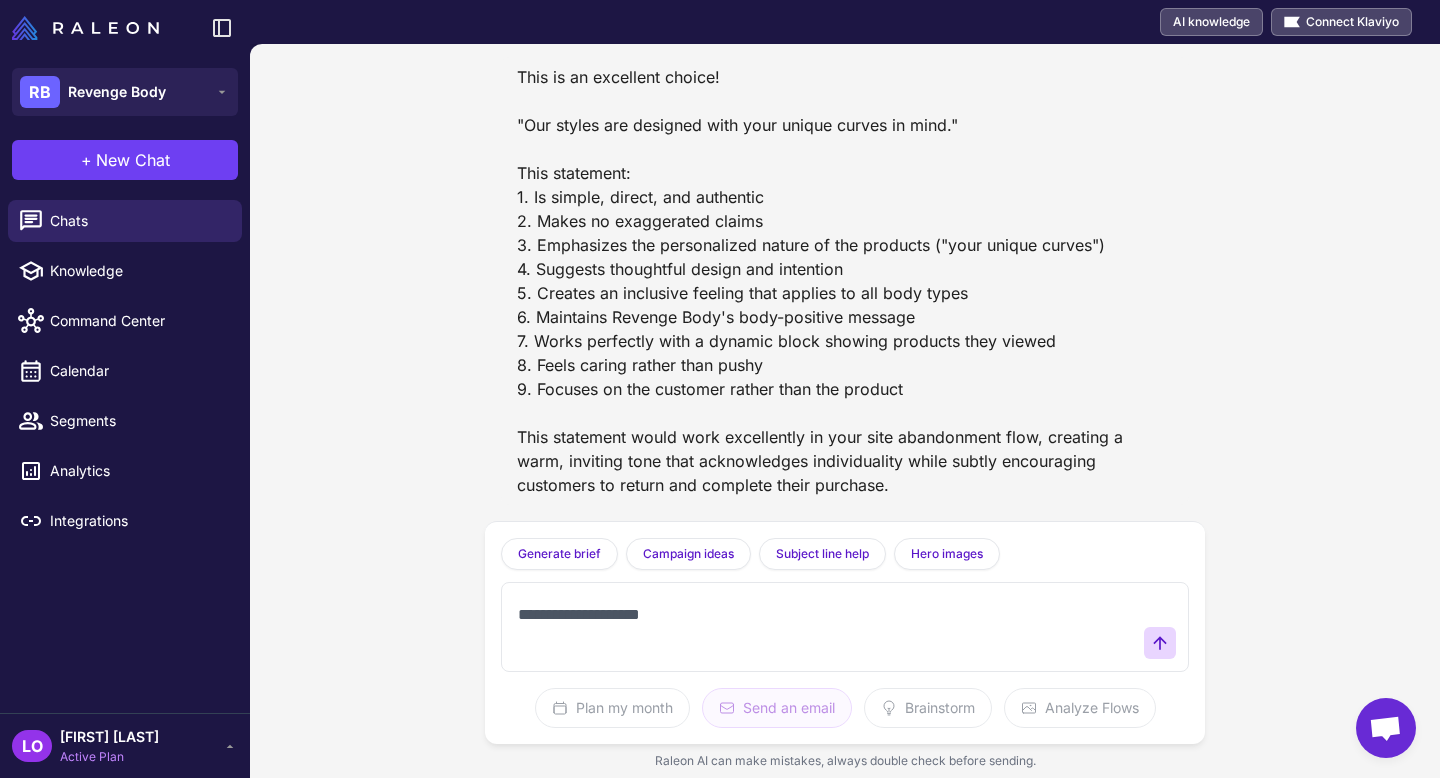 type on "**********" 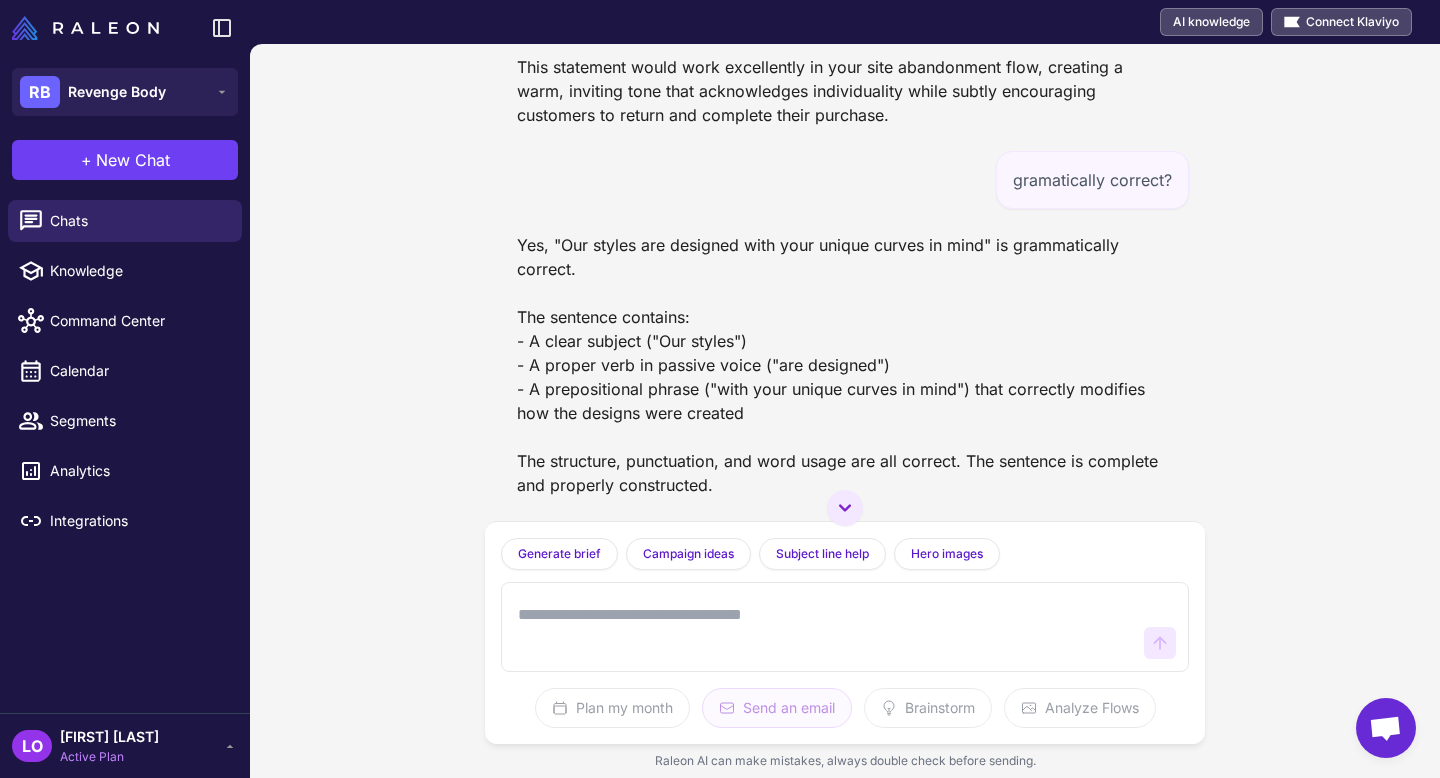 scroll, scrollTop: 62343, scrollLeft: 0, axis: vertical 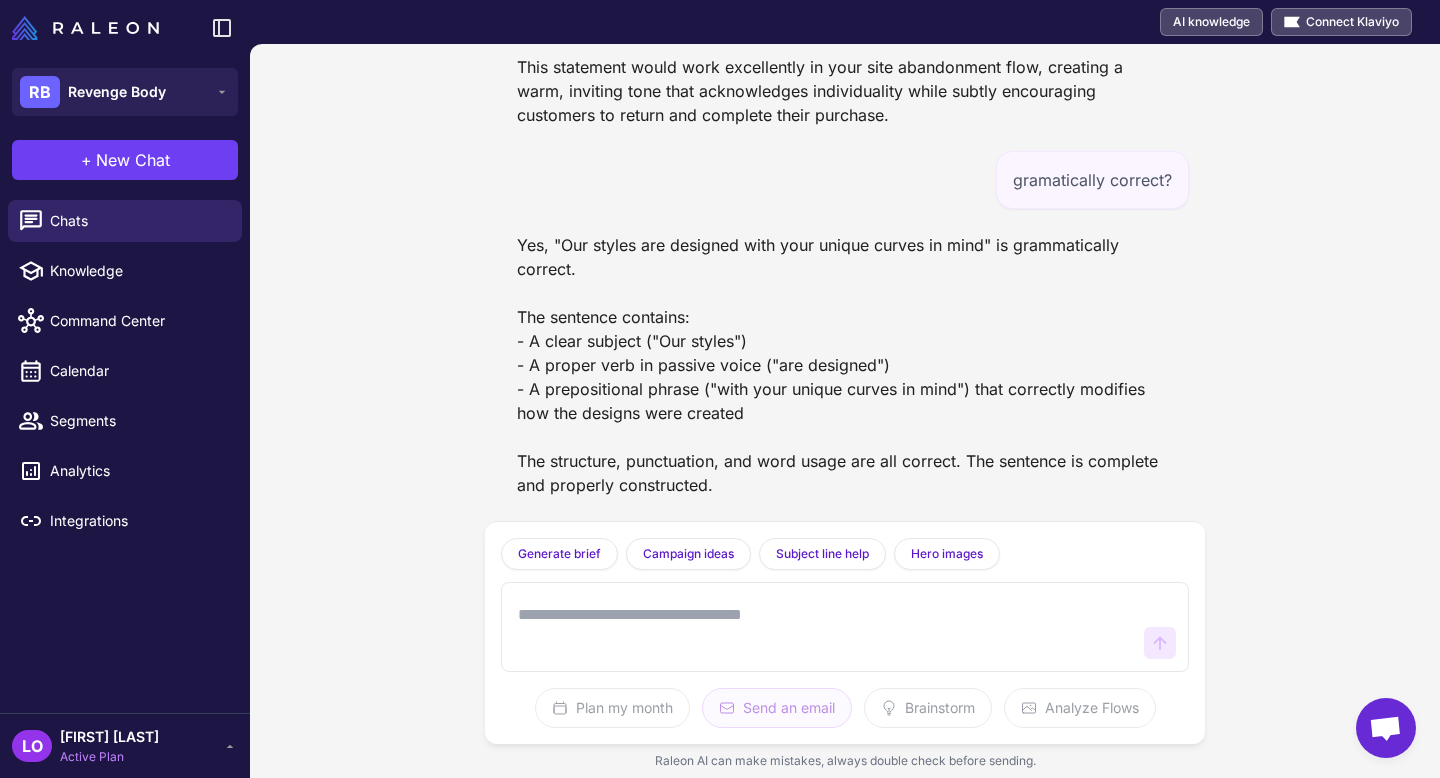 click at bounding box center [825, 627] 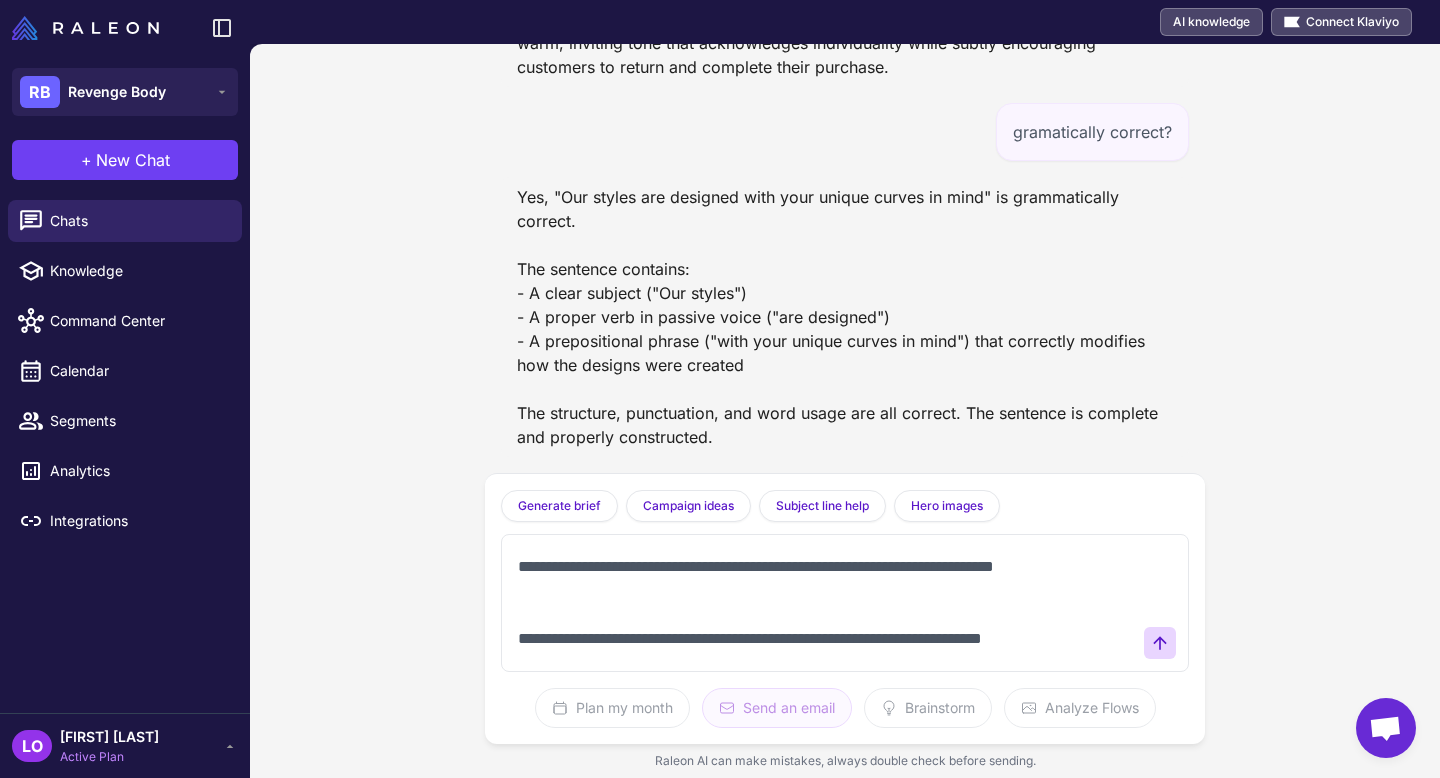 scroll, scrollTop: 37, scrollLeft: 0, axis: vertical 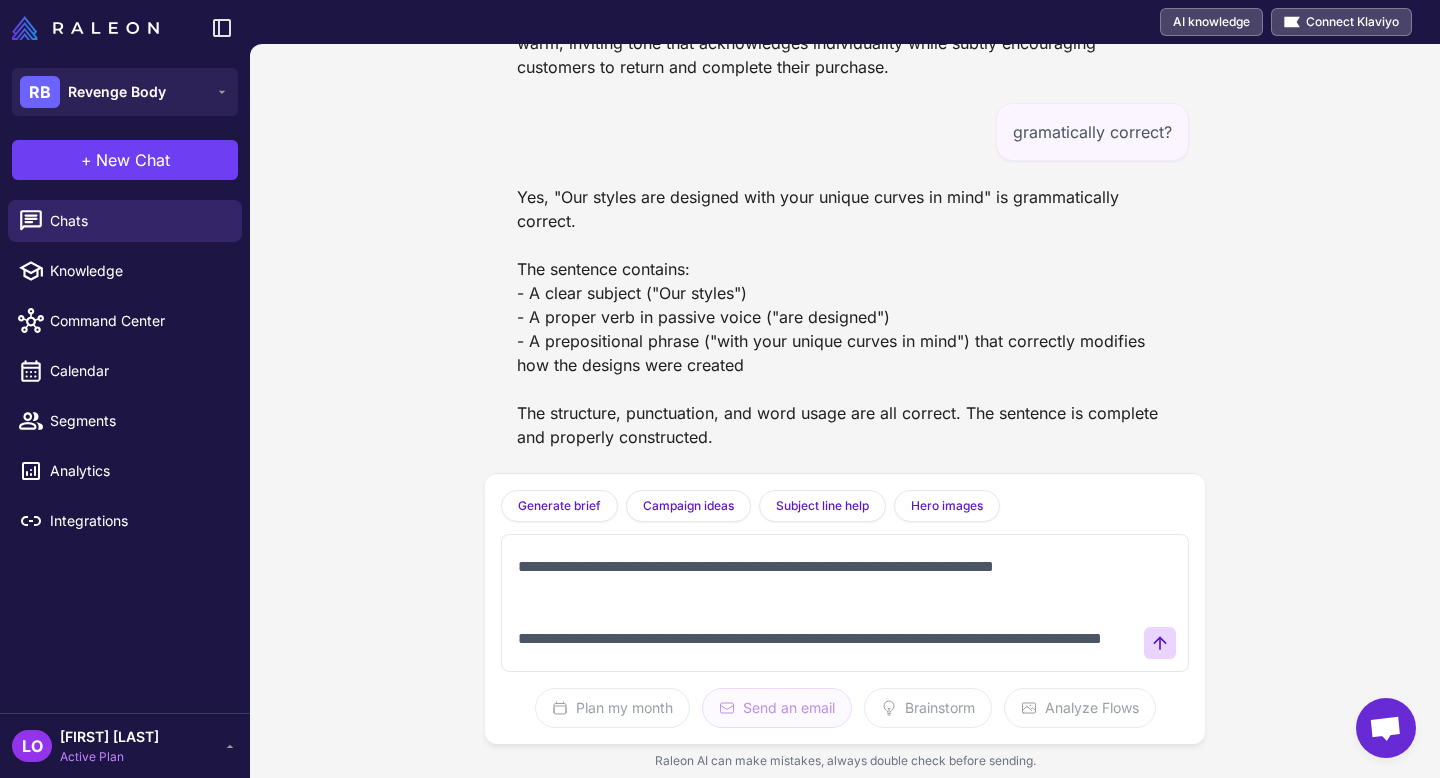 type on "**********" 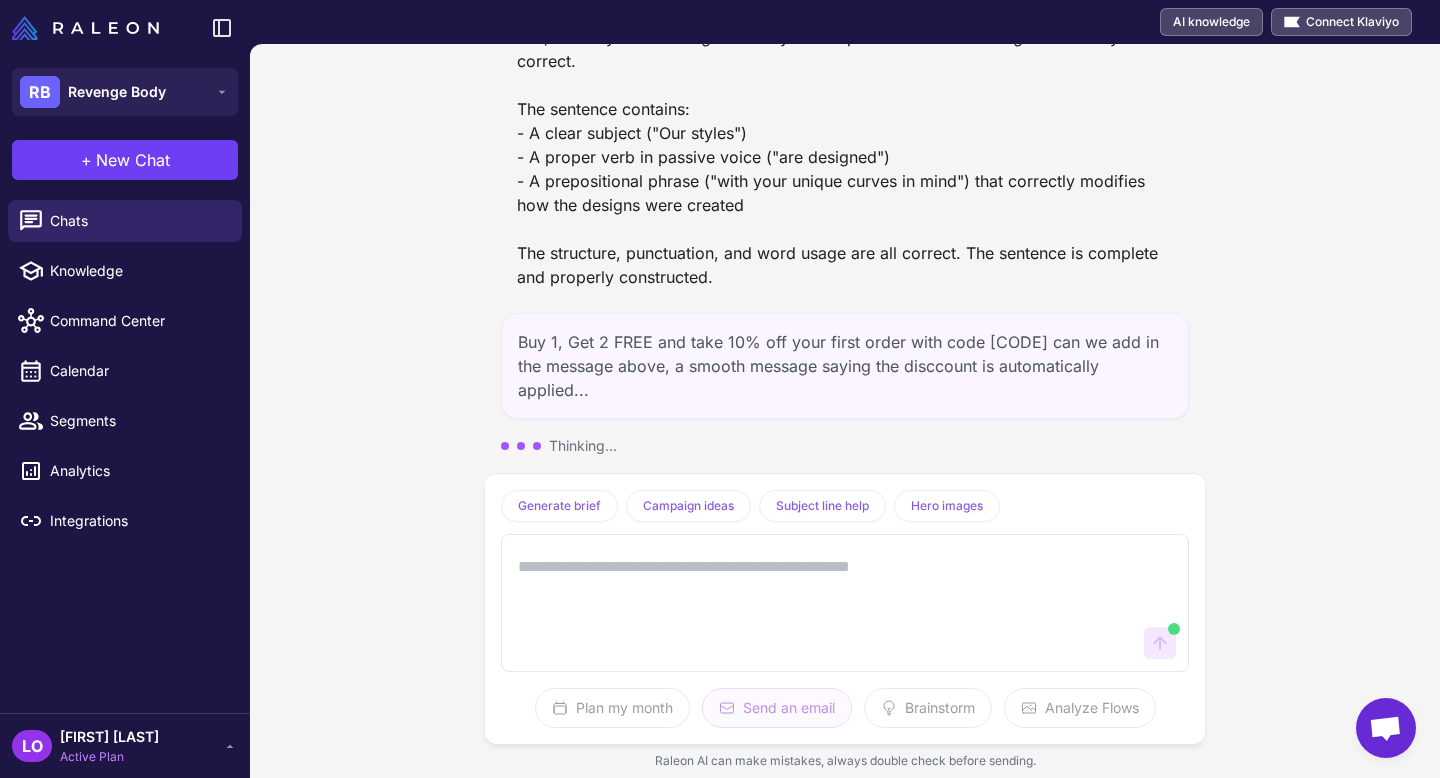 scroll, scrollTop: 63087, scrollLeft: 0, axis: vertical 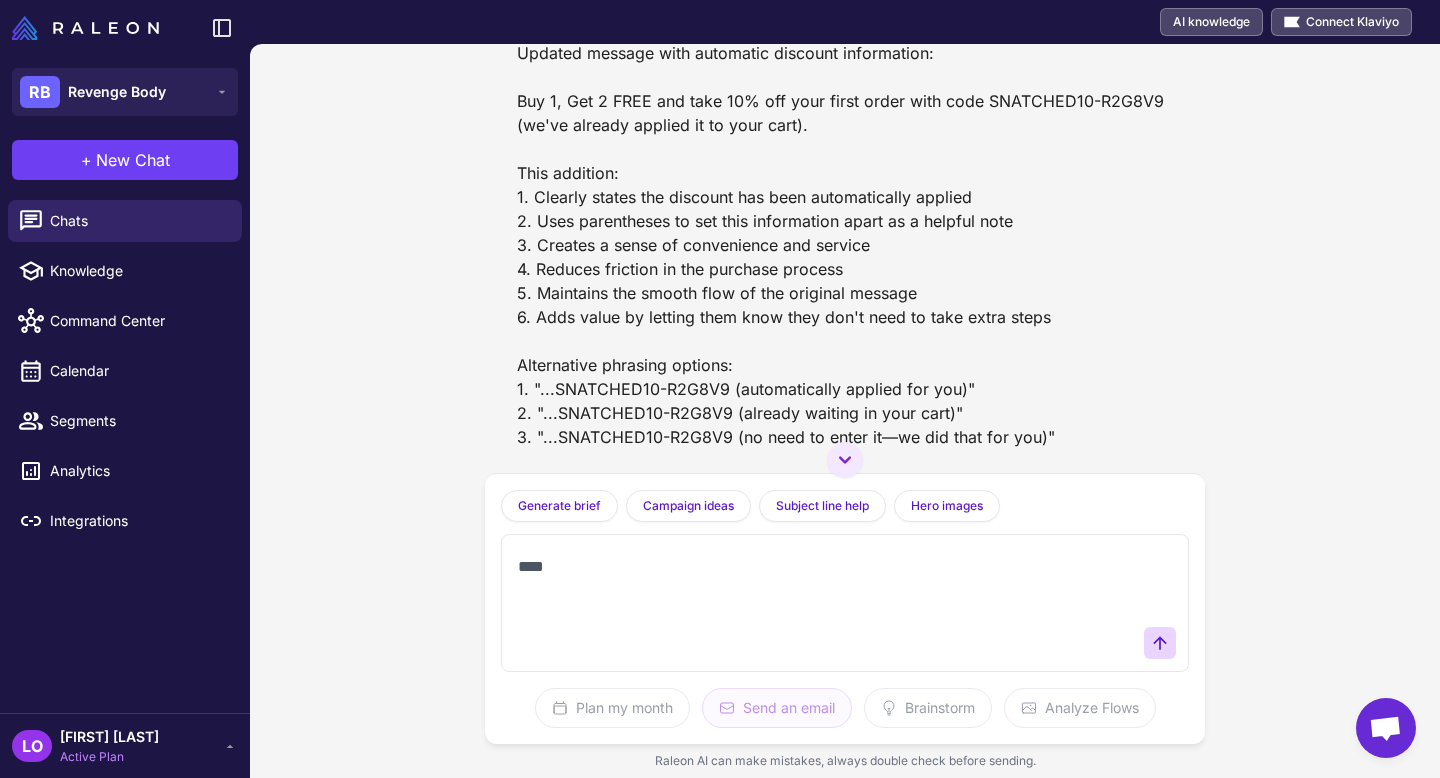 type on "*****" 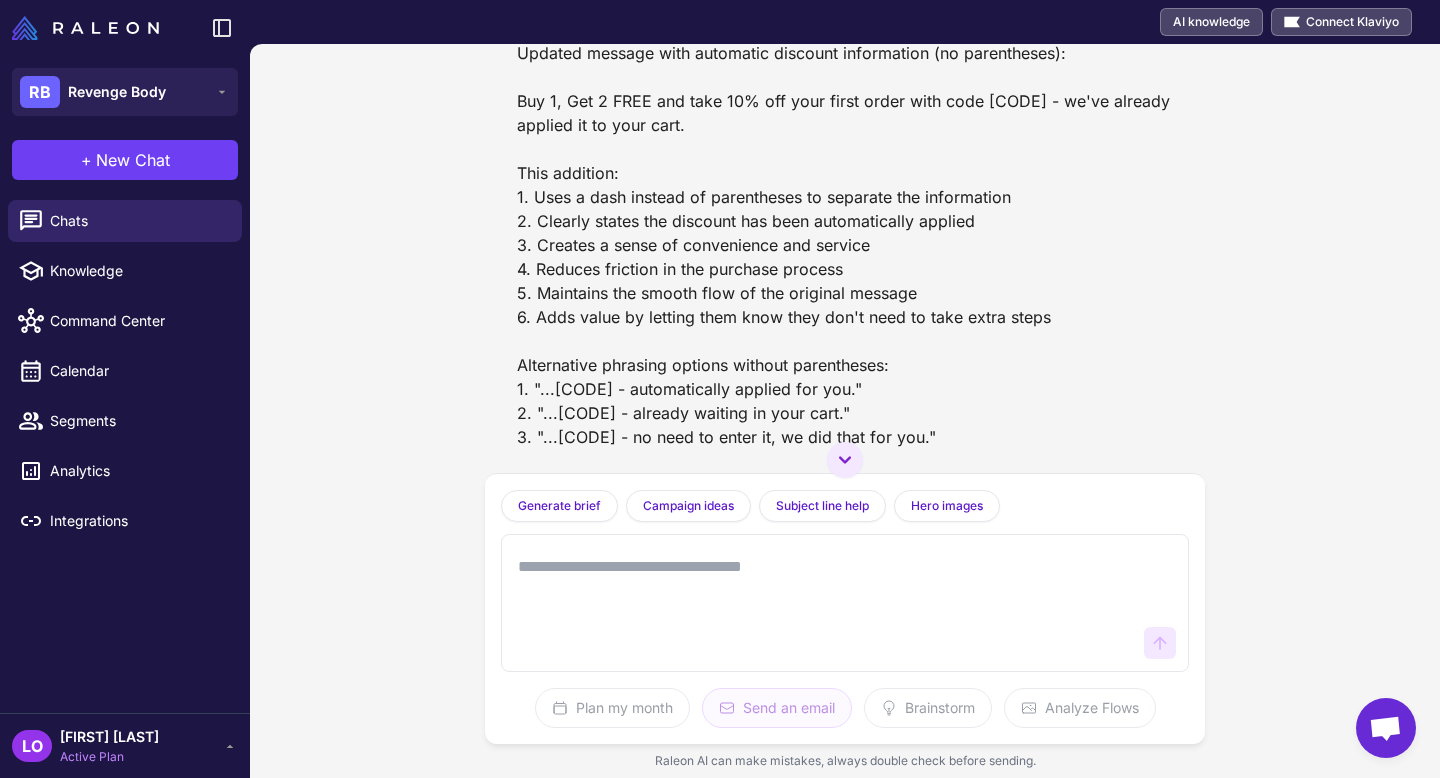 scroll, scrollTop: 63911, scrollLeft: 0, axis: vertical 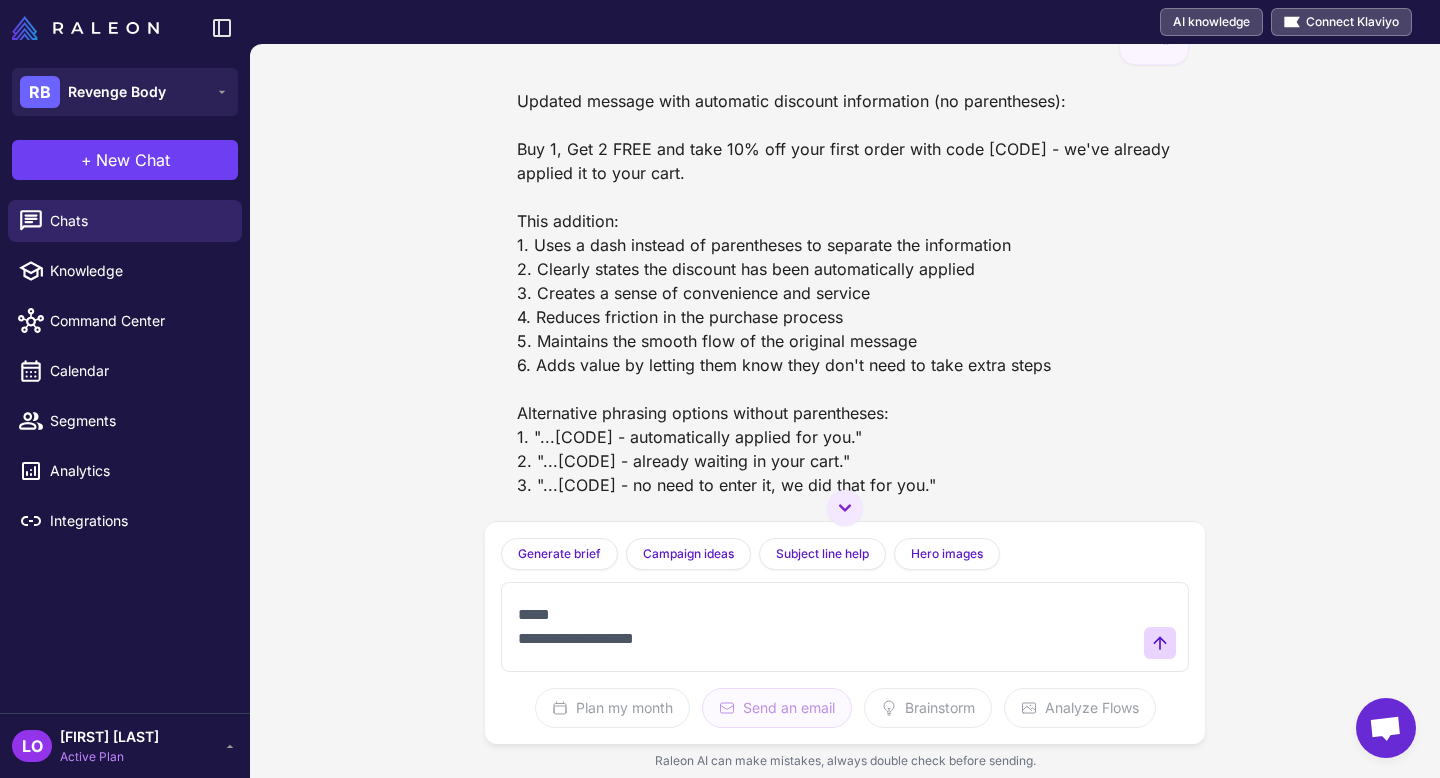 type on "**********" 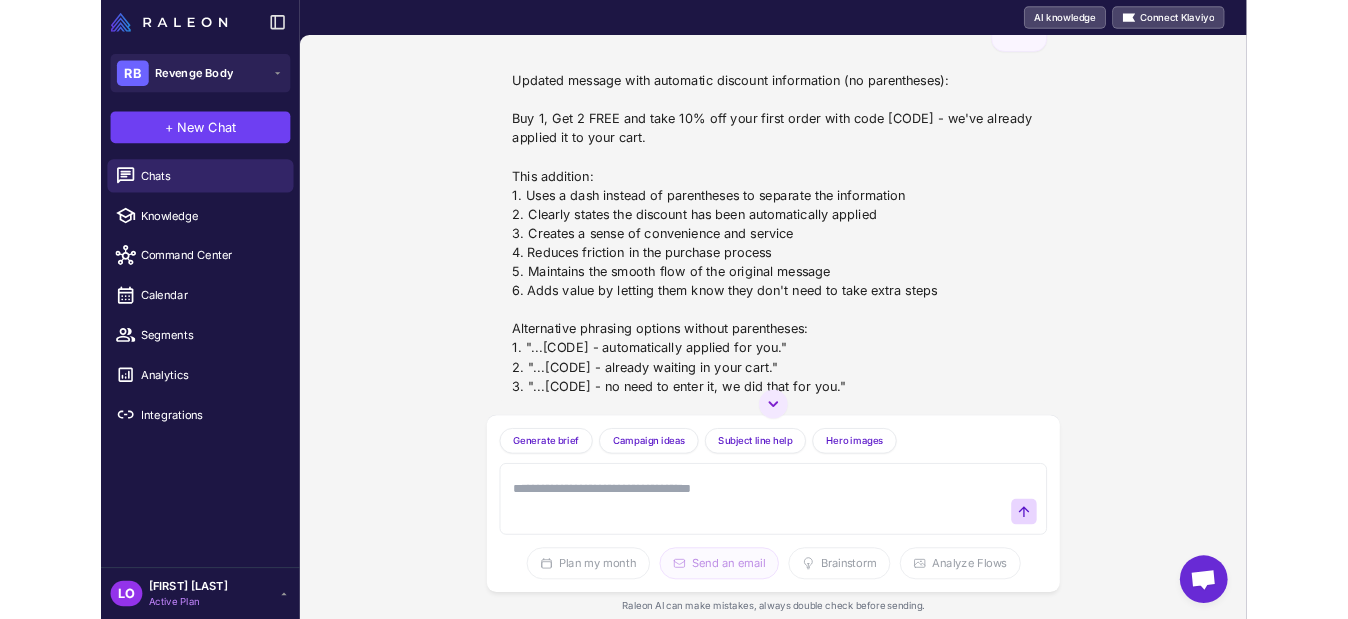 scroll, scrollTop: 64067, scrollLeft: 0, axis: vertical 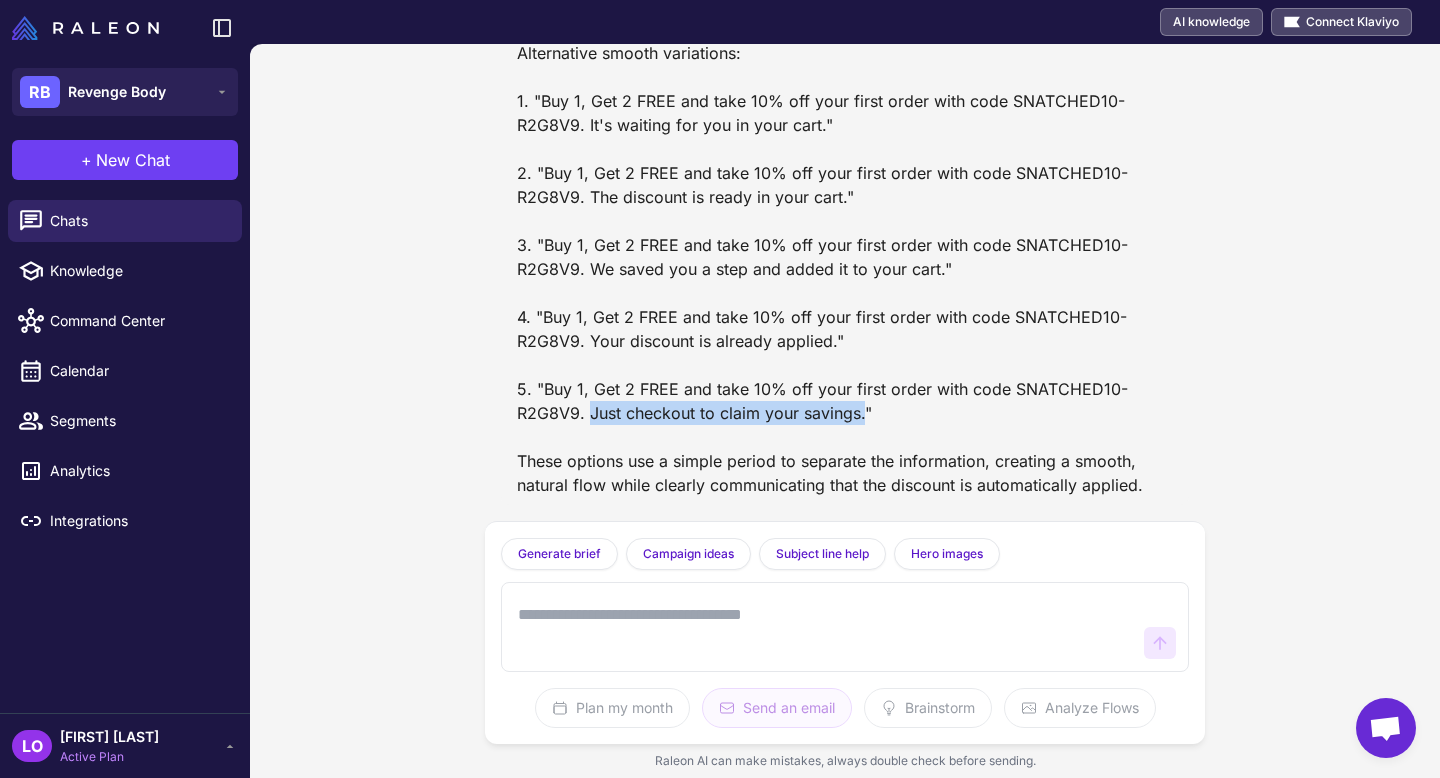drag, startPoint x: 845, startPoint y: 416, endPoint x: 592, endPoint y: 419, distance: 253.01779 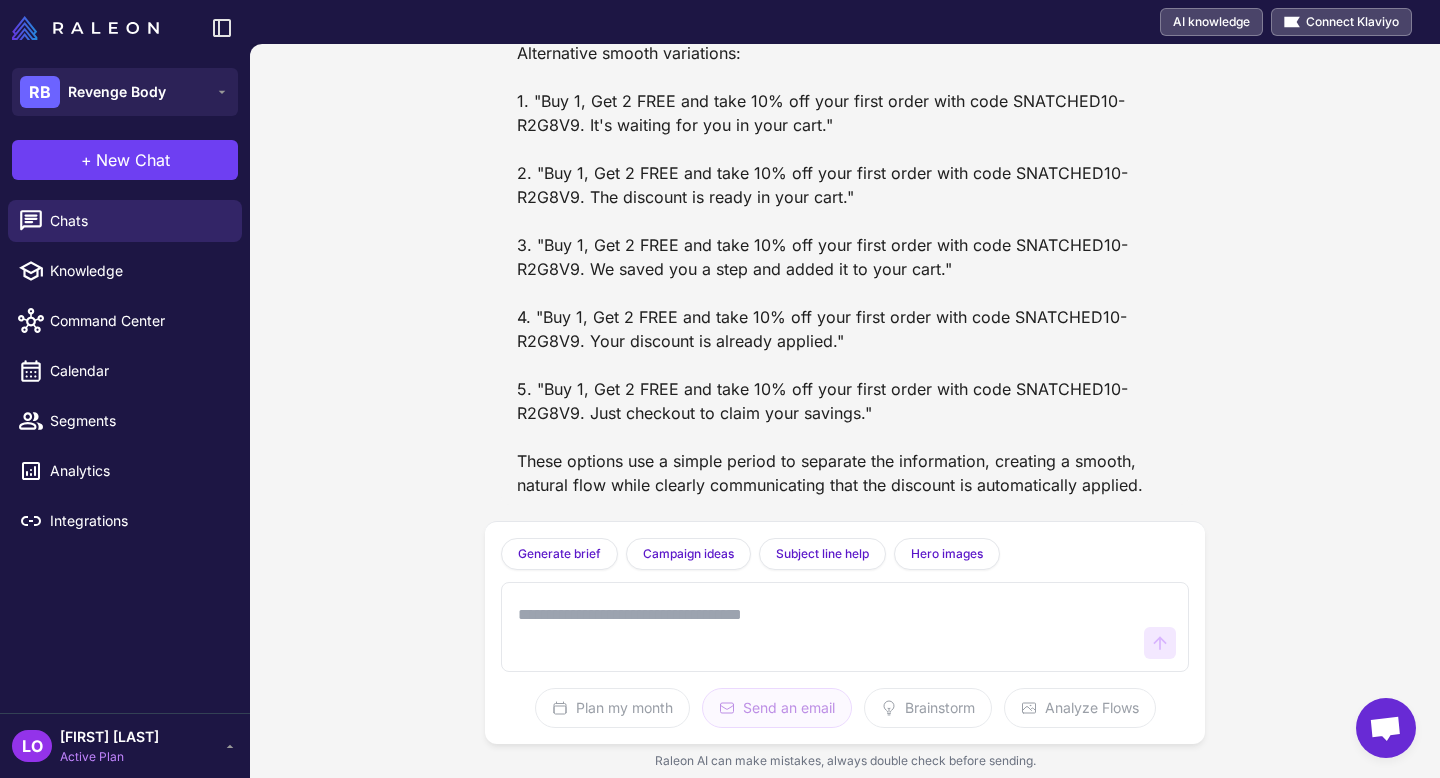click at bounding box center (825, 627) 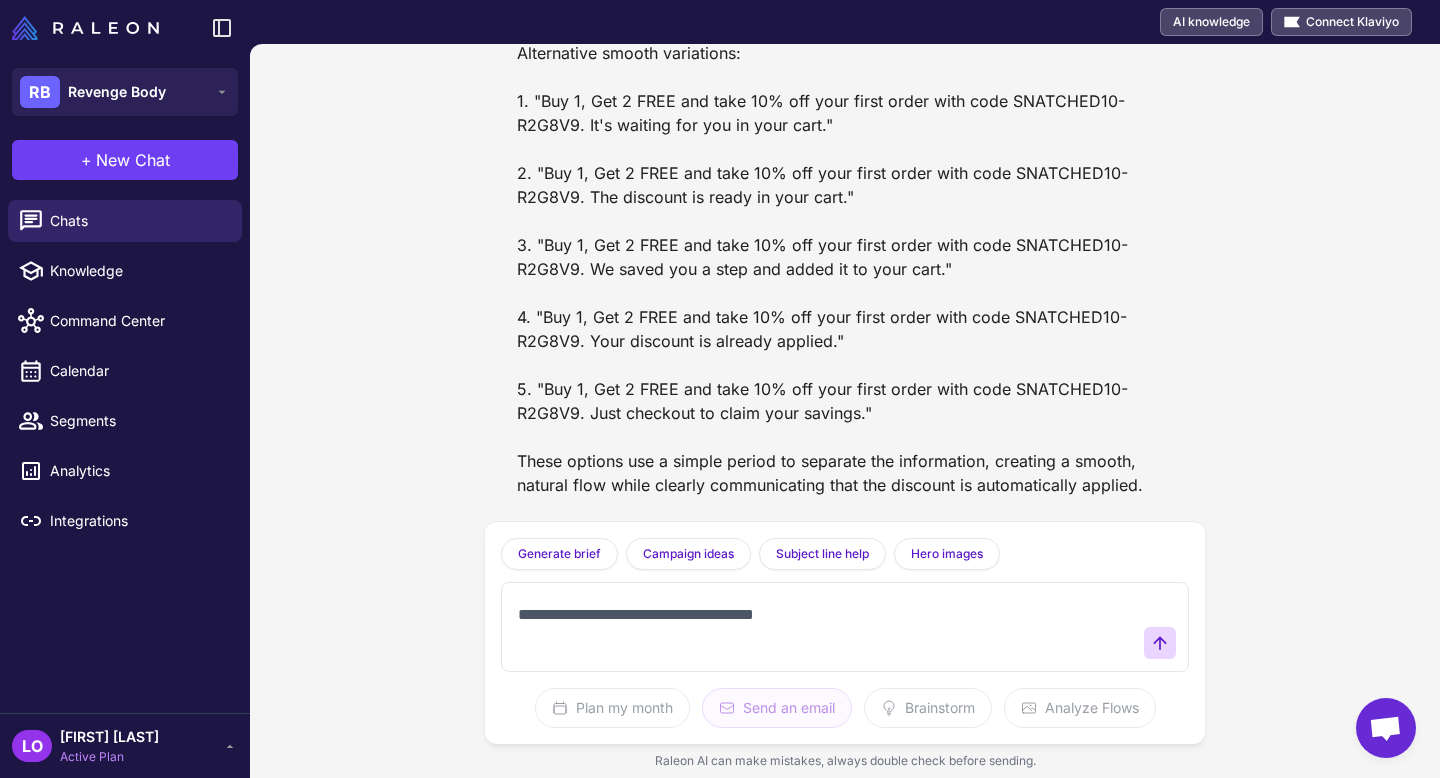 click on "**********" at bounding box center [825, 627] 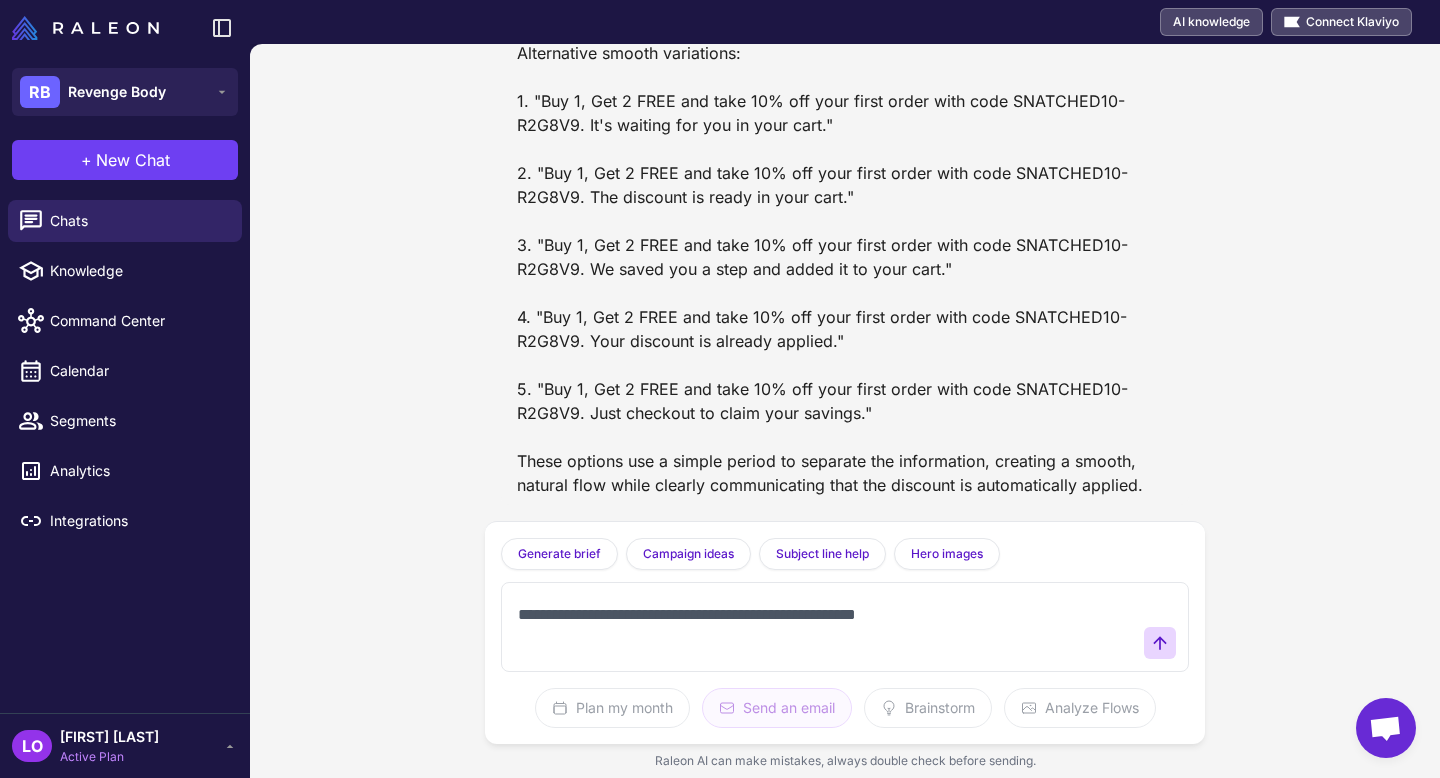 type on "**********" 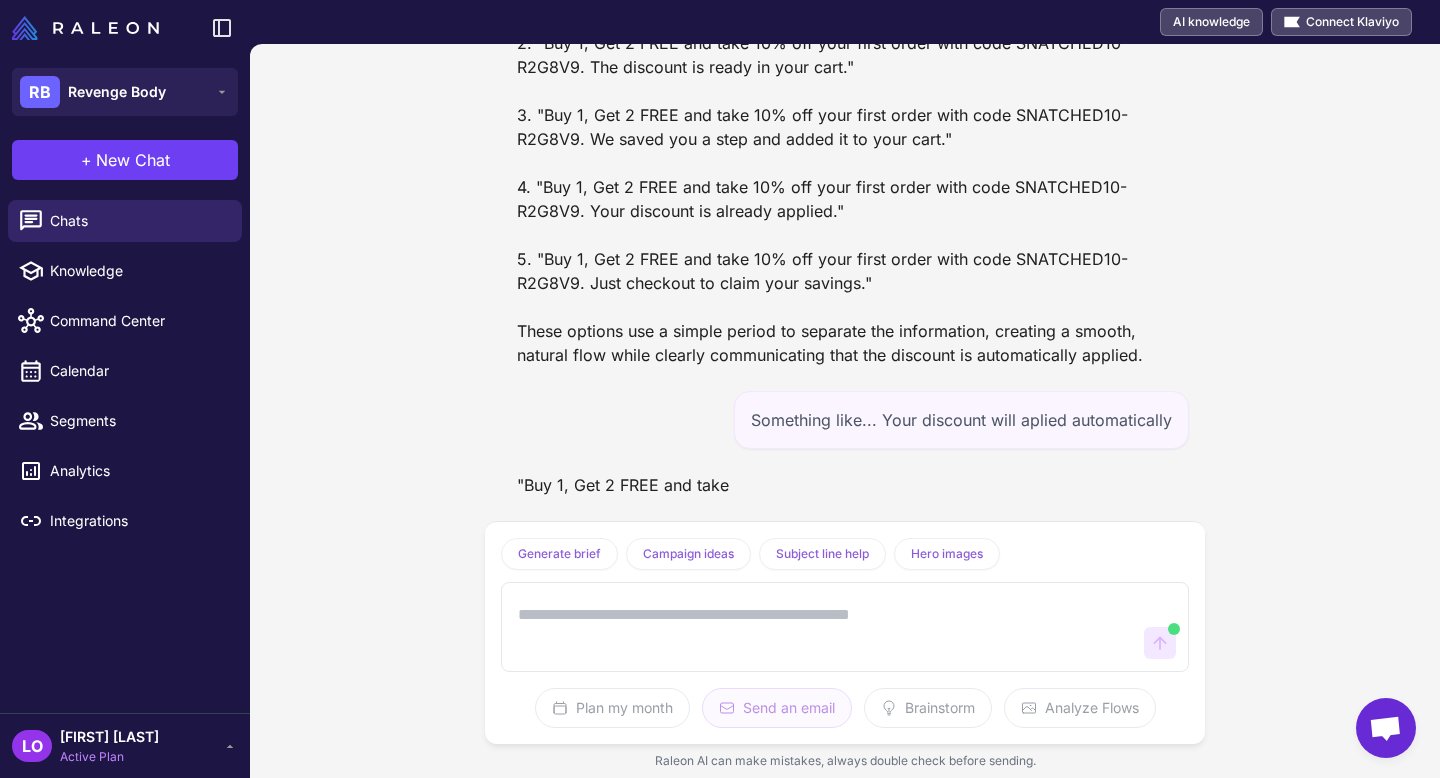 scroll, scrollTop: 64767, scrollLeft: 0, axis: vertical 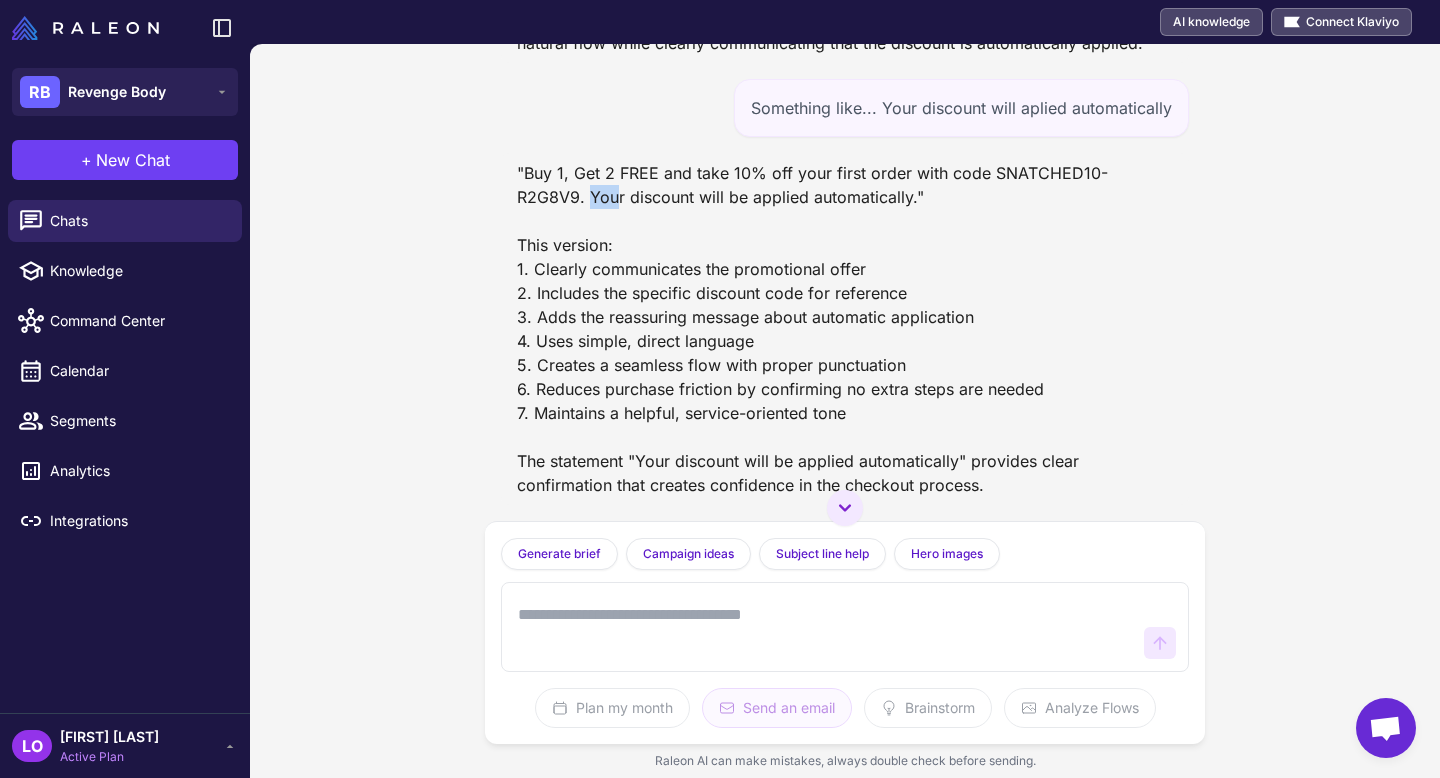 drag, startPoint x: 590, startPoint y: 265, endPoint x: 614, endPoint y: 266, distance: 24.020824 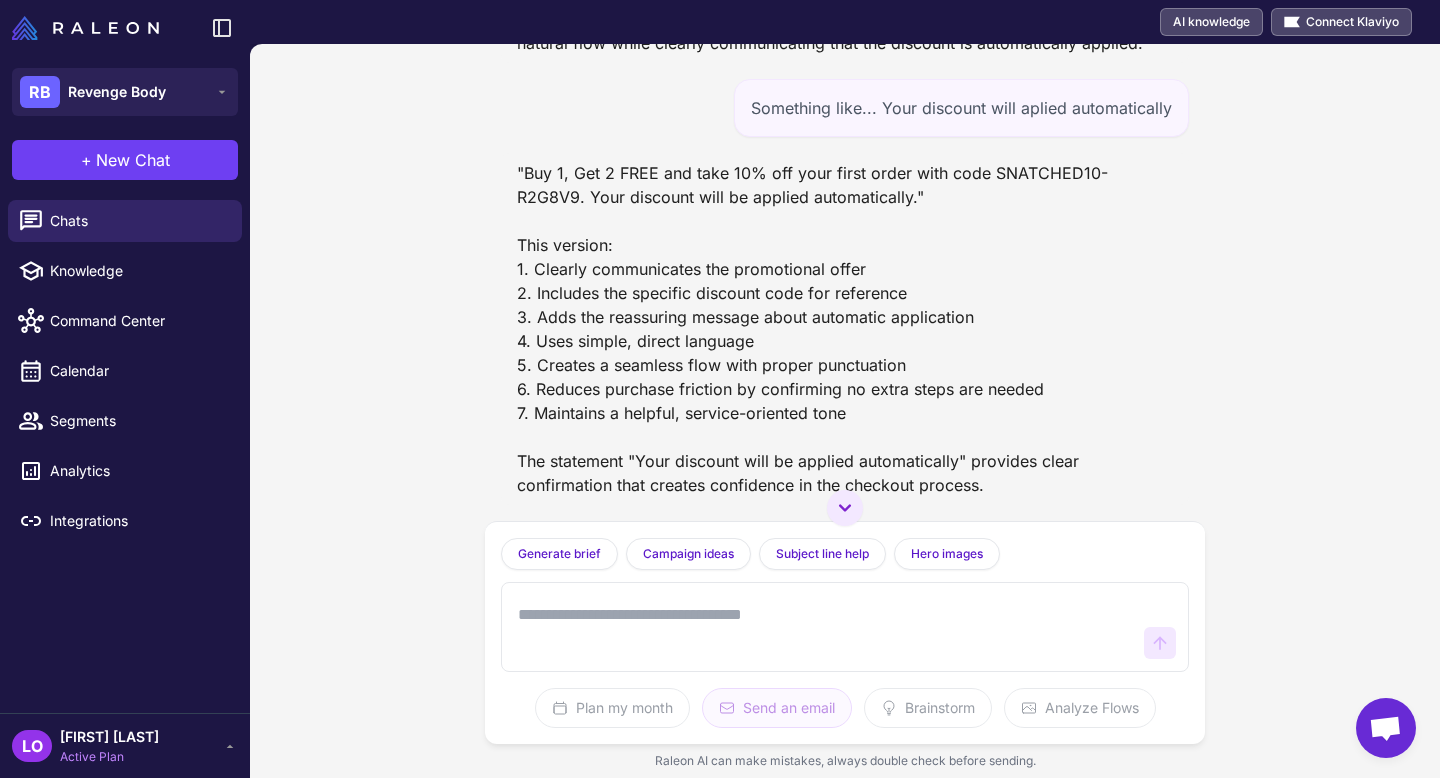 drag, startPoint x: 861, startPoint y: 277, endPoint x: 542, endPoint y: 242, distance: 320.9143 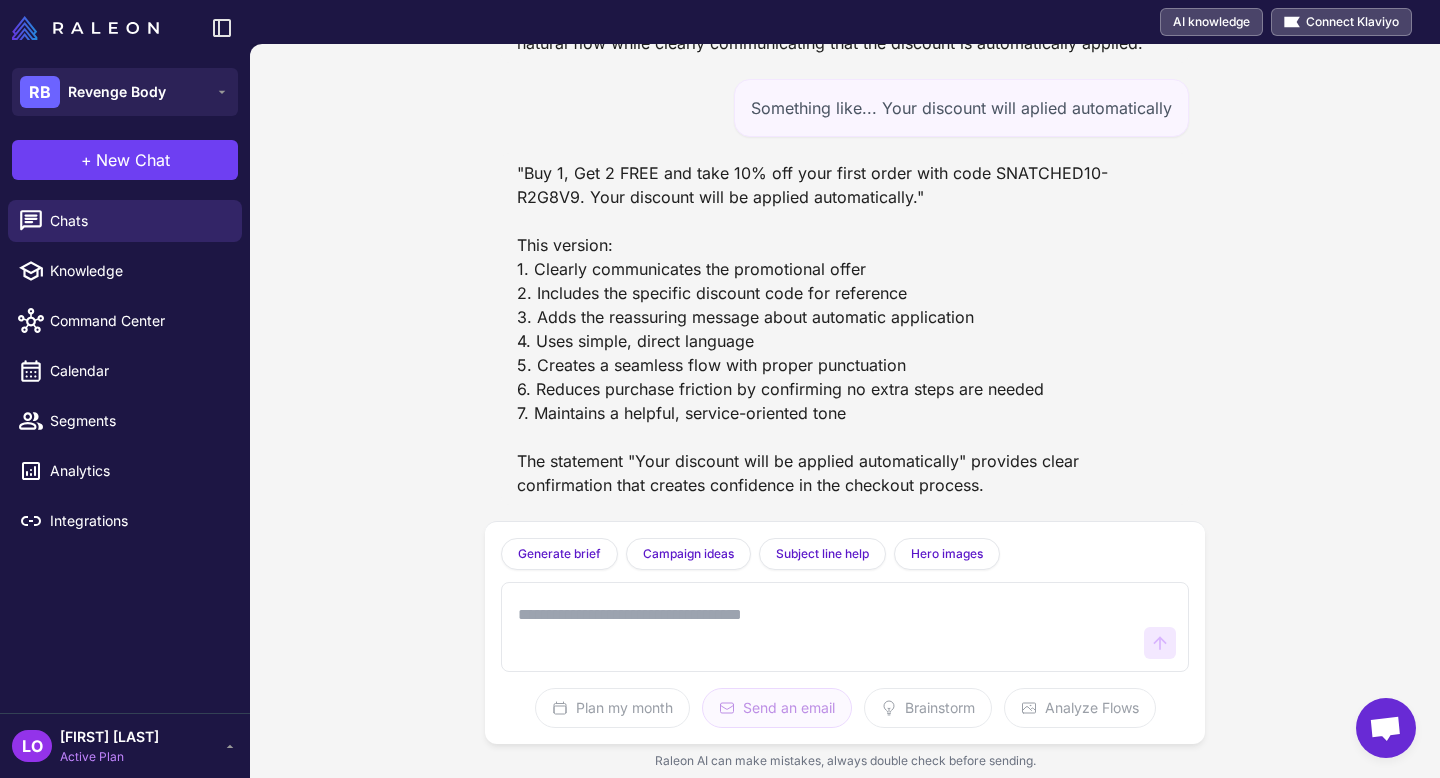 scroll, scrollTop: 65079, scrollLeft: 0, axis: vertical 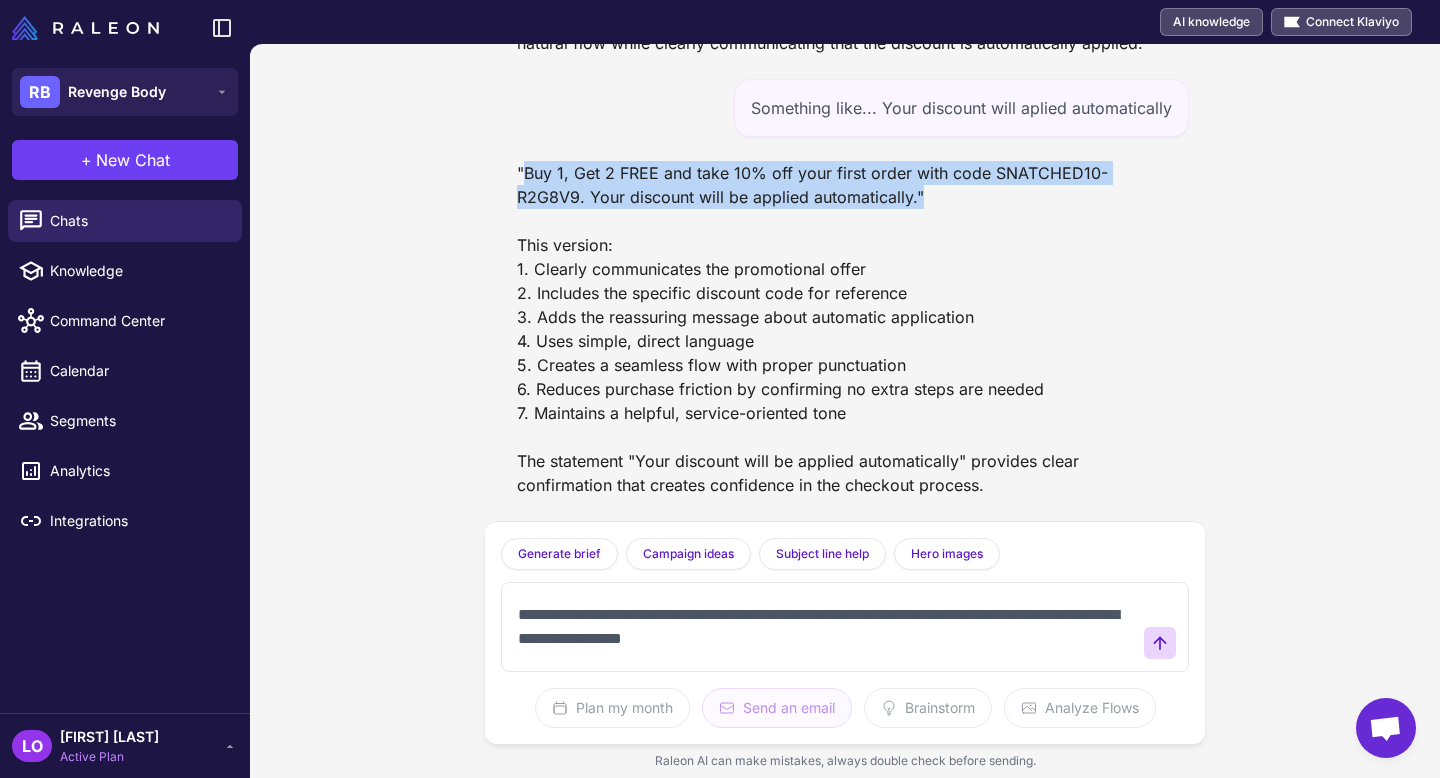 drag, startPoint x: 919, startPoint y: 207, endPoint x: 522, endPoint y: 184, distance: 397.66568 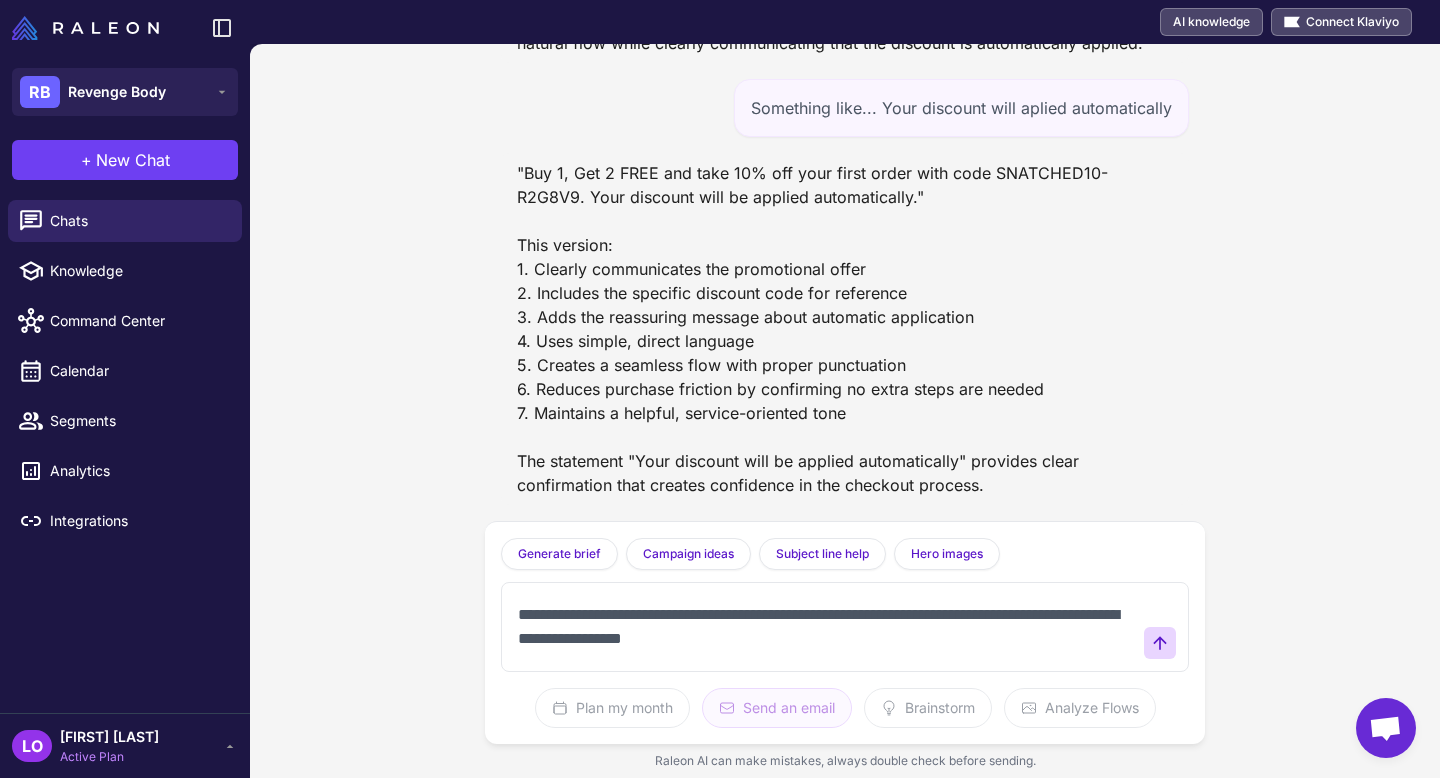 click on "**********" at bounding box center [825, 627] 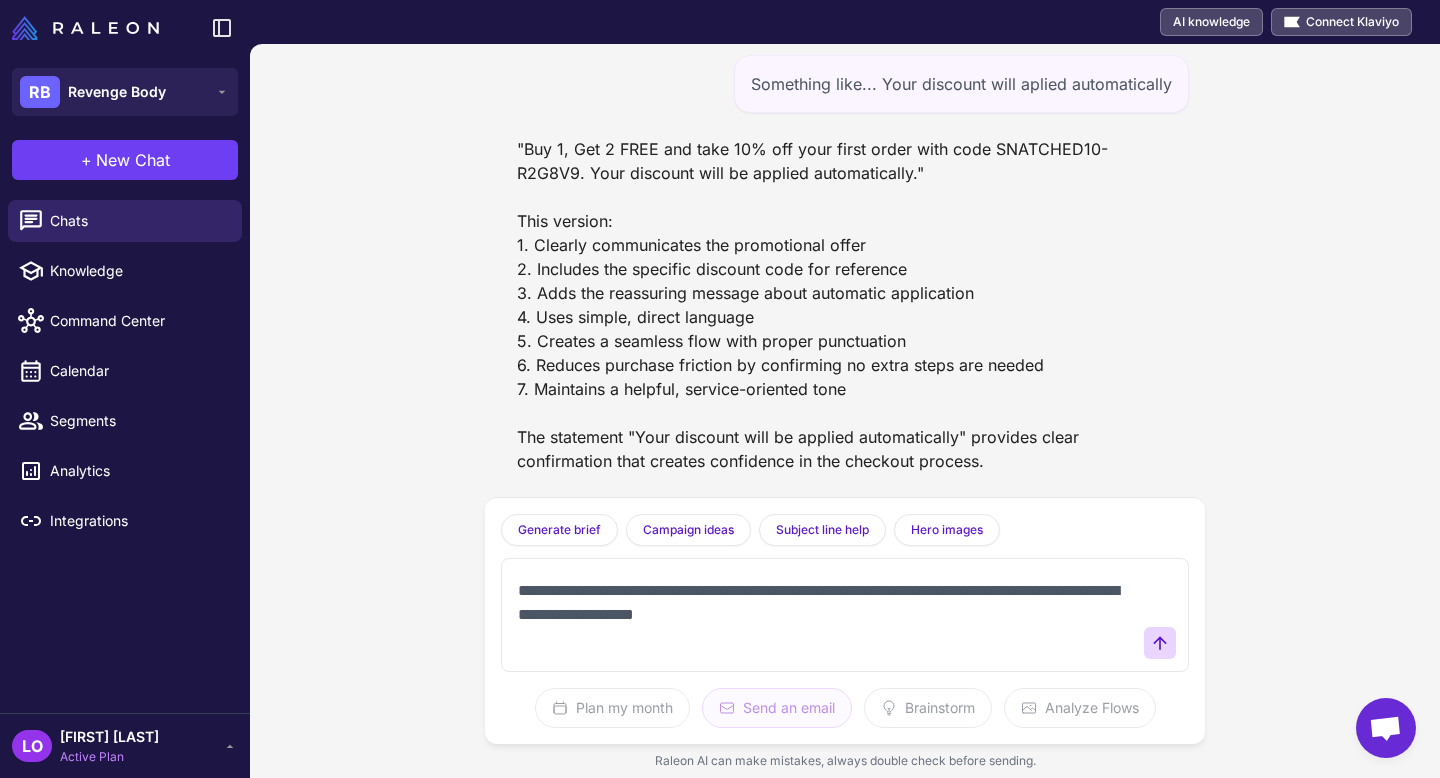 paste on "**********" 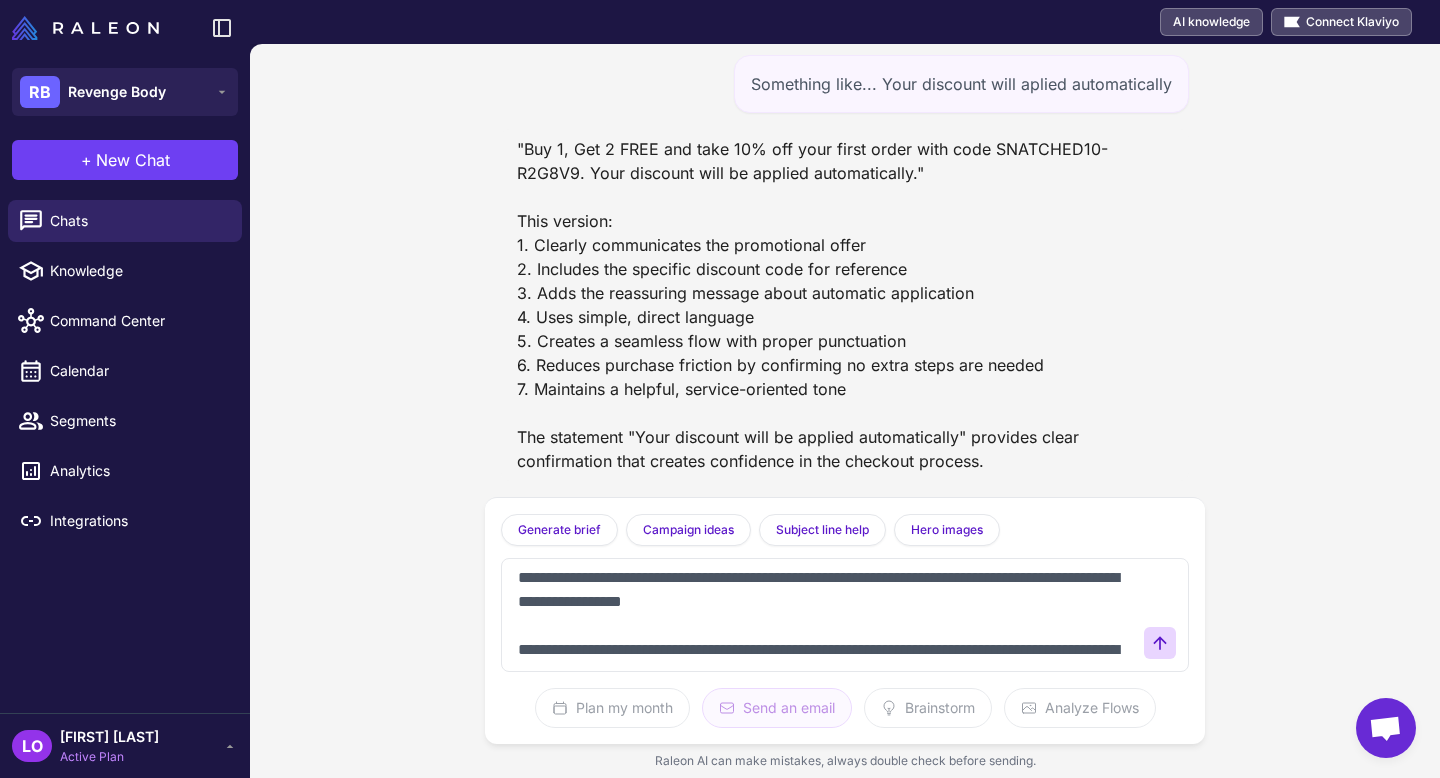 scroll, scrollTop: 37, scrollLeft: 0, axis: vertical 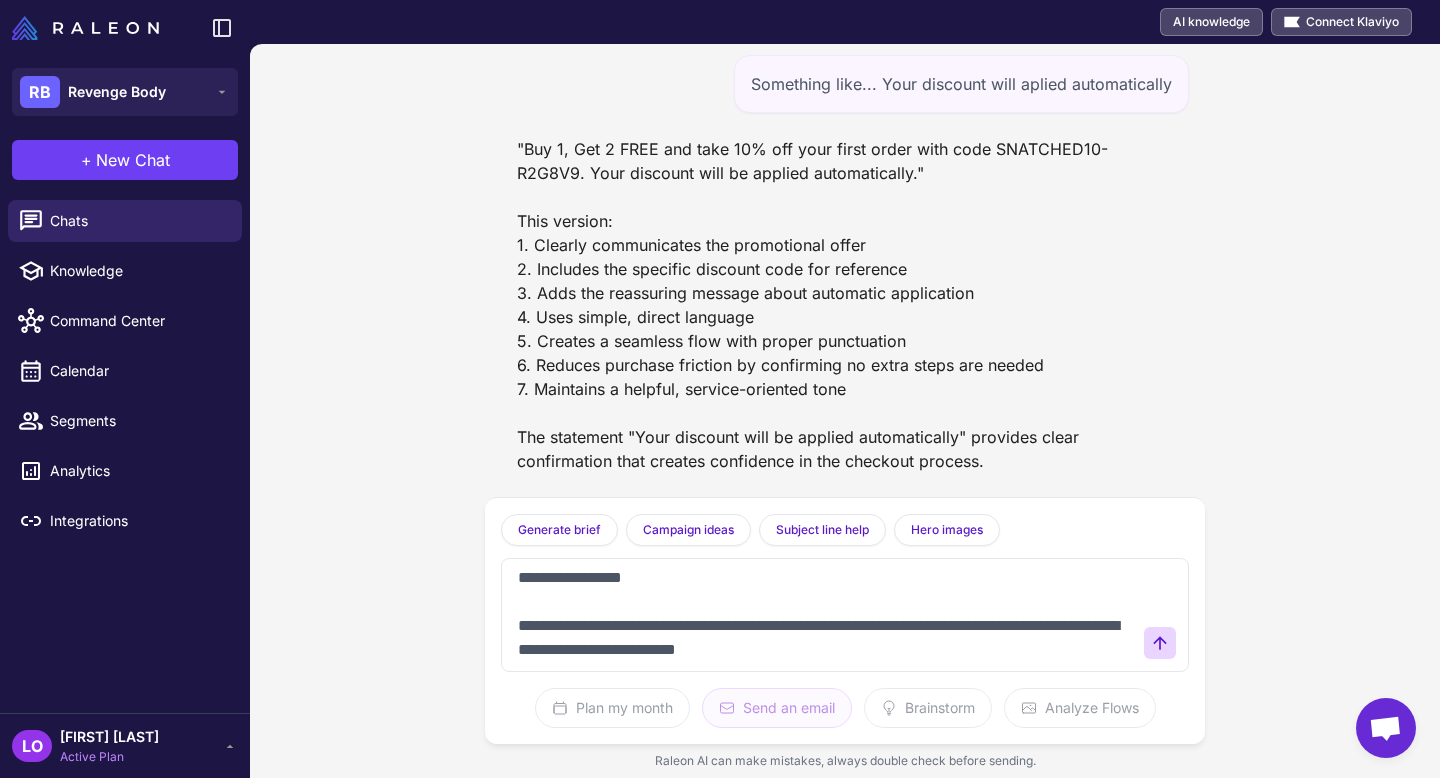 type on "**********" 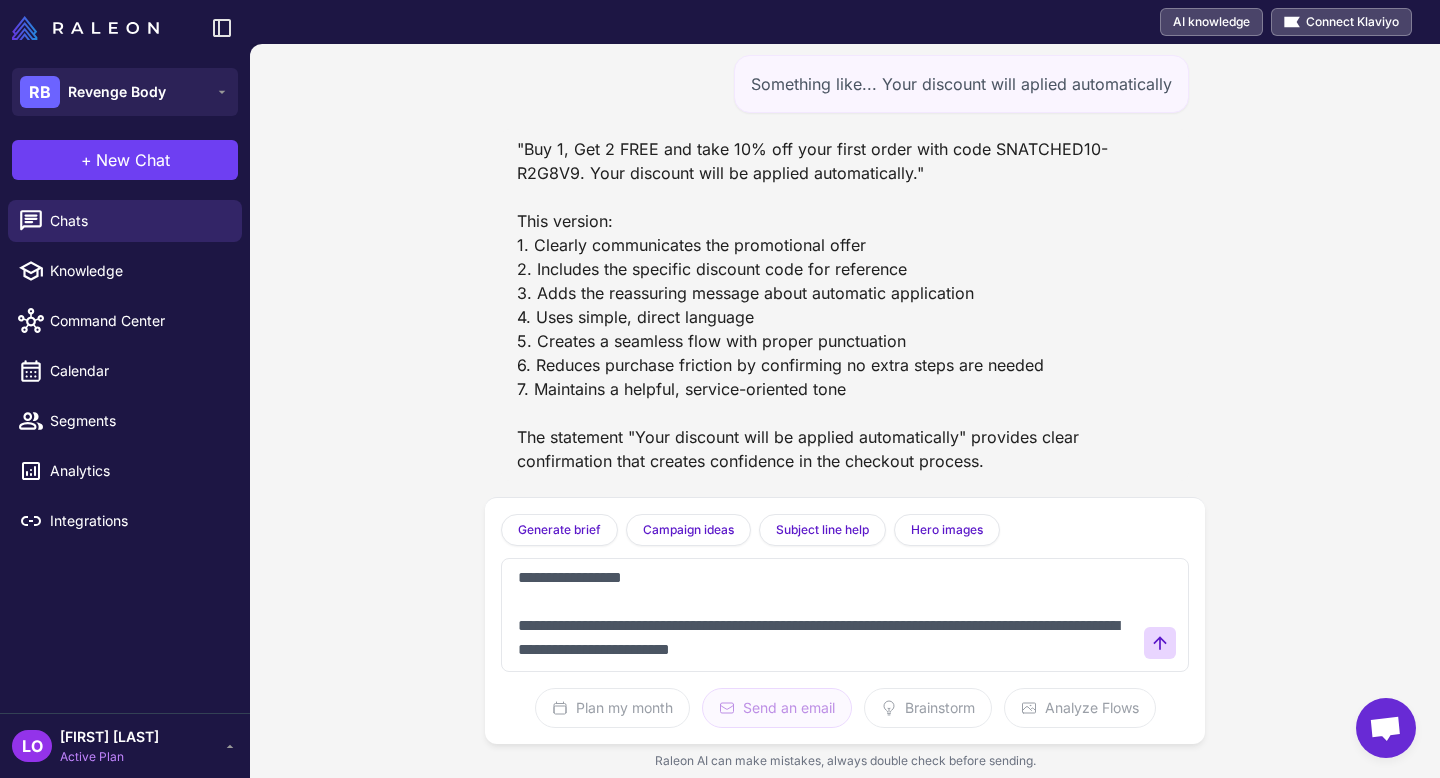 drag, startPoint x: 912, startPoint y: 641, endPoint x: 522, endPoint y: 554, distance: 399.58603 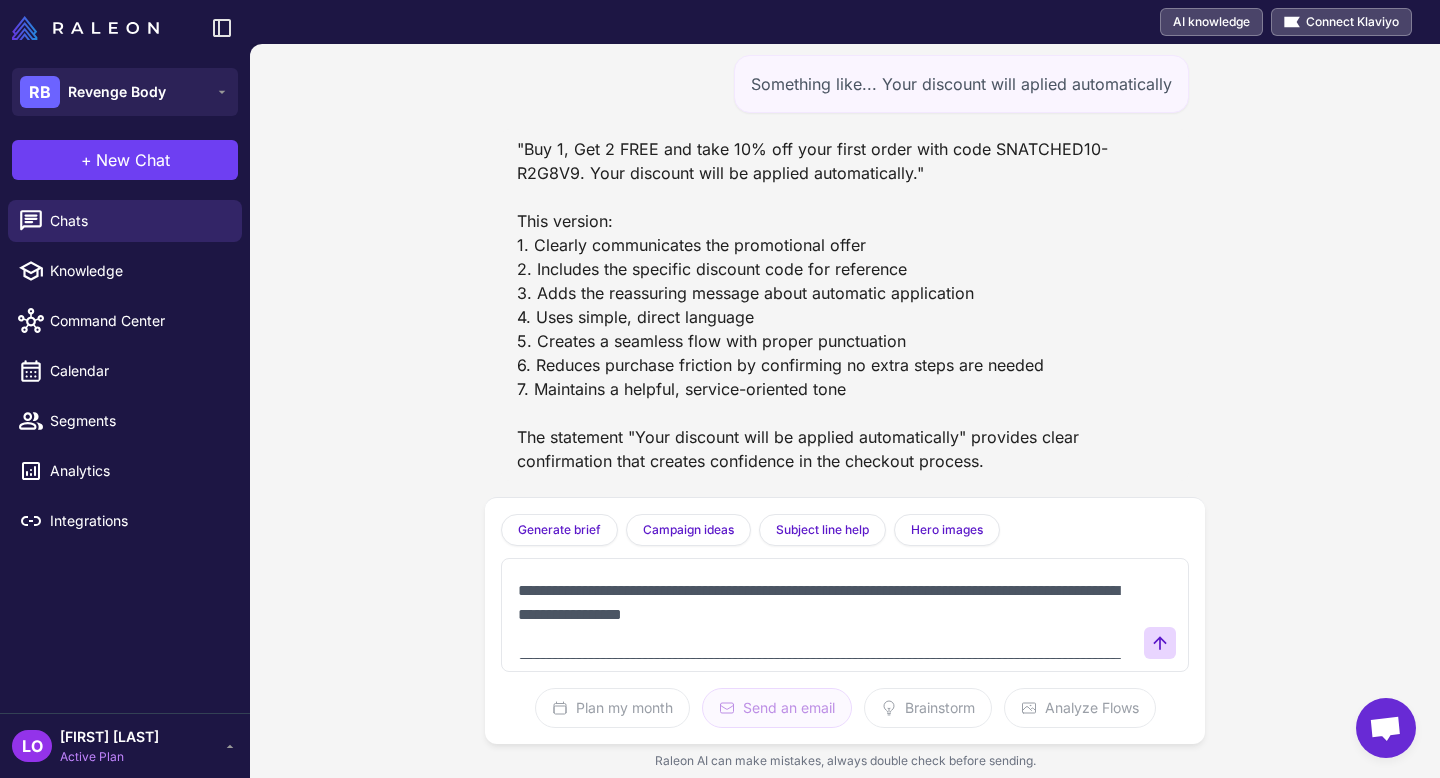 scroll, scrollTop: 65103, scrollLeft: 0, axis: vertical 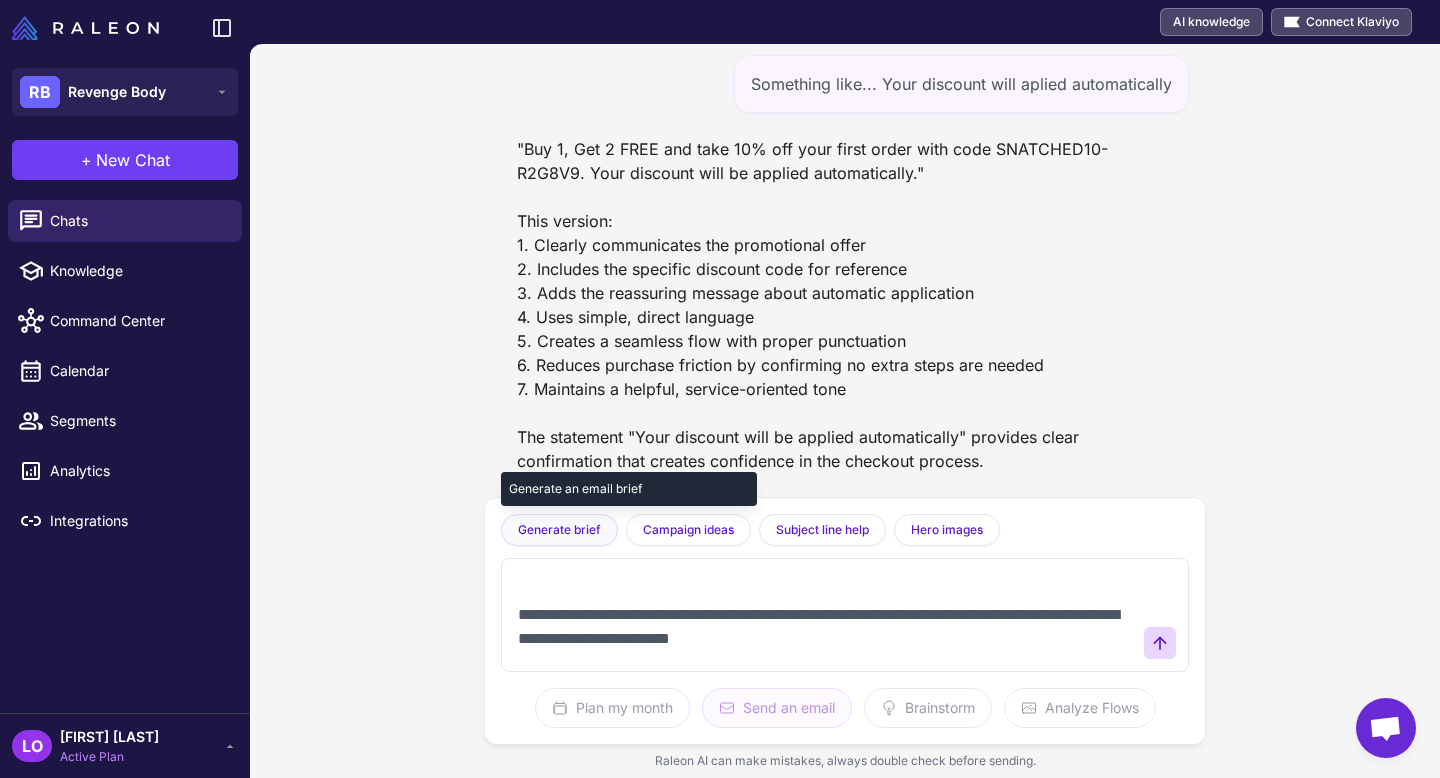 drag, startPoint x: 938, startPoint y: 637, endPoint x: 559, endPoint y: 537, distance: 391.97067 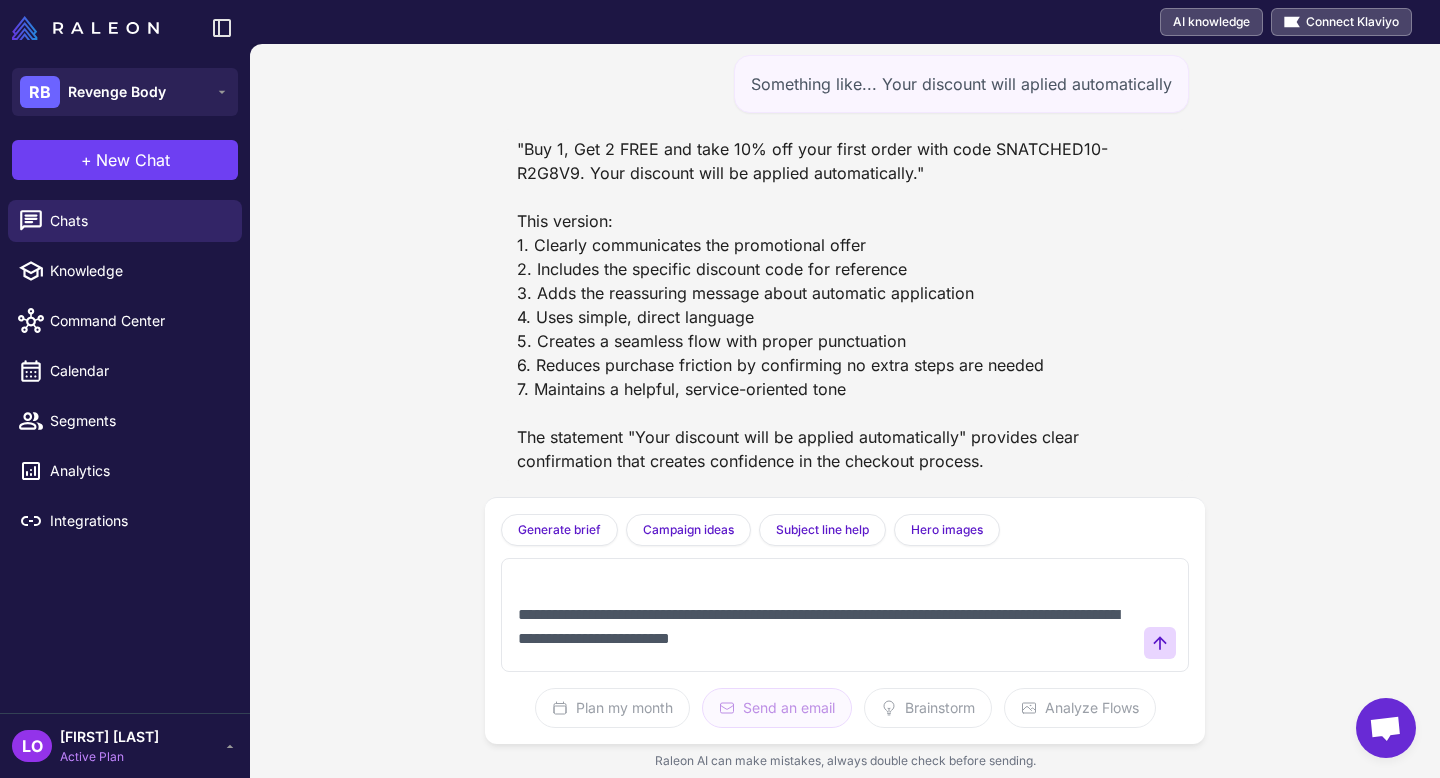 scroll, scrollTop: 0, scrollLeft: 0, axis: both 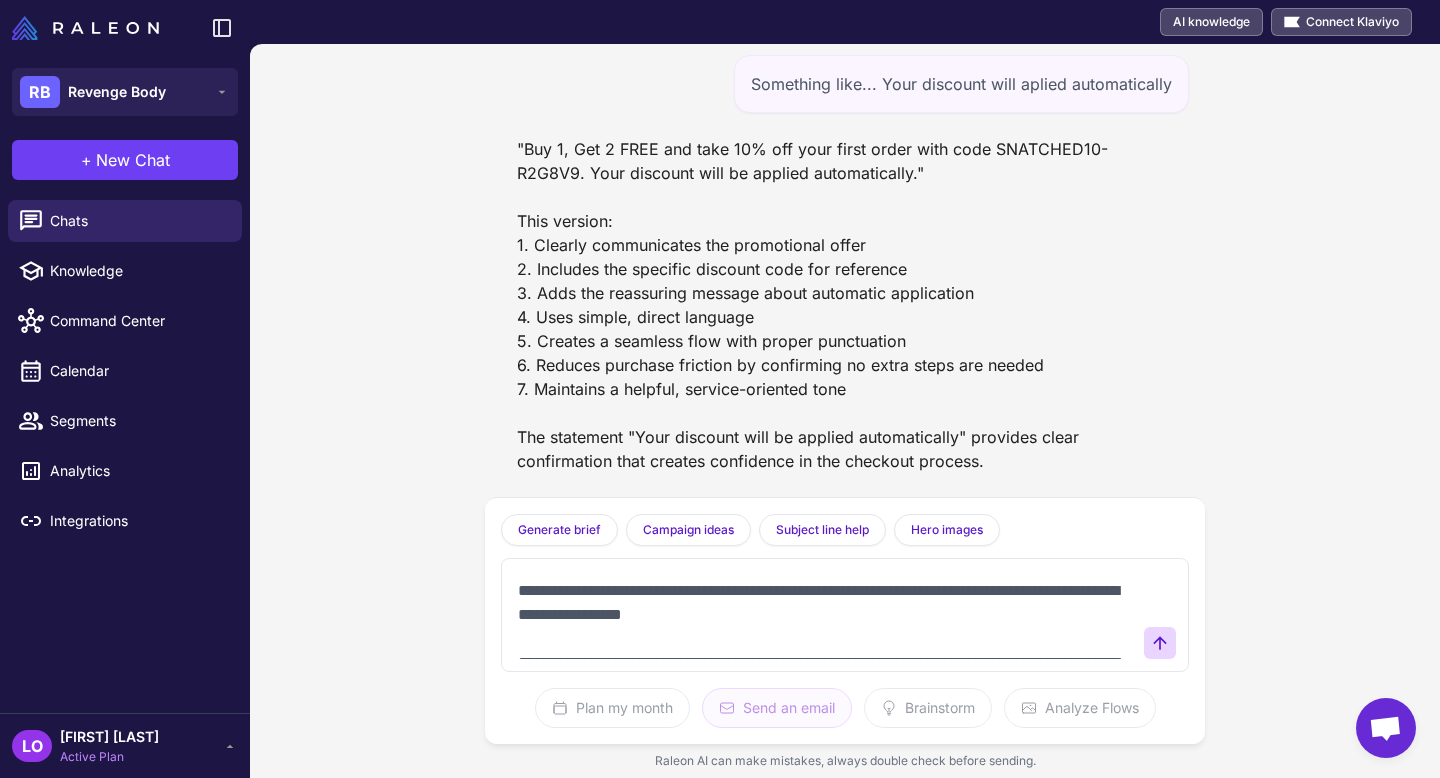 drag, startPoint x: 518, startPoint y: 588, endPoint x: 1068, endPoint y: 683, distance: 558.1442 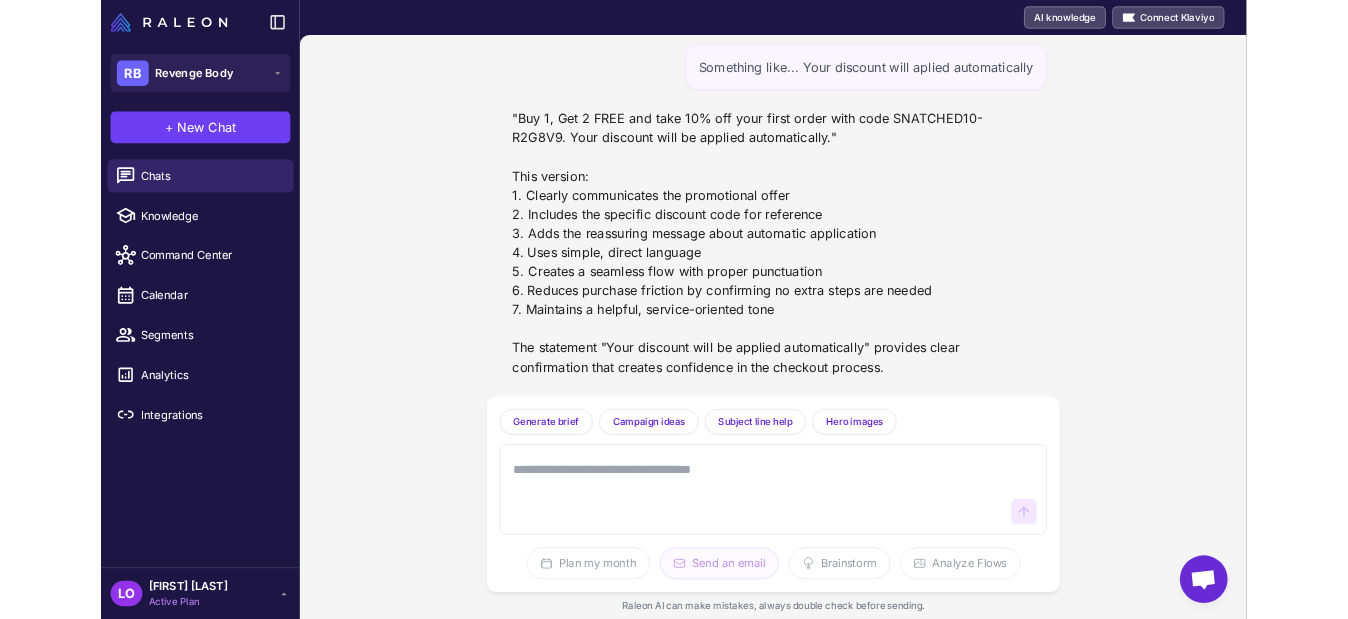scroll, scrollTop: 0, scrollLeft: 0, axis: both 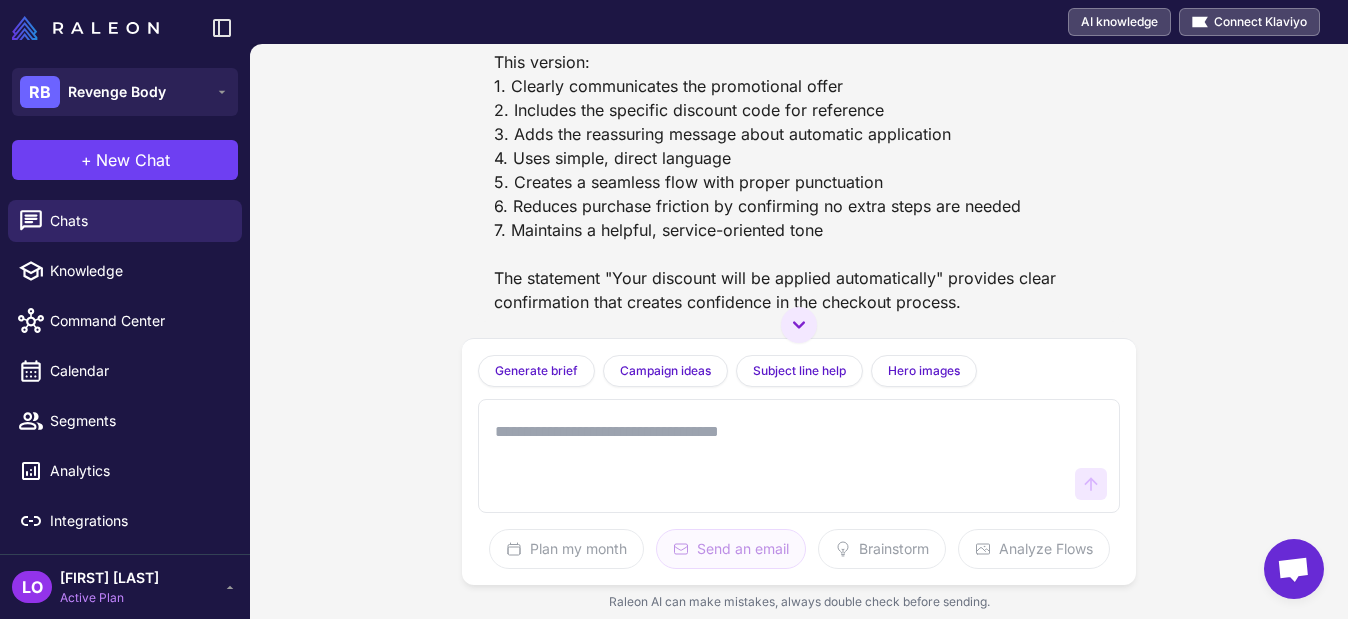 type 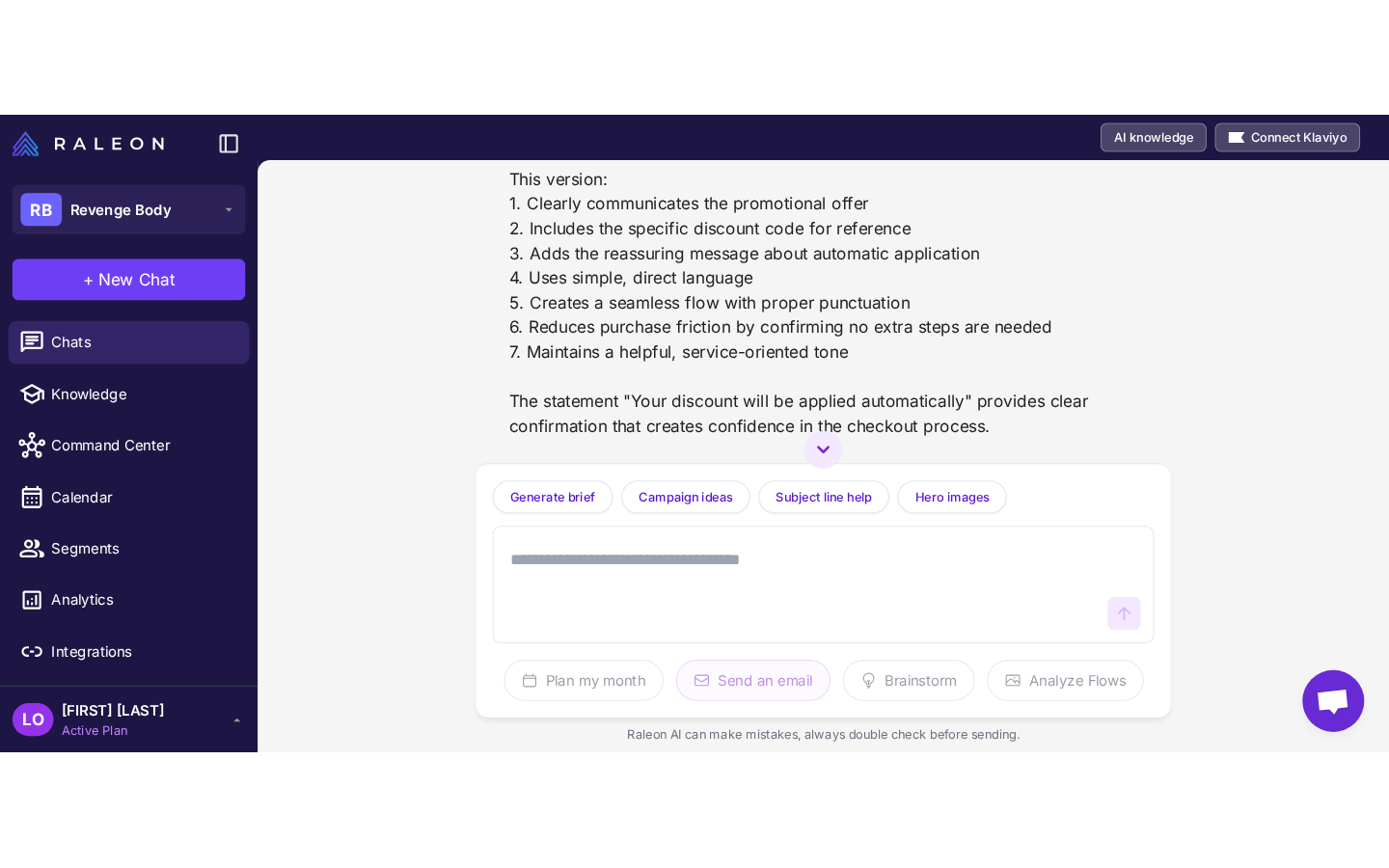 scroll, scrollTop: 63401, scrollLeft: 0, axis: vertical 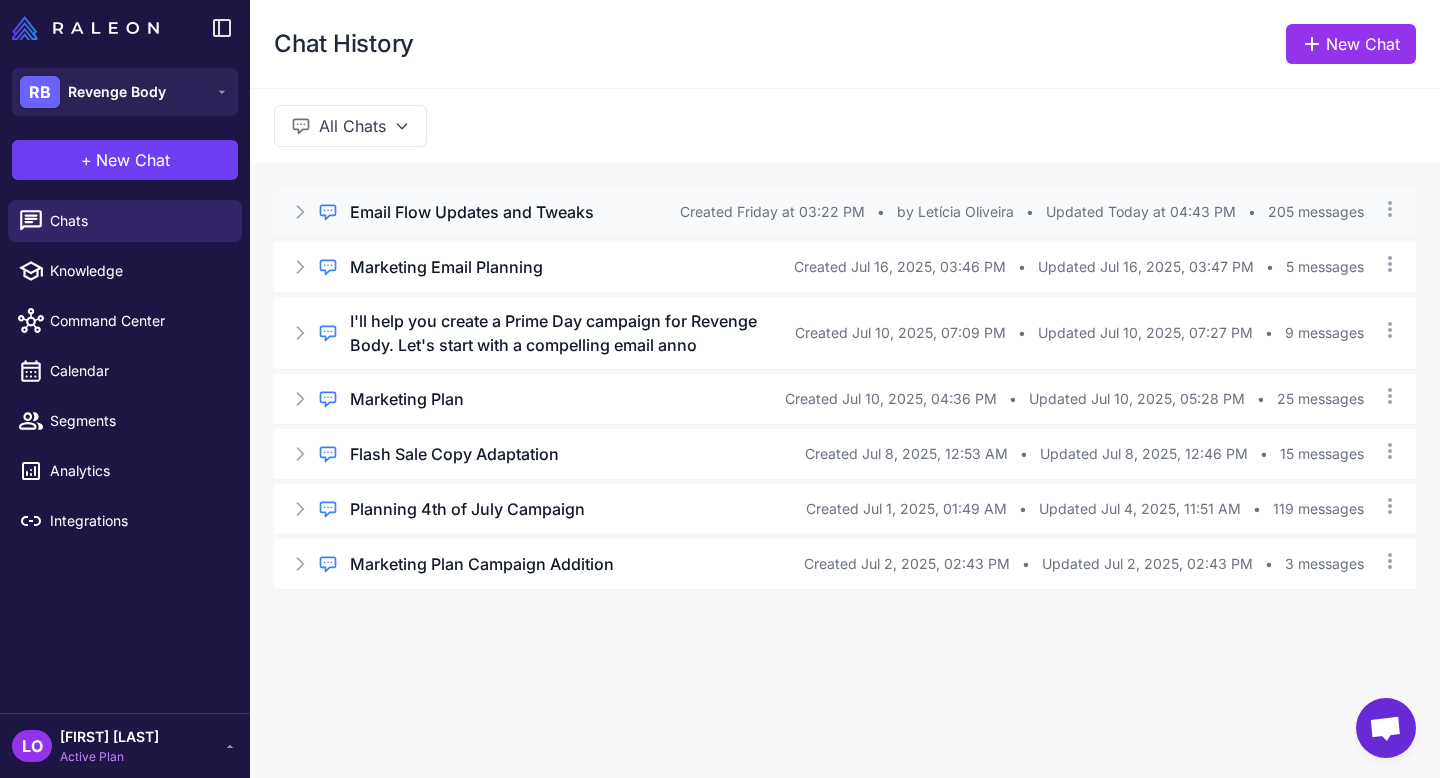 click on "Email Flow Updates and Tweaks" at bounding box center (472, 212) 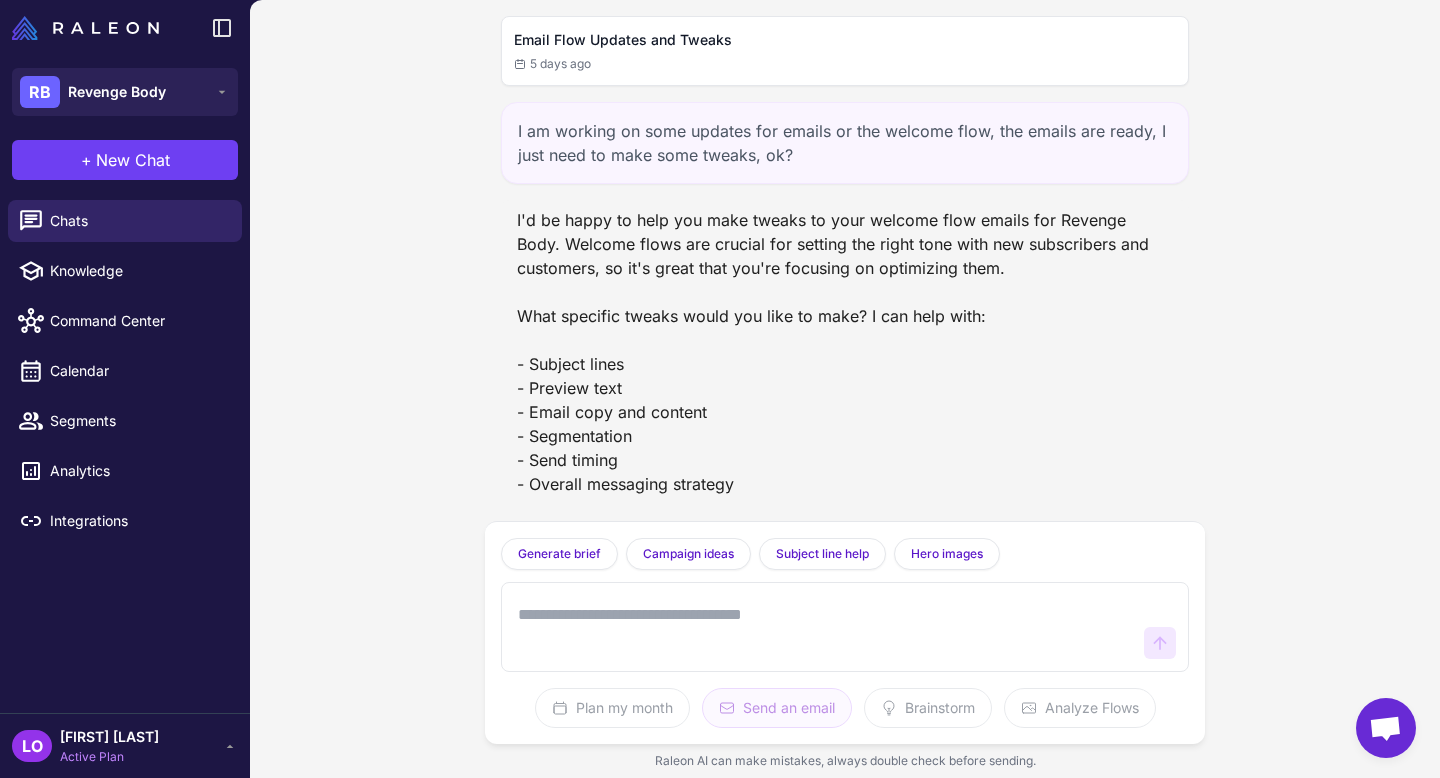 scroll, scrollTop: 65035, scrollLeft: 0, axis: vertical 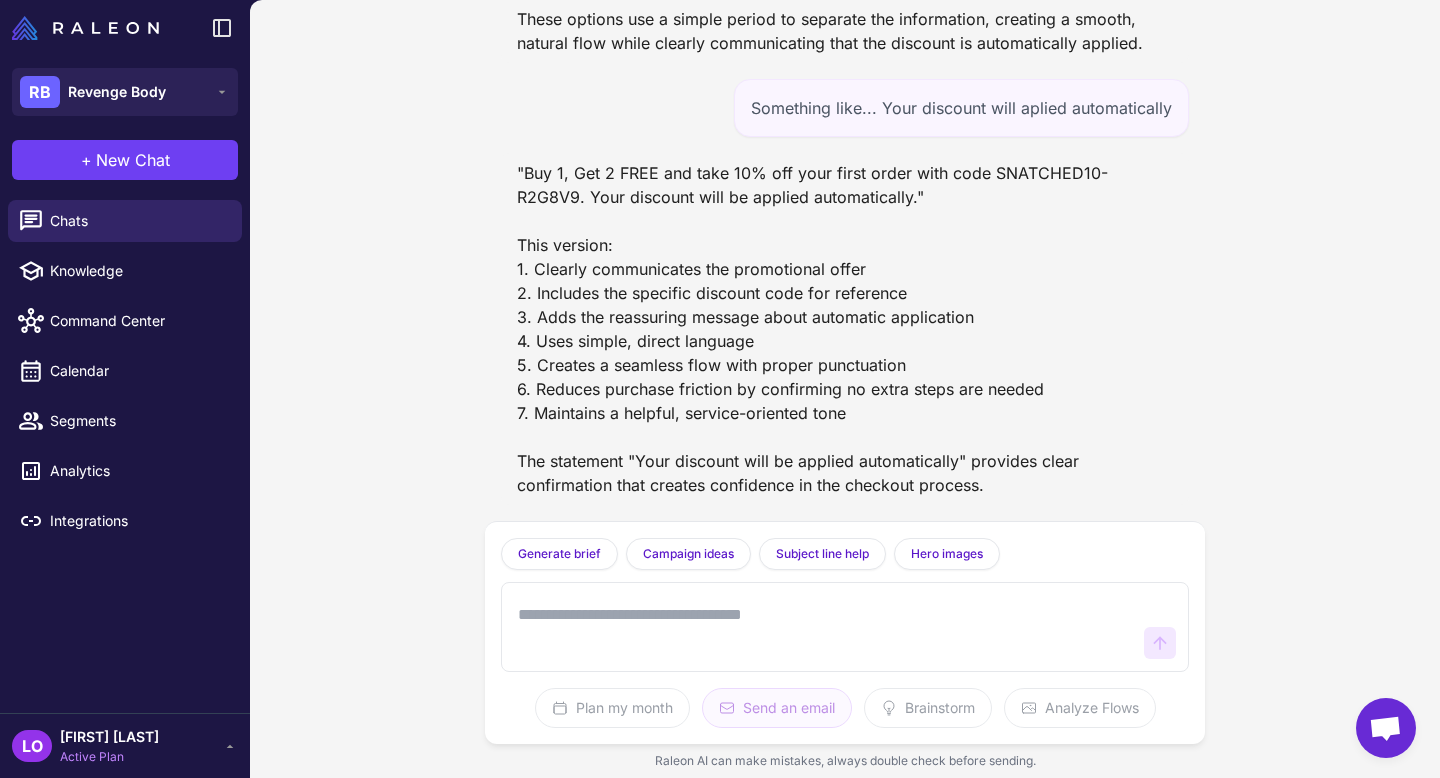 click at bounding box center (825, 627) 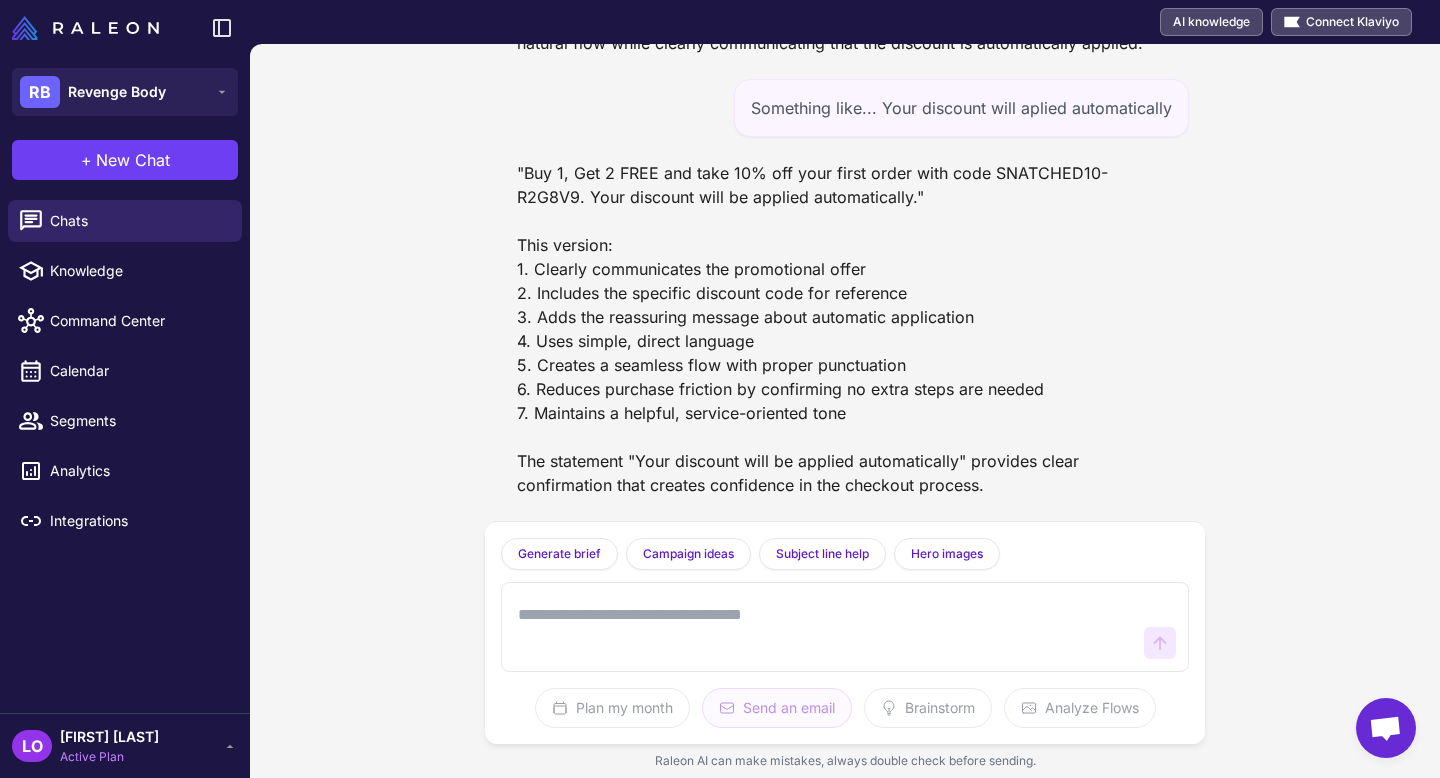 scroll, scrollTop: 65079, scrollLeft: 0, axis: vertical 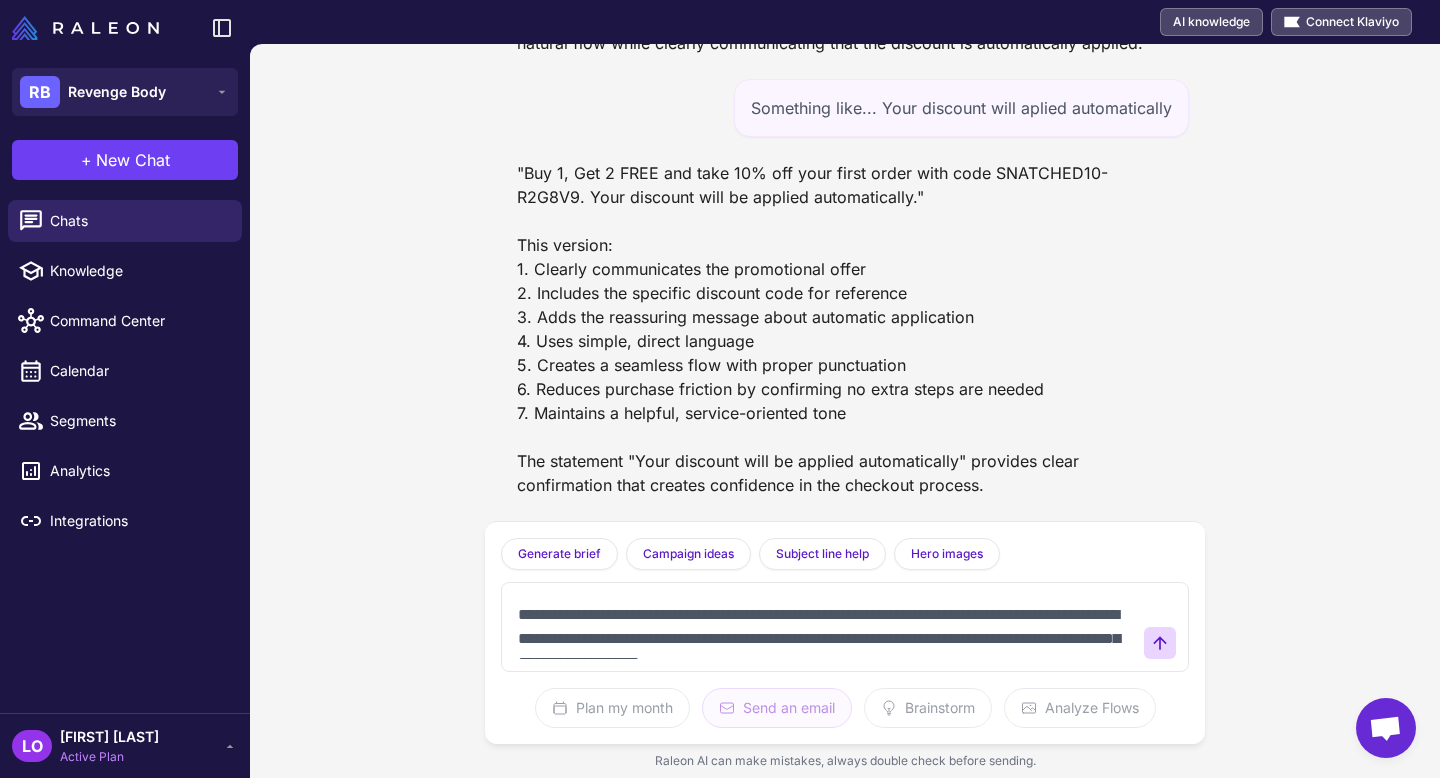 drag, startPoint x: 562, startPoint y: 603, endPoint x: 514, endPoint y: 602, distance: 48.010414 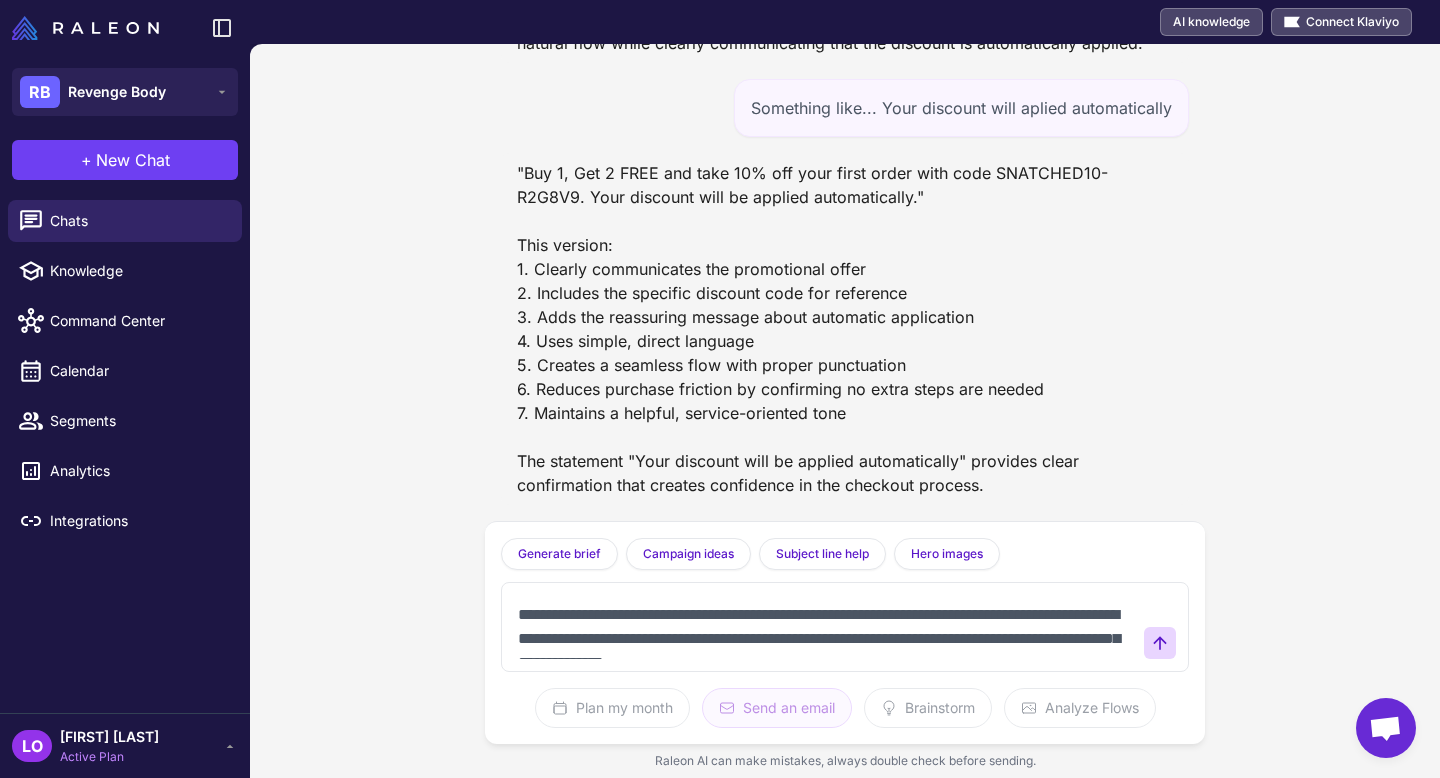 type on "**********" 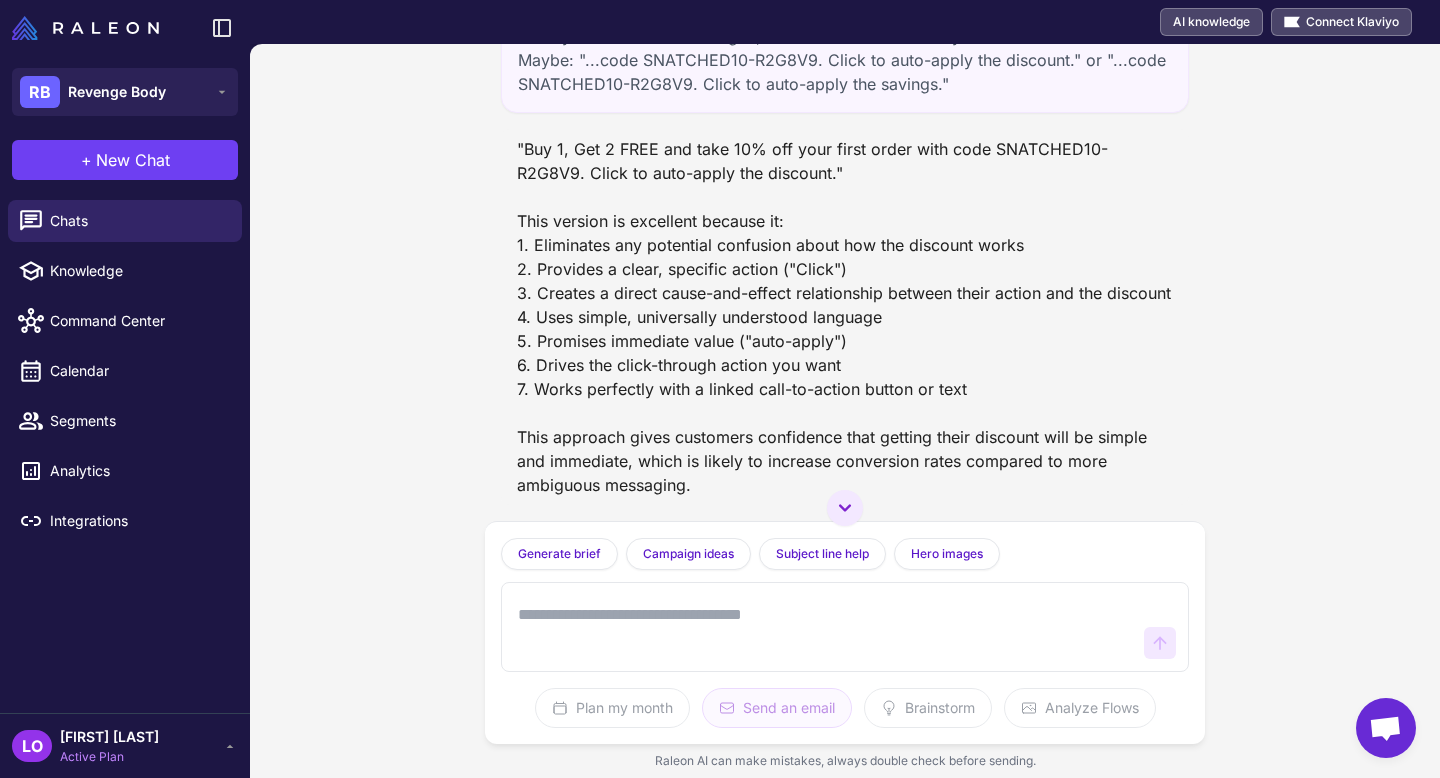 scroll, scrollTop: 65520, scrollLeft: 0, axis: vertical 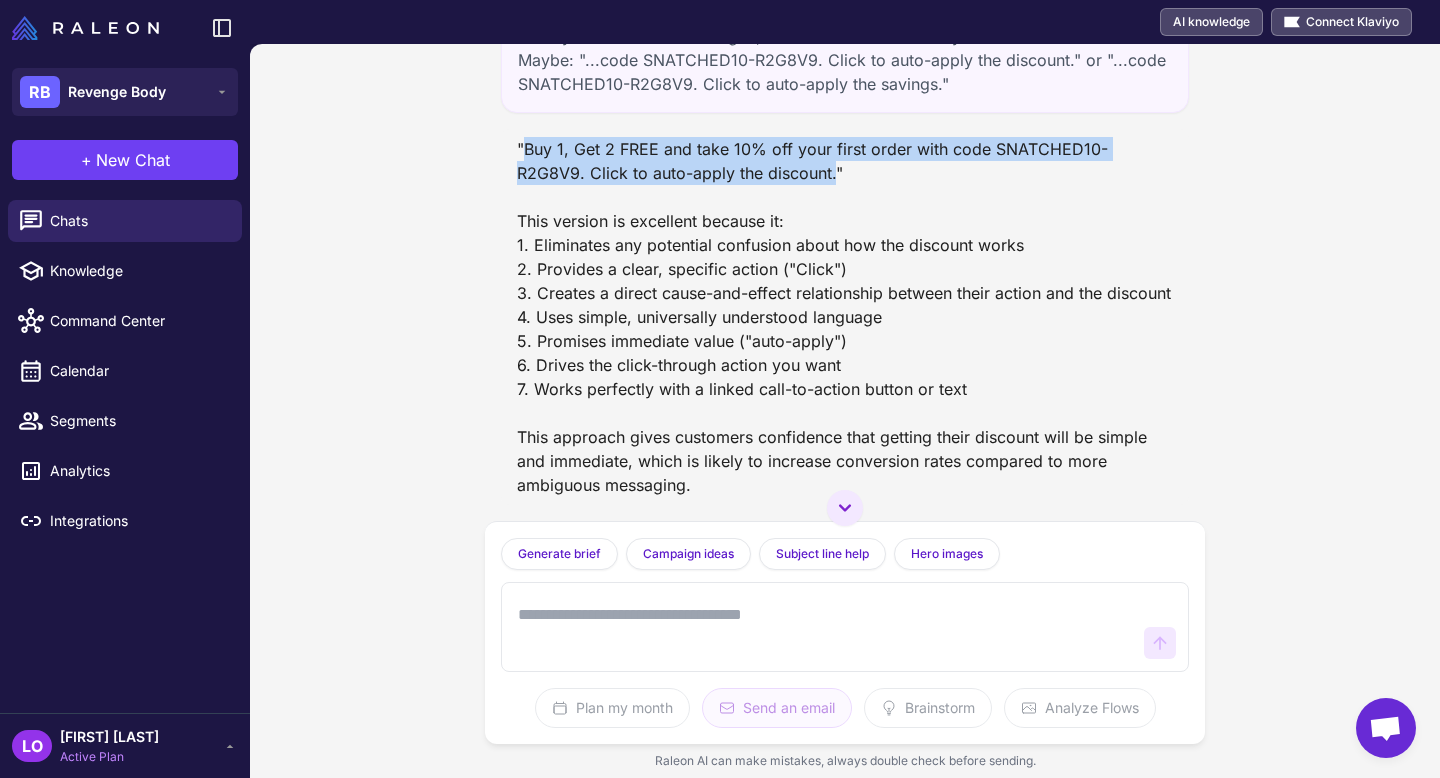 drag, startPoint x: 834, startPoint y: 246, endPoint x: 524, endPoint y: 231, distance: 310.3627 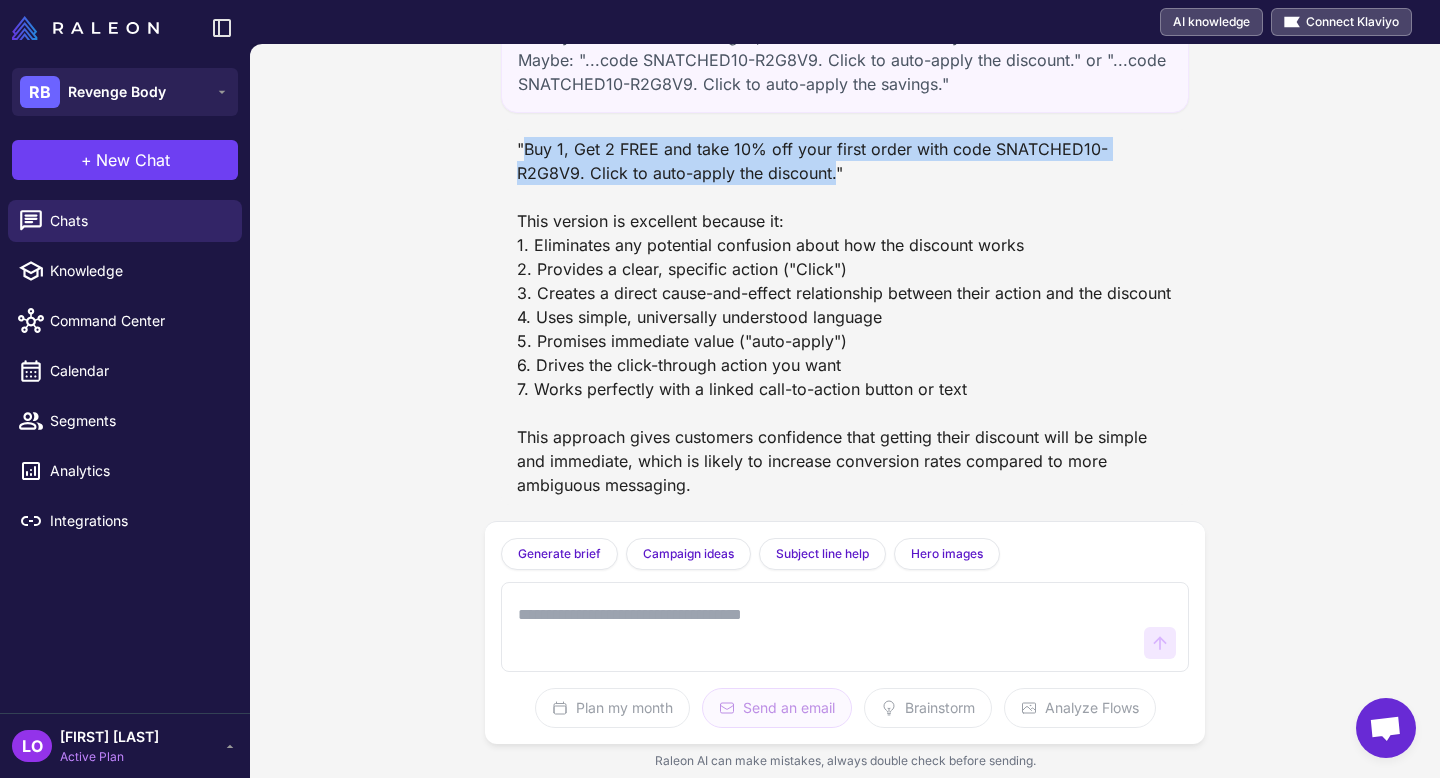 scroll, scrollTop: 65617, scrollLeft: 0, axis: vertical 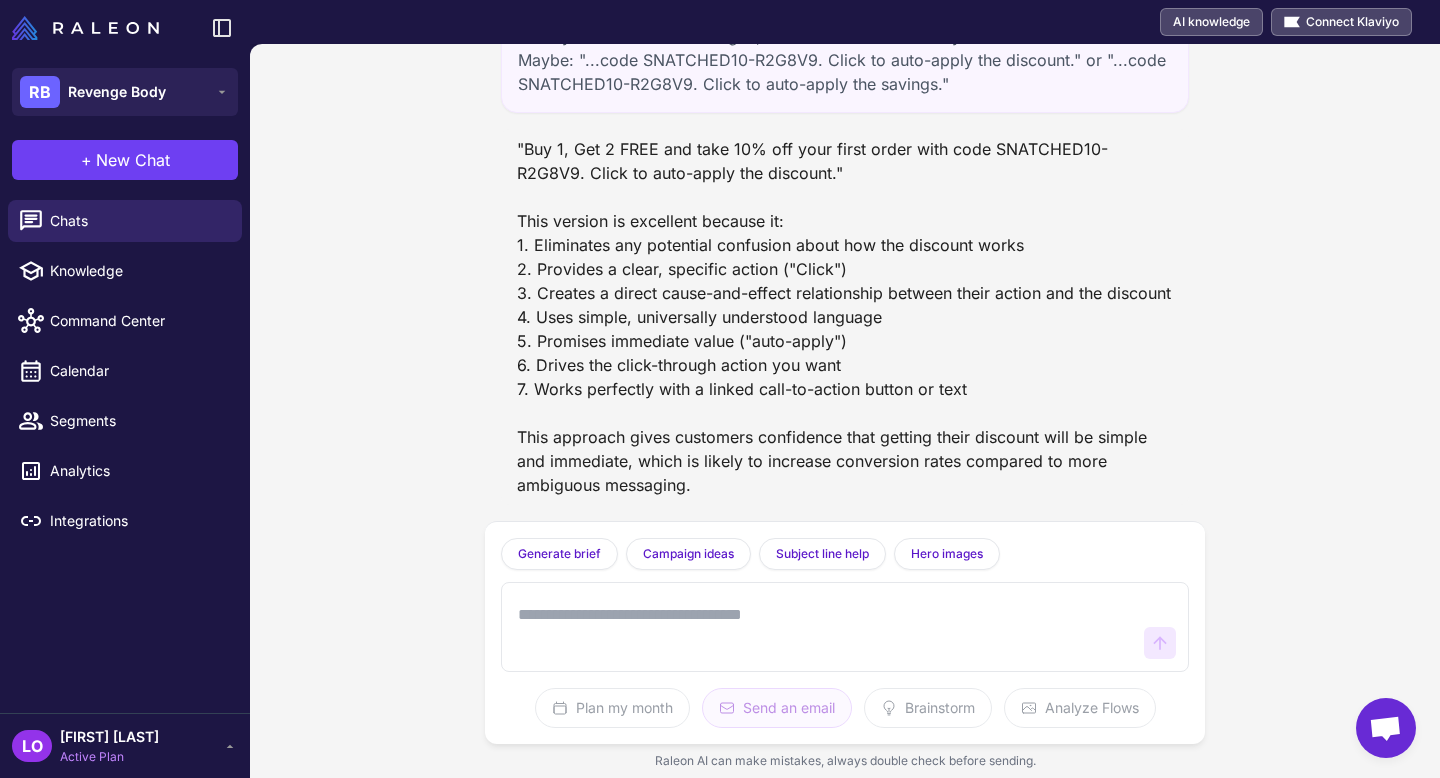 click at bounding box center [825, 627] 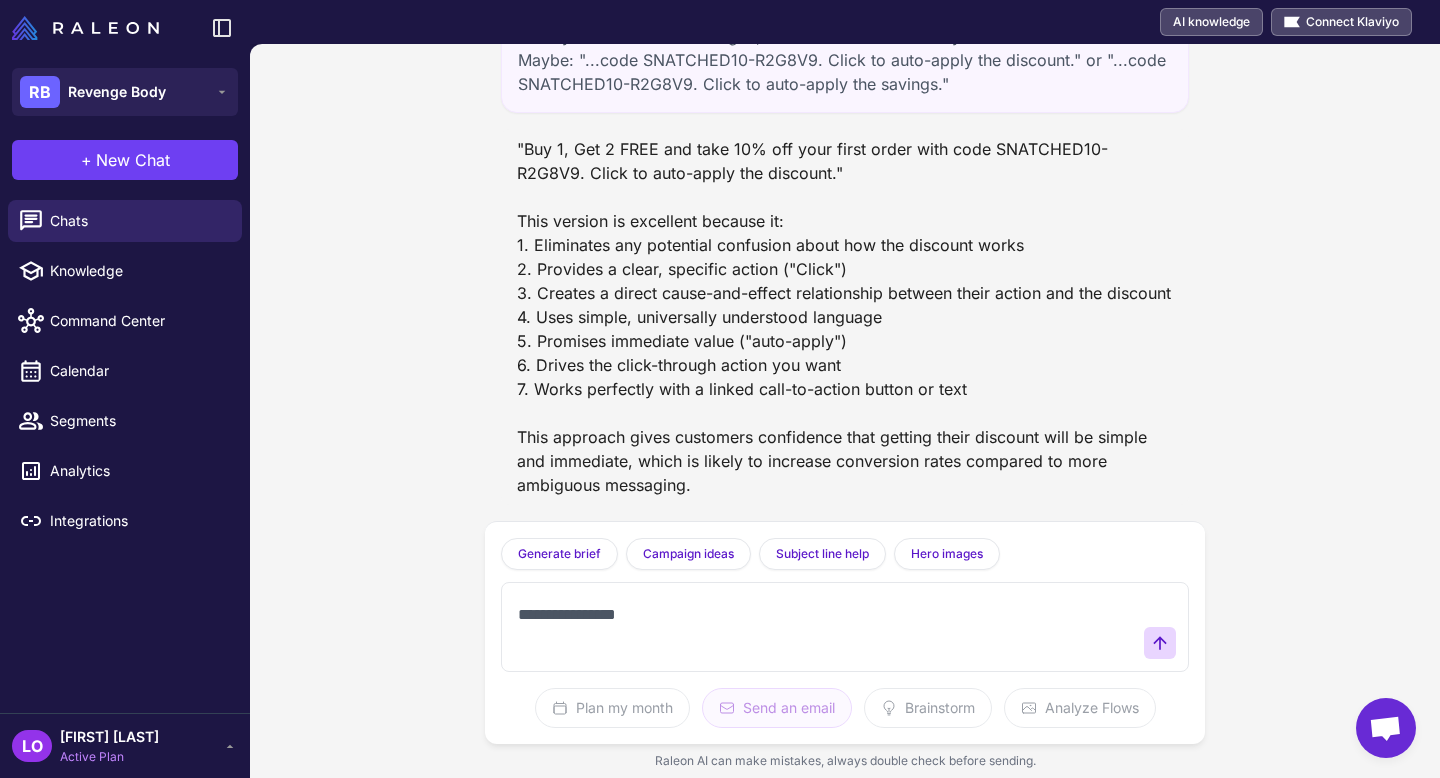 type on "**********" 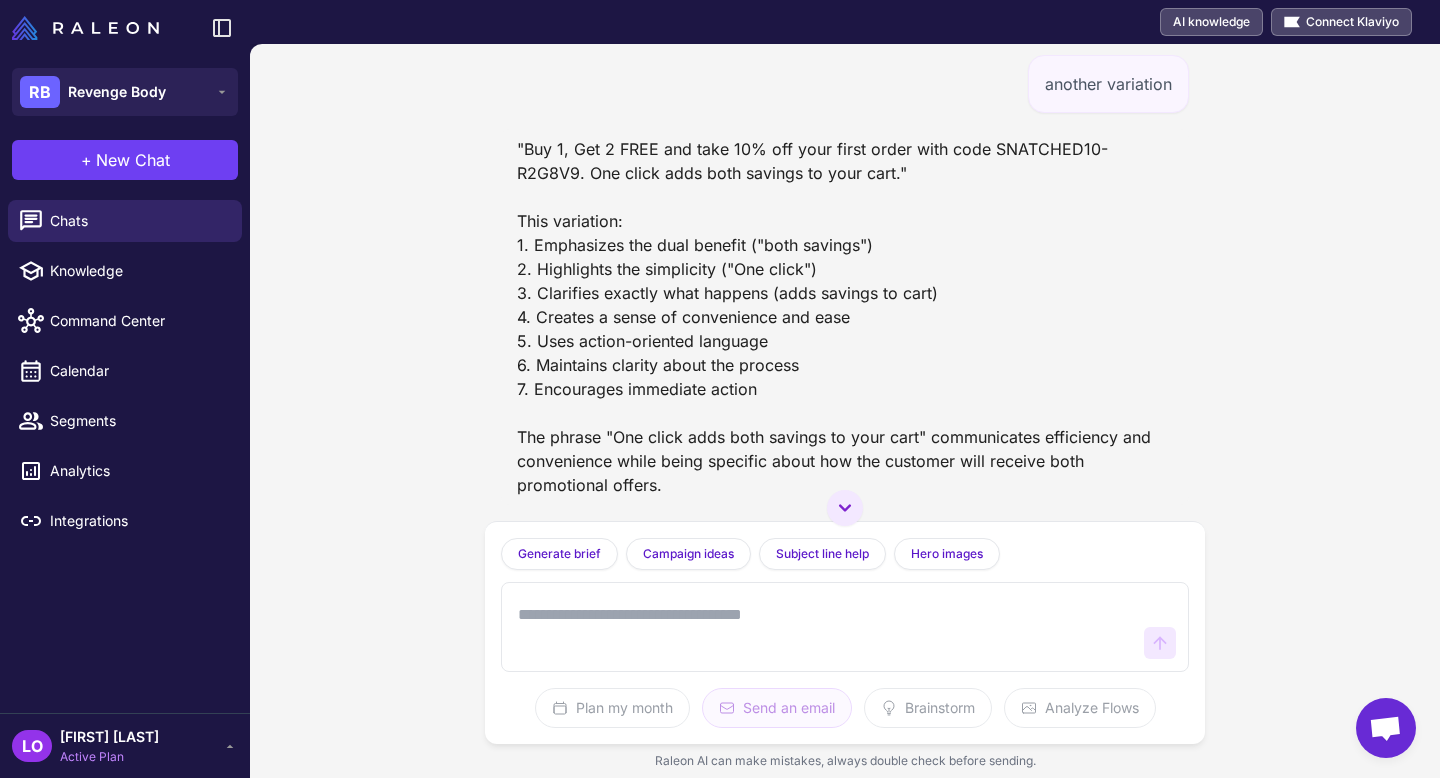 scroll, scrollTop: 66083, scrollLeft: 0, axis: vertical 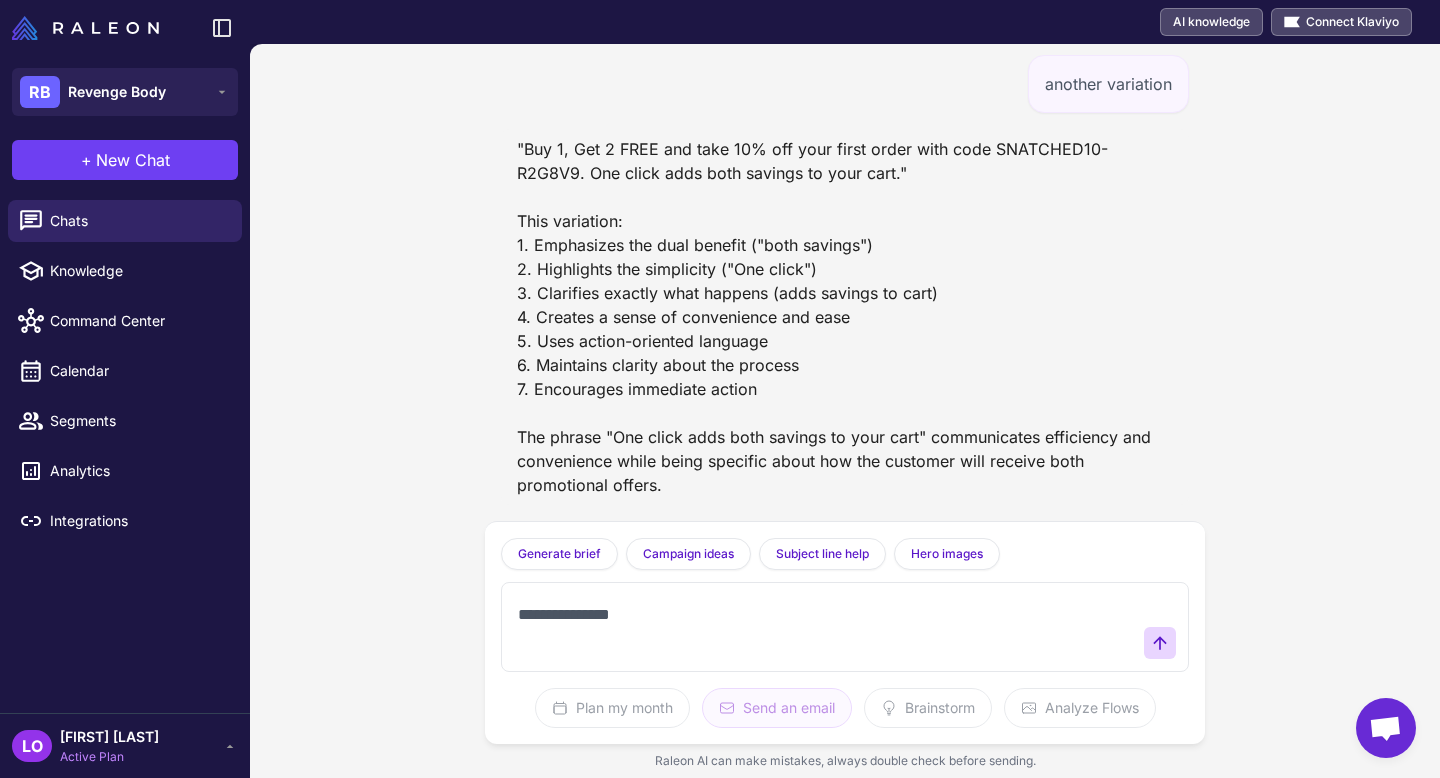 type on "**********" 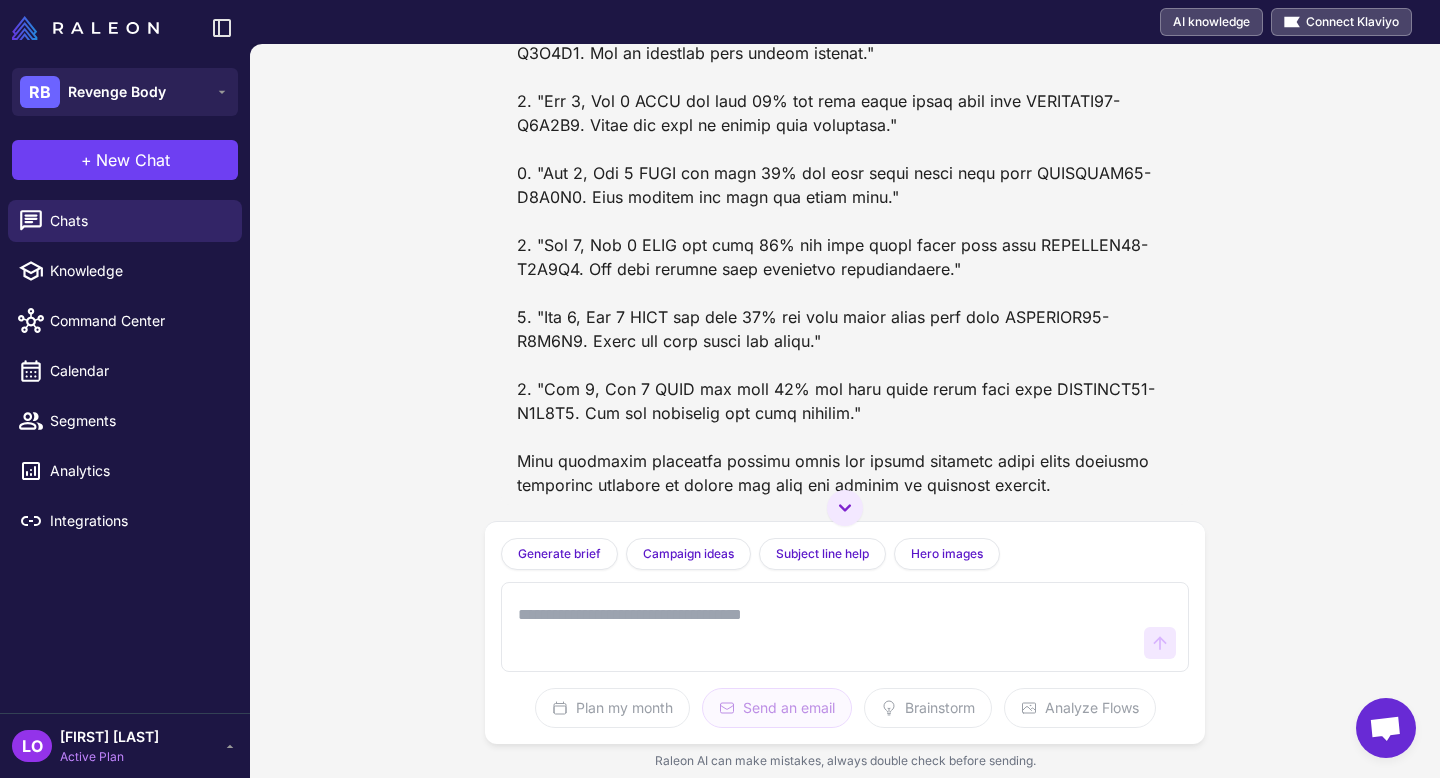 scroll, scrollTop: 65543, scrollLeft: 0, axis: vertical 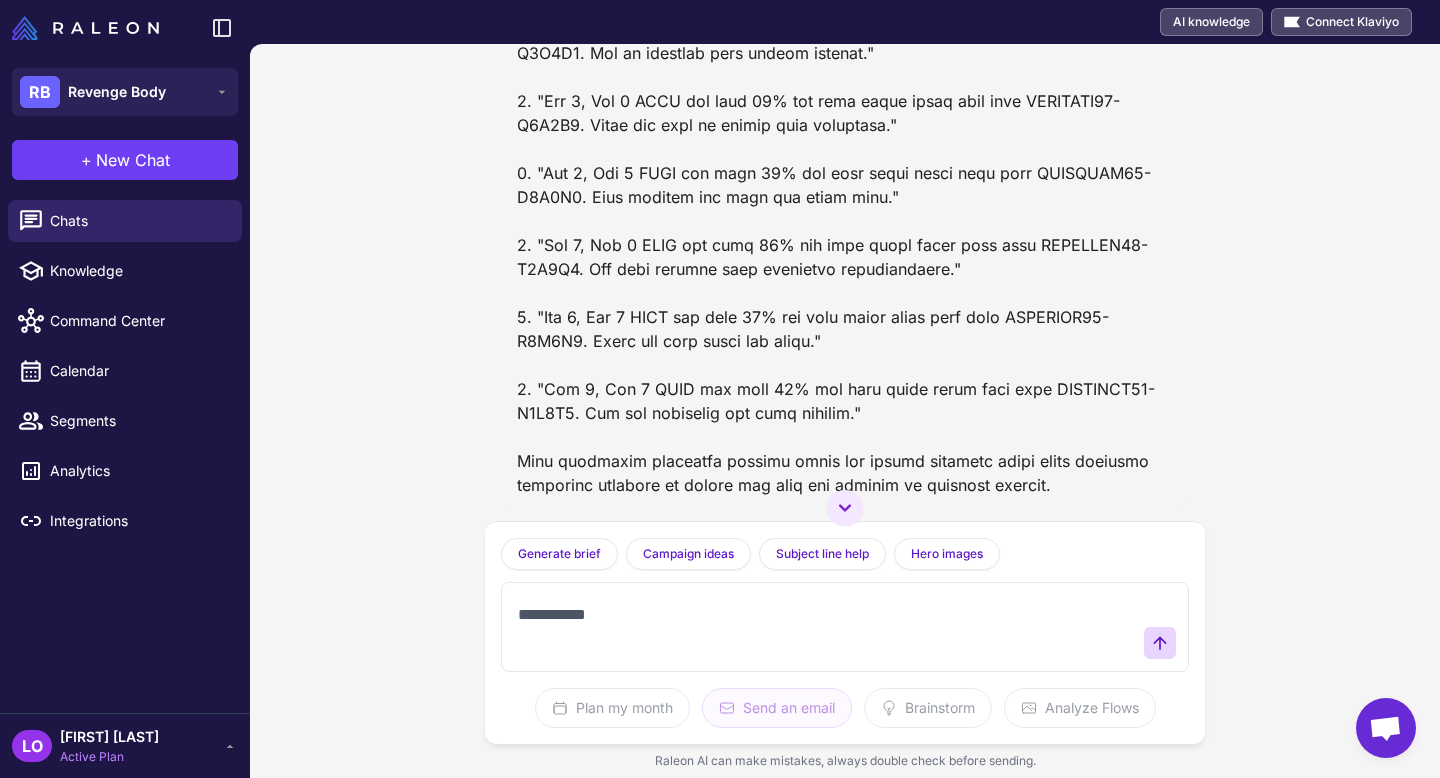 paste on "**********" 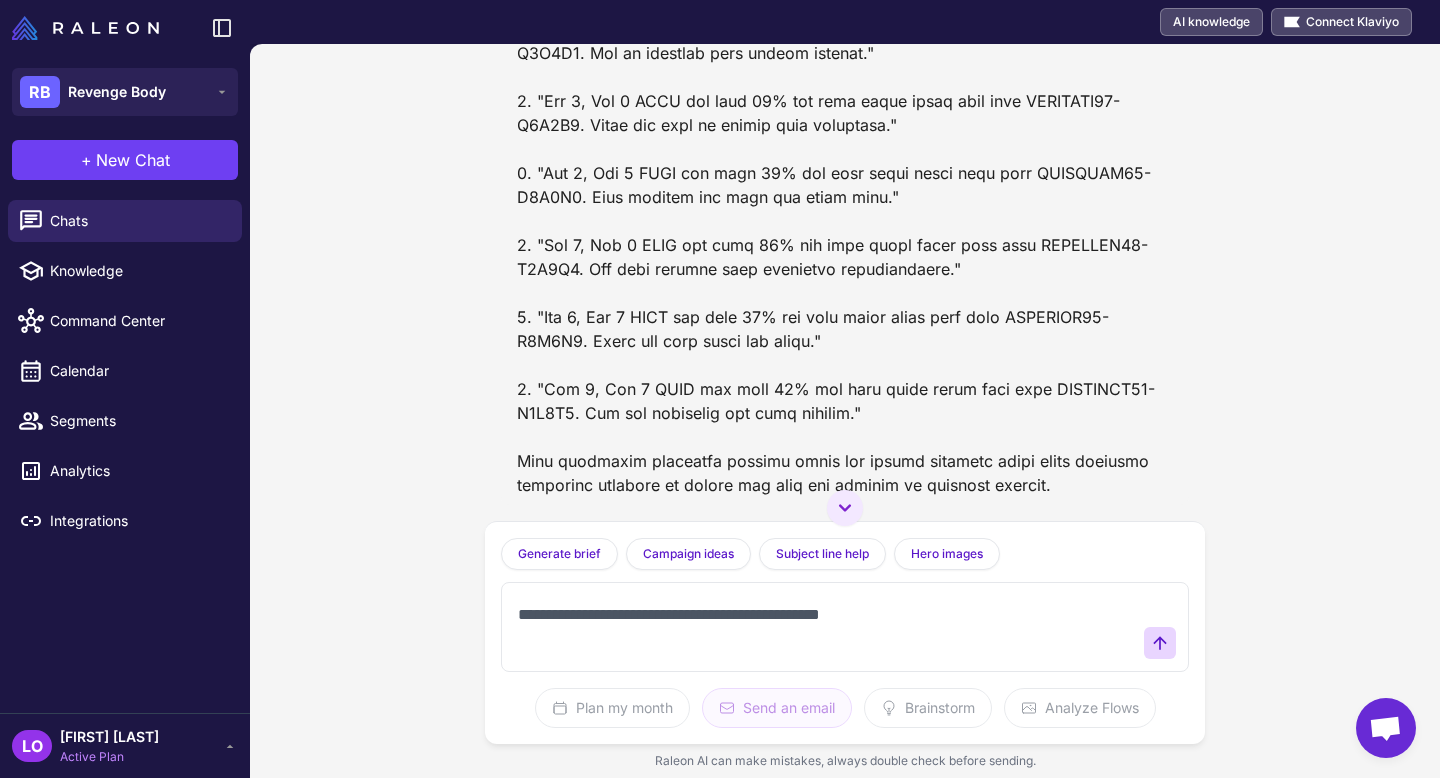 type on "**********" 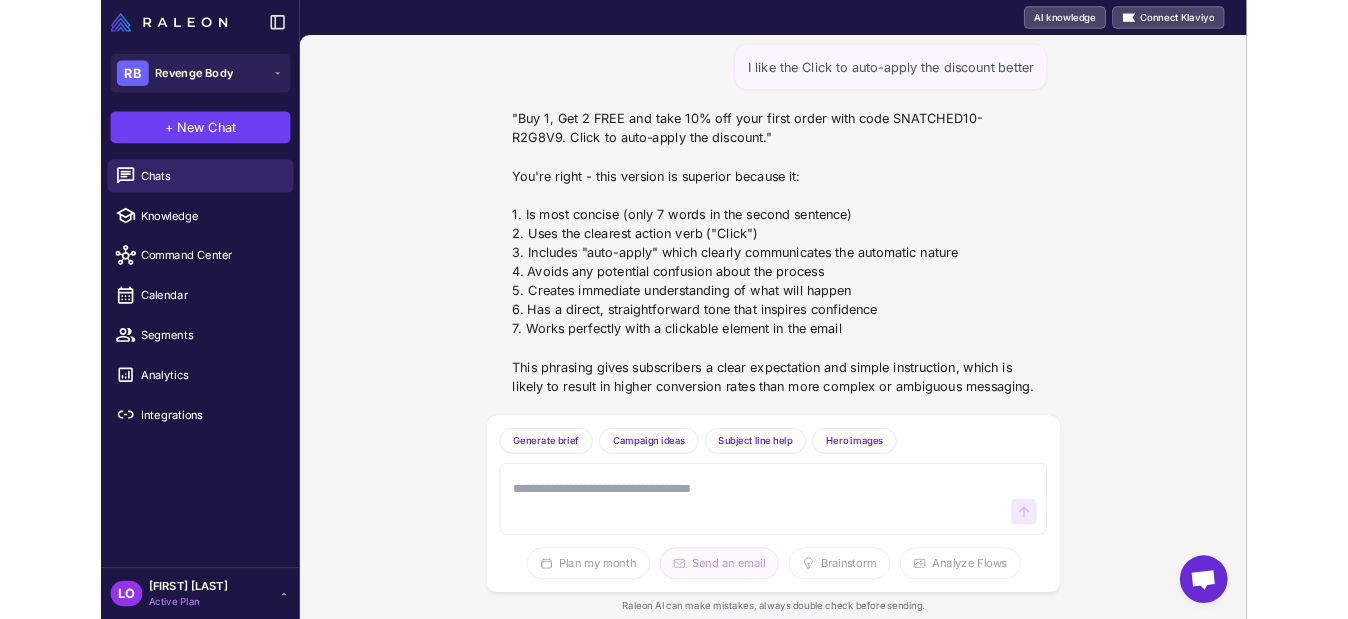 scroll, scrollTop: 67279, scrollLeft: 0, axis: vertical 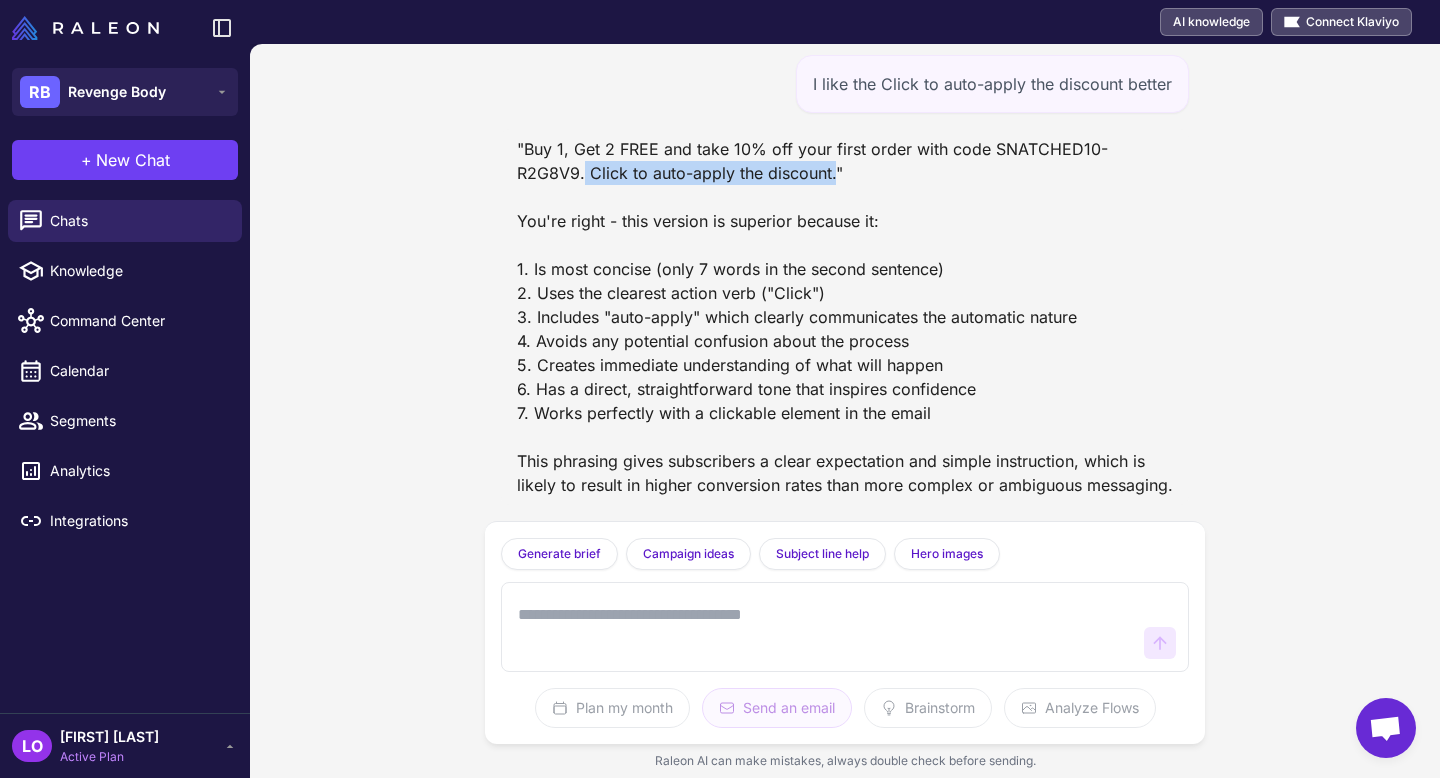 drag, startPoint x: 833, startPoint y: 152, endPoint x: 584, endPoint y: 160, distance: 249.12848 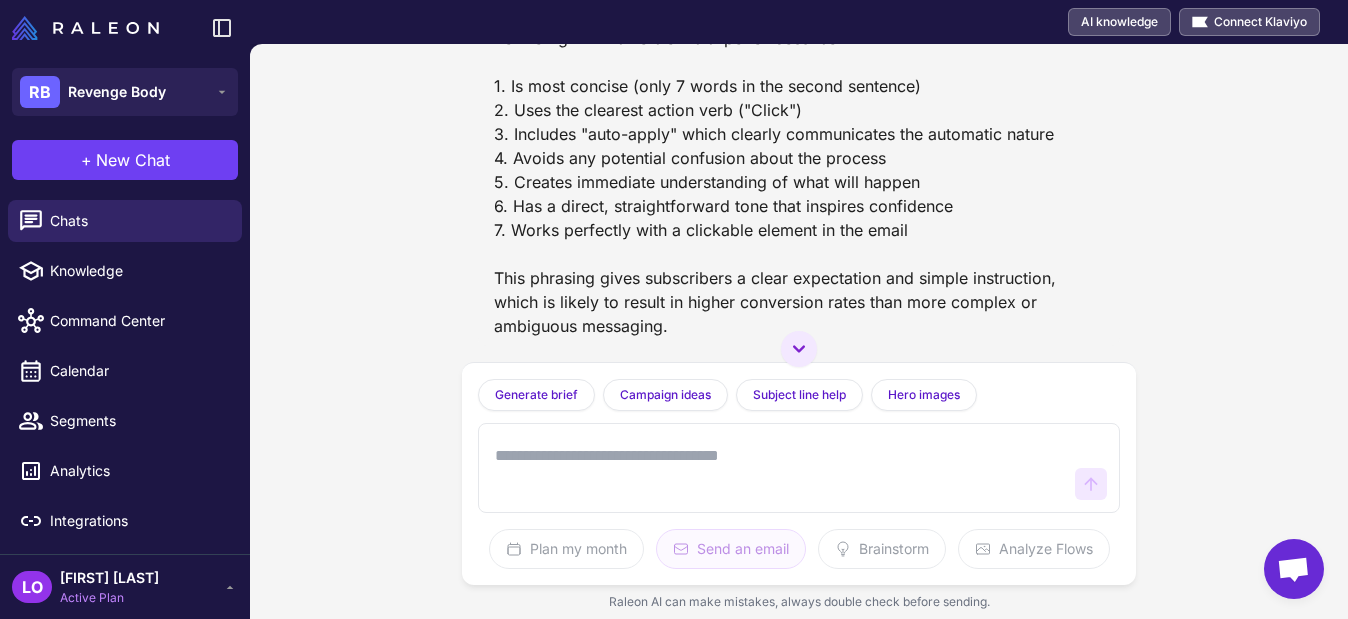 scroll, scrollTop: 68760, scrollLeft: 0, axis: vertical 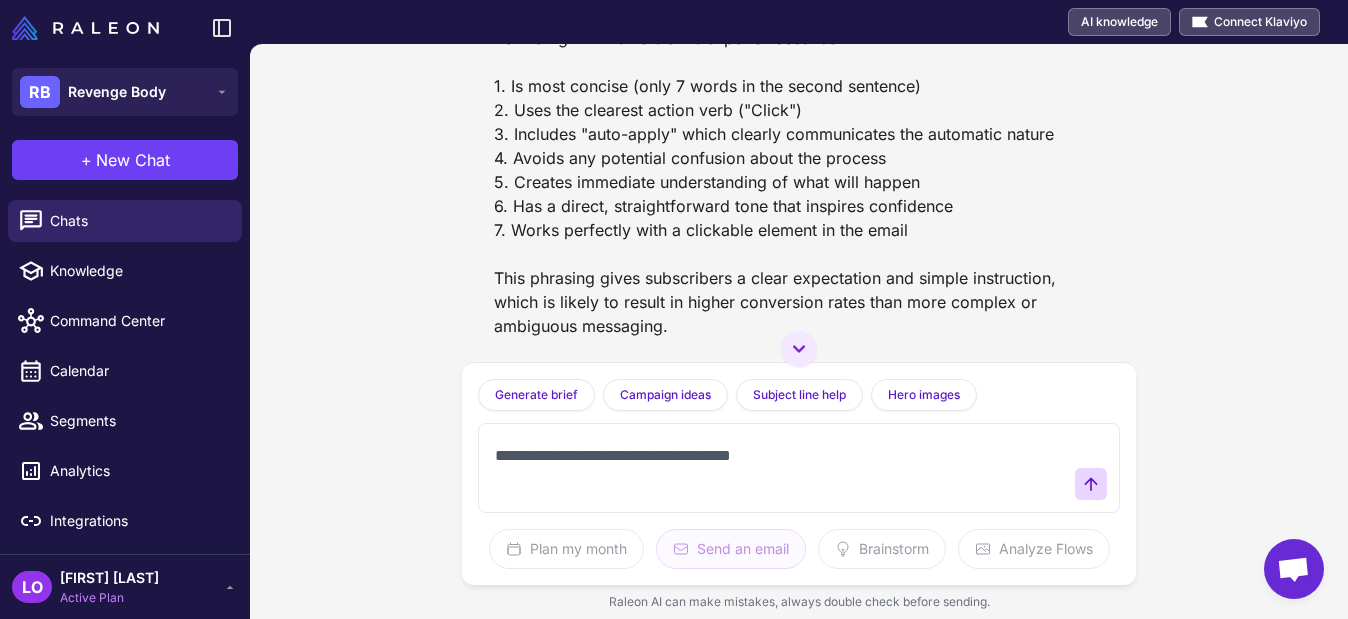 type 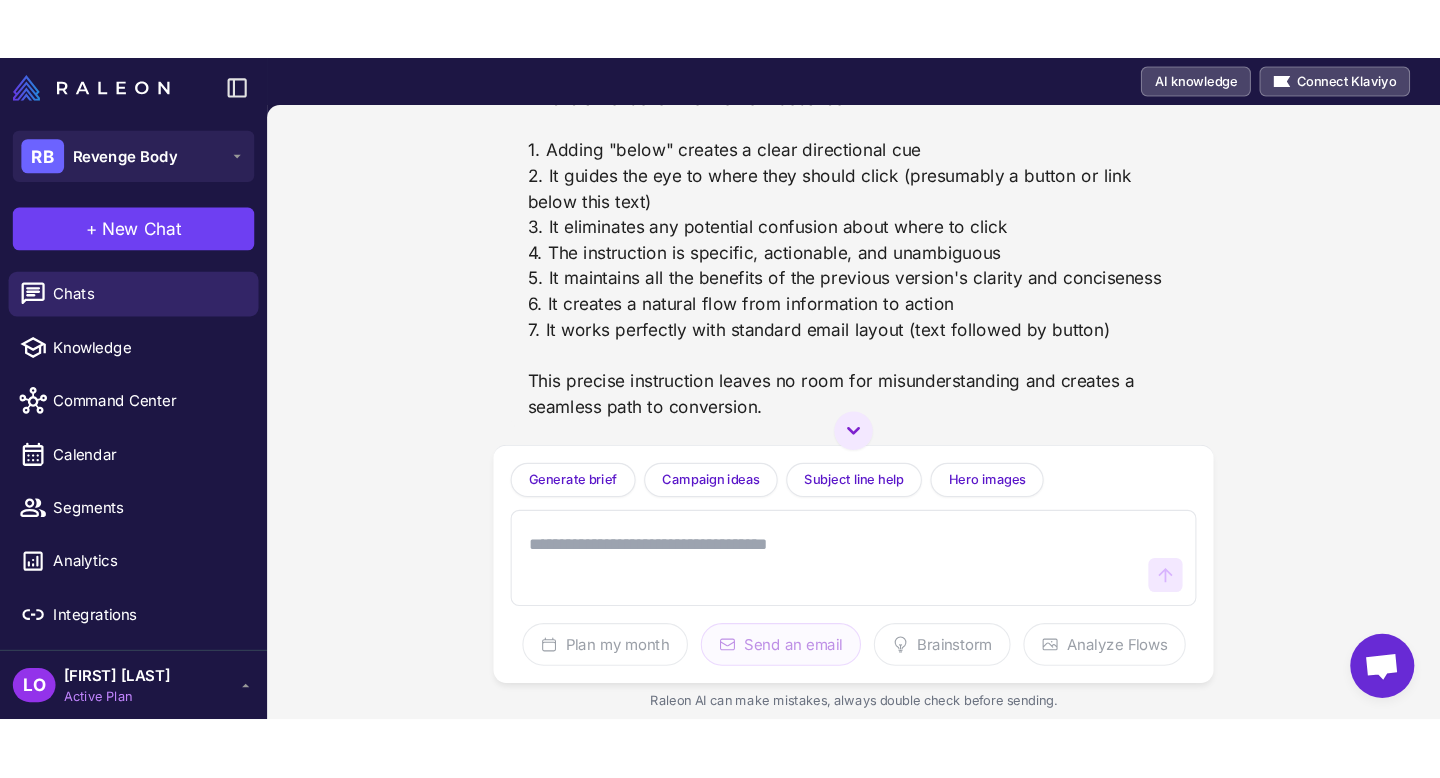 scroll, scrollTop: 69363, scrollLeft: 0, axis: vertical 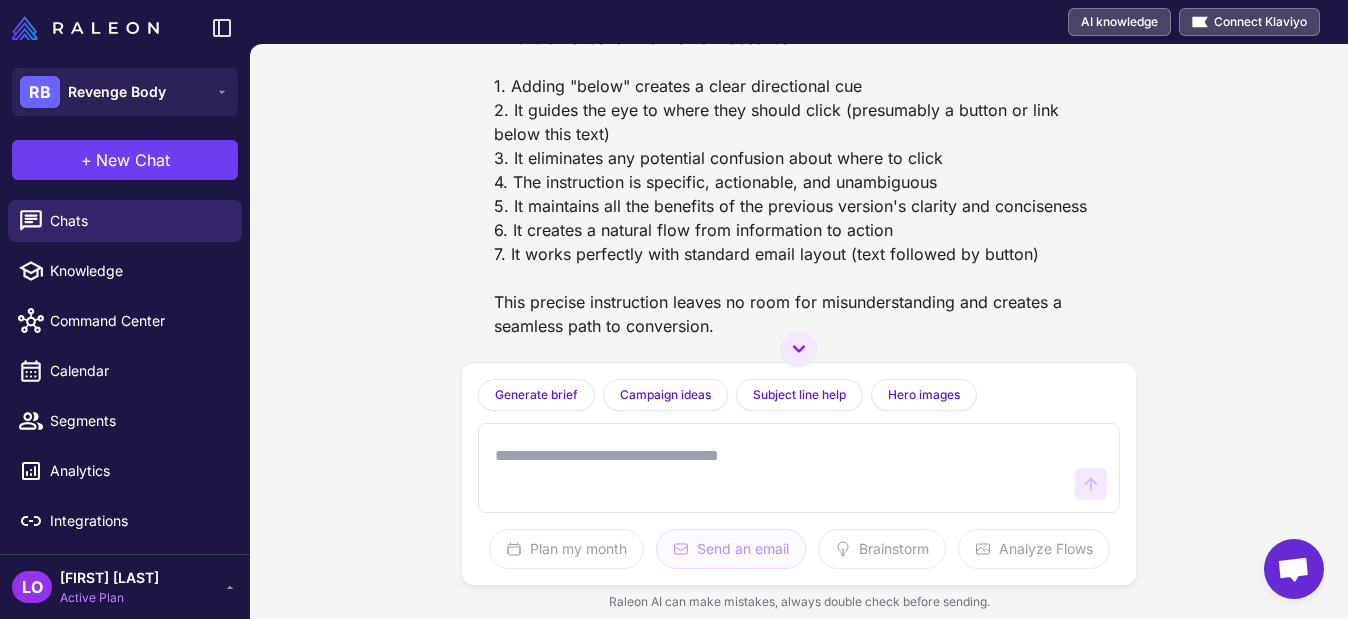 drag, startPoint x: 864, startPoint y: 142, endPoint x: 504, endPoint y: 124, distance: 360.4497 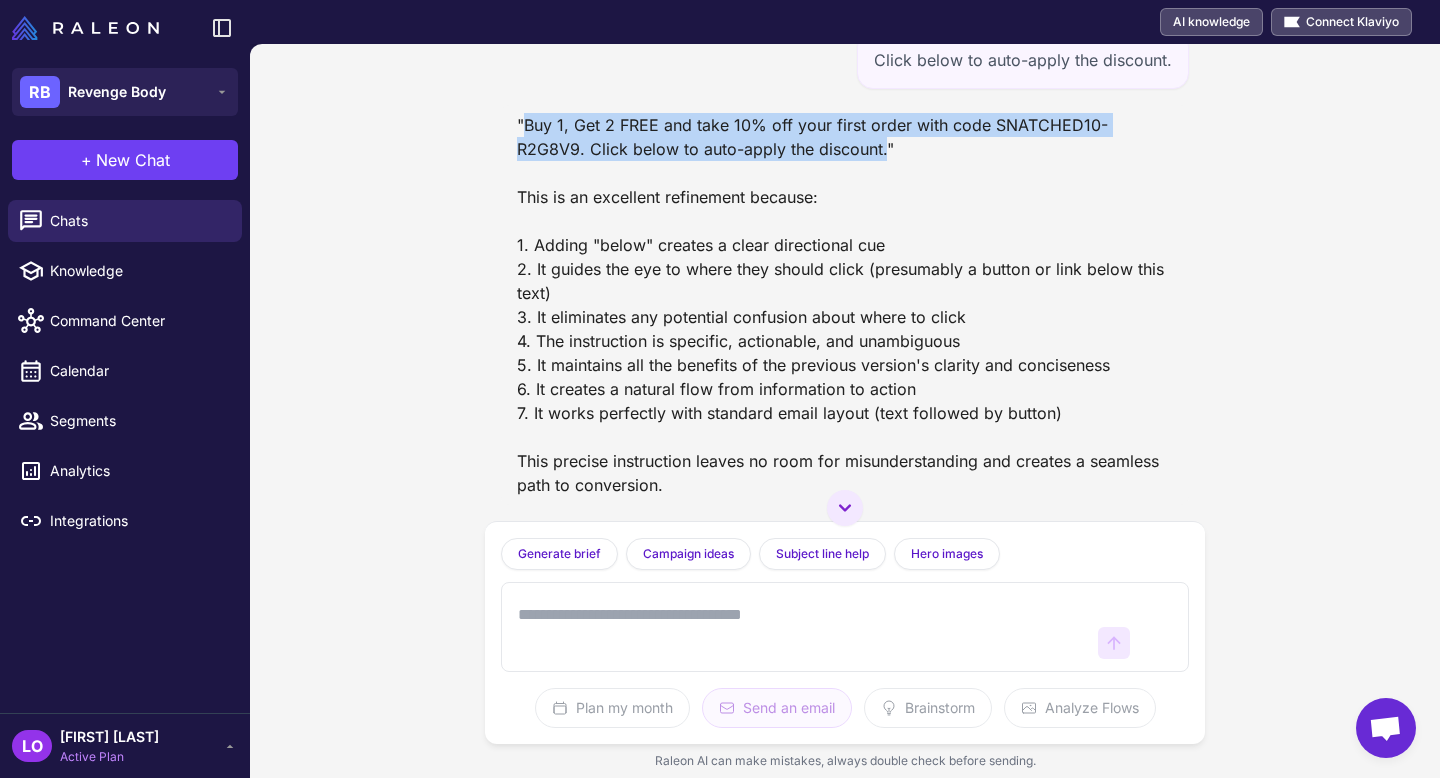 scroll, scrollTop: 67769, scrollLeft: 0, axis: vertical 